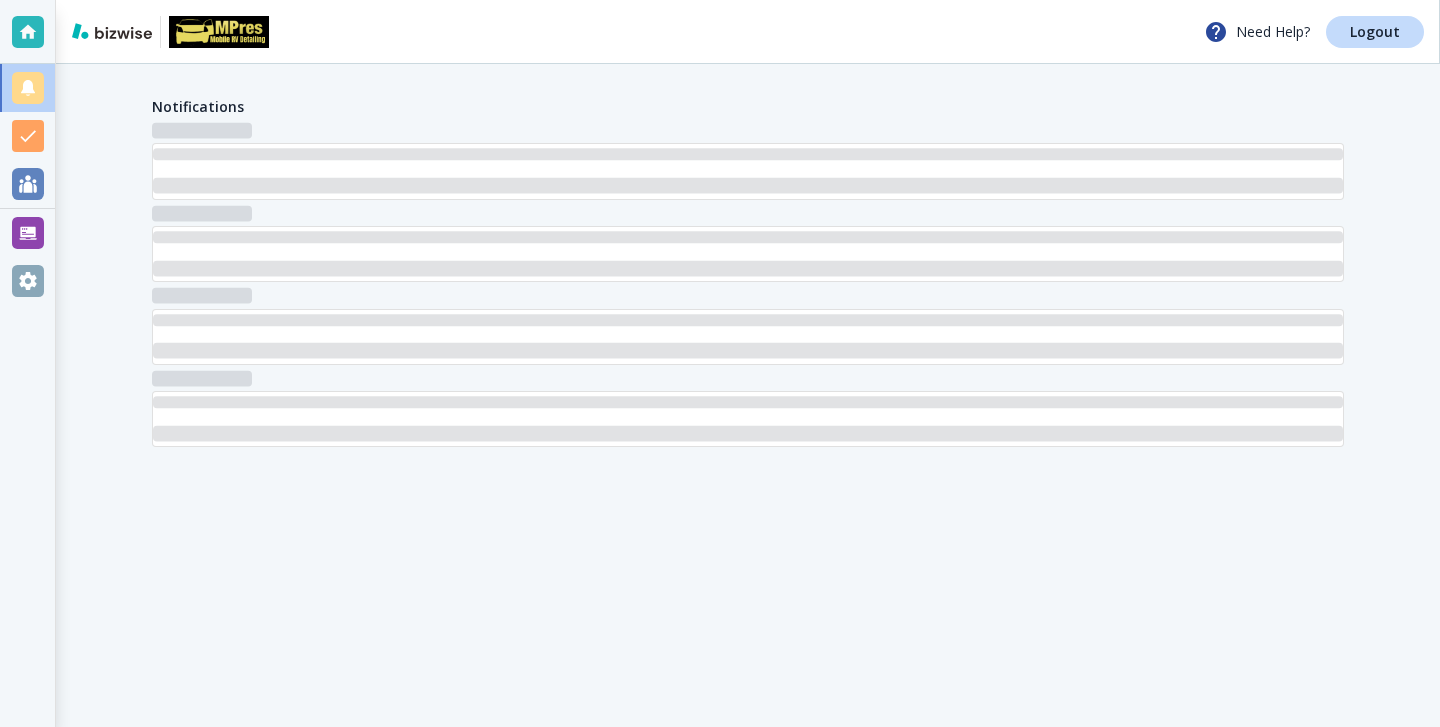 scroll, scrollTop: 0, scrollLeft: 0, axis: both 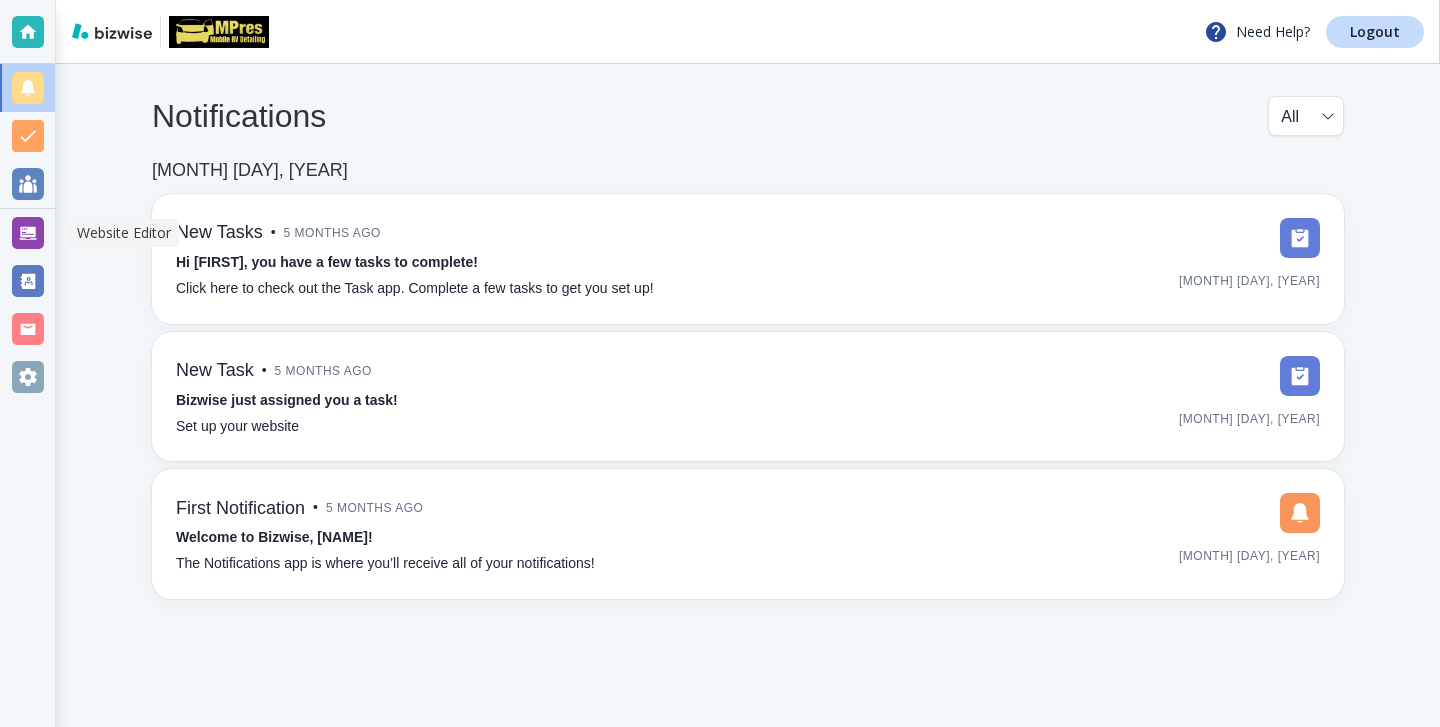 click at bounding box center [28, 233] 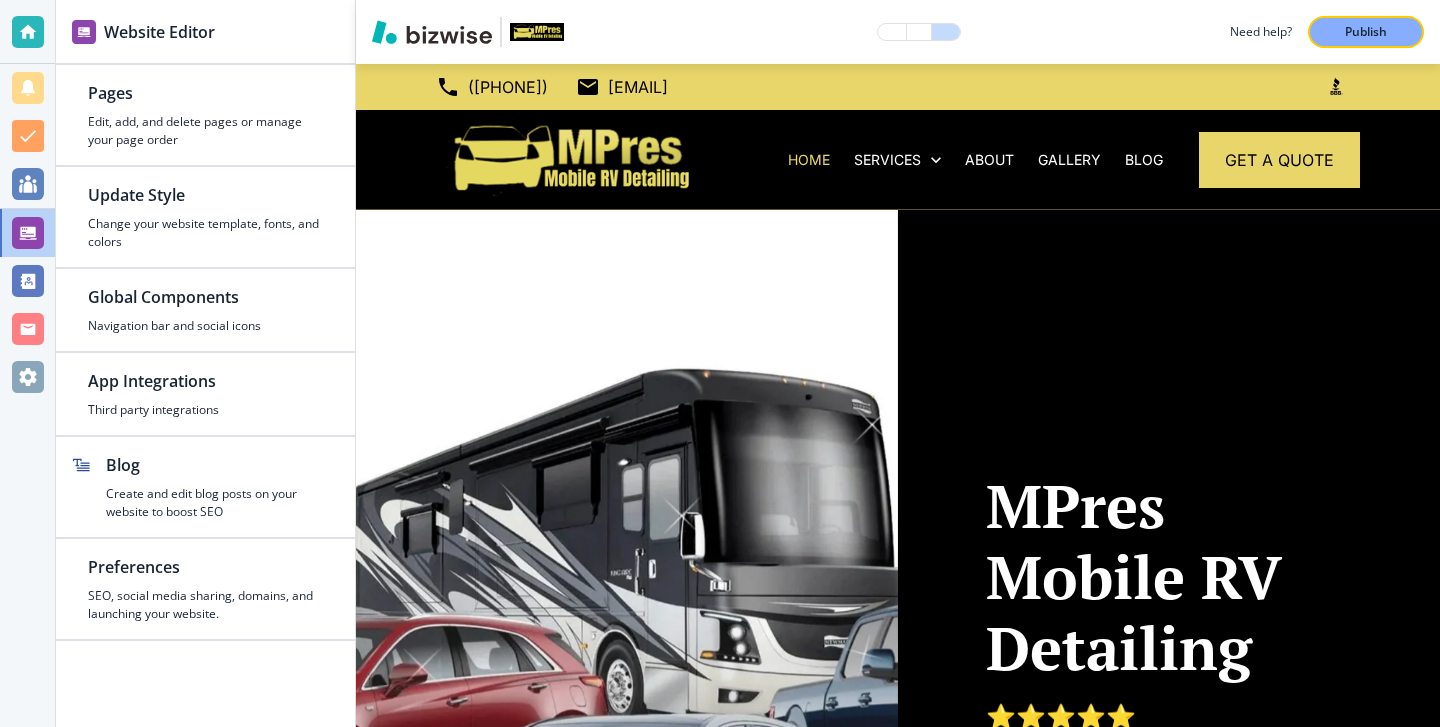 scroll, scrollTop: 0, scrollLeft: 0, axis: both 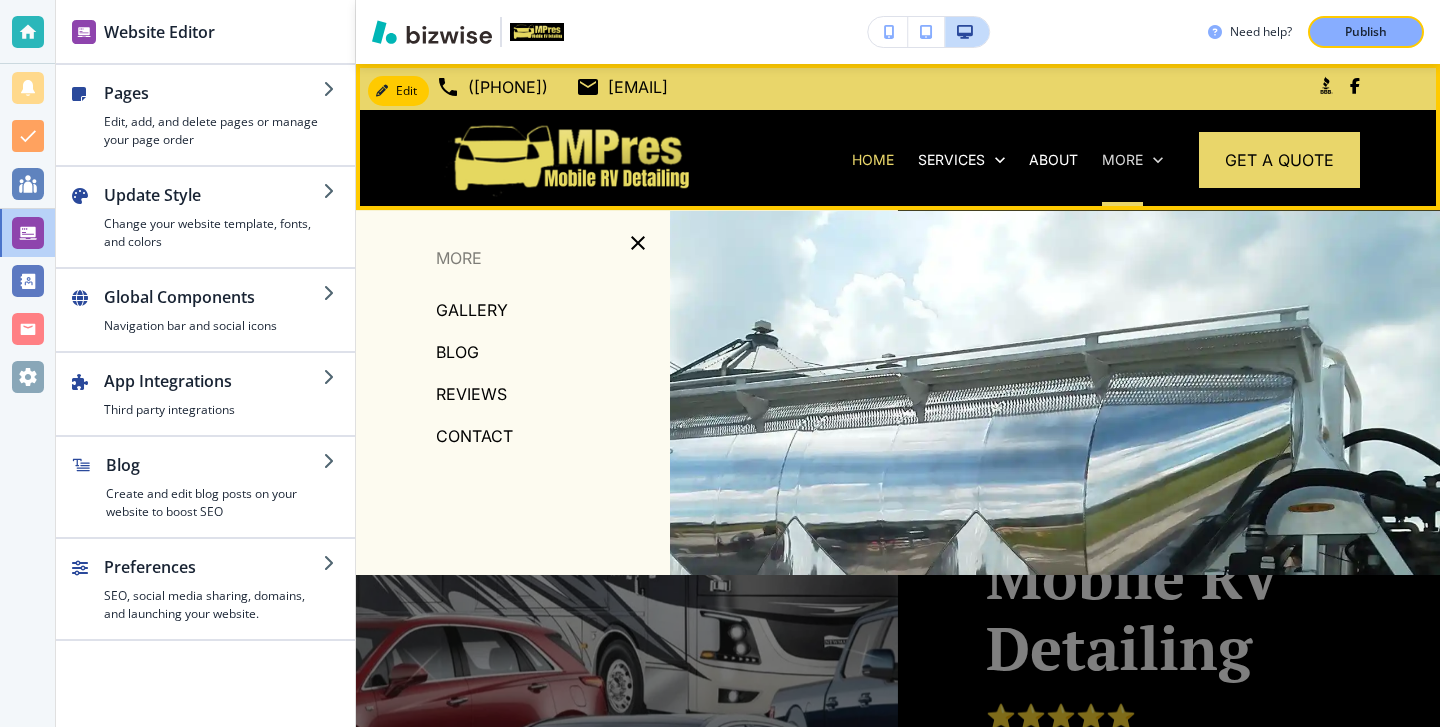 click on "More" at bounding box center (1122, 160) 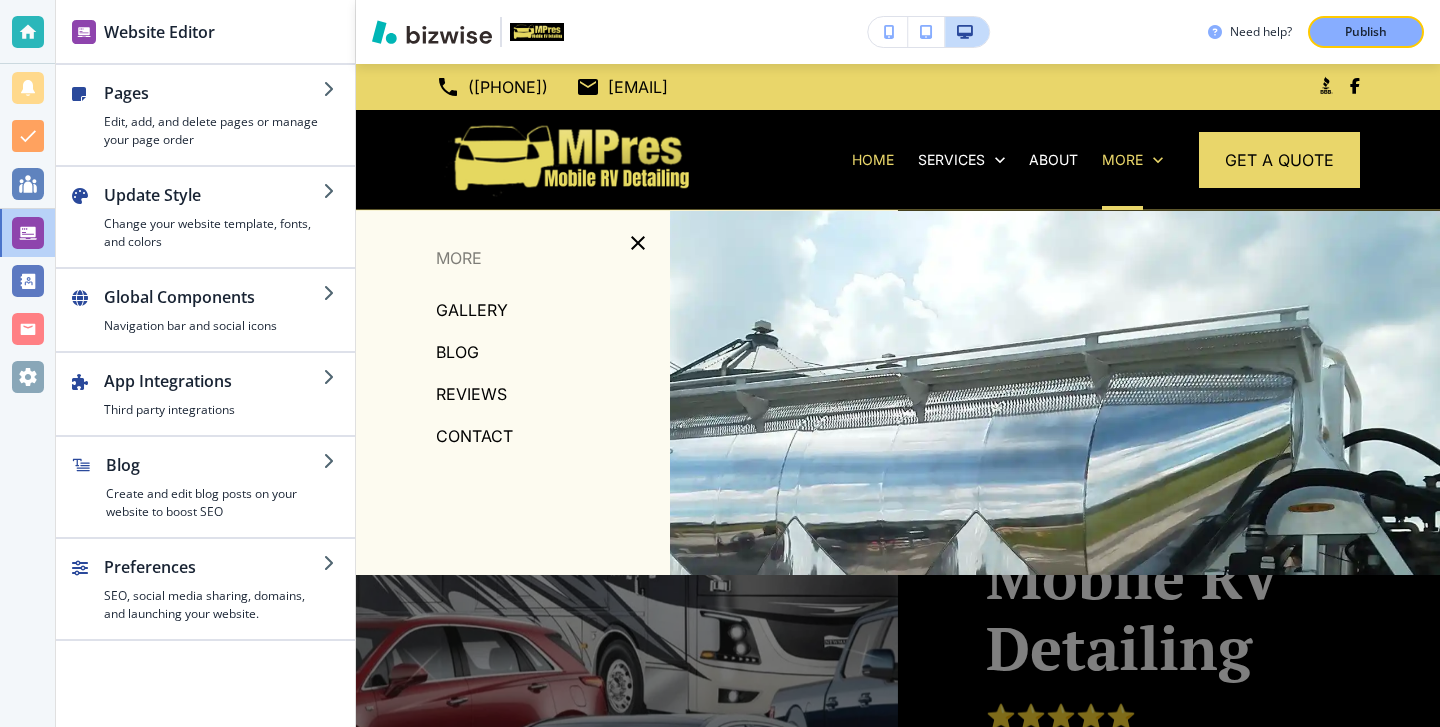 click on "BLOG" at bounding box center (457, 352) 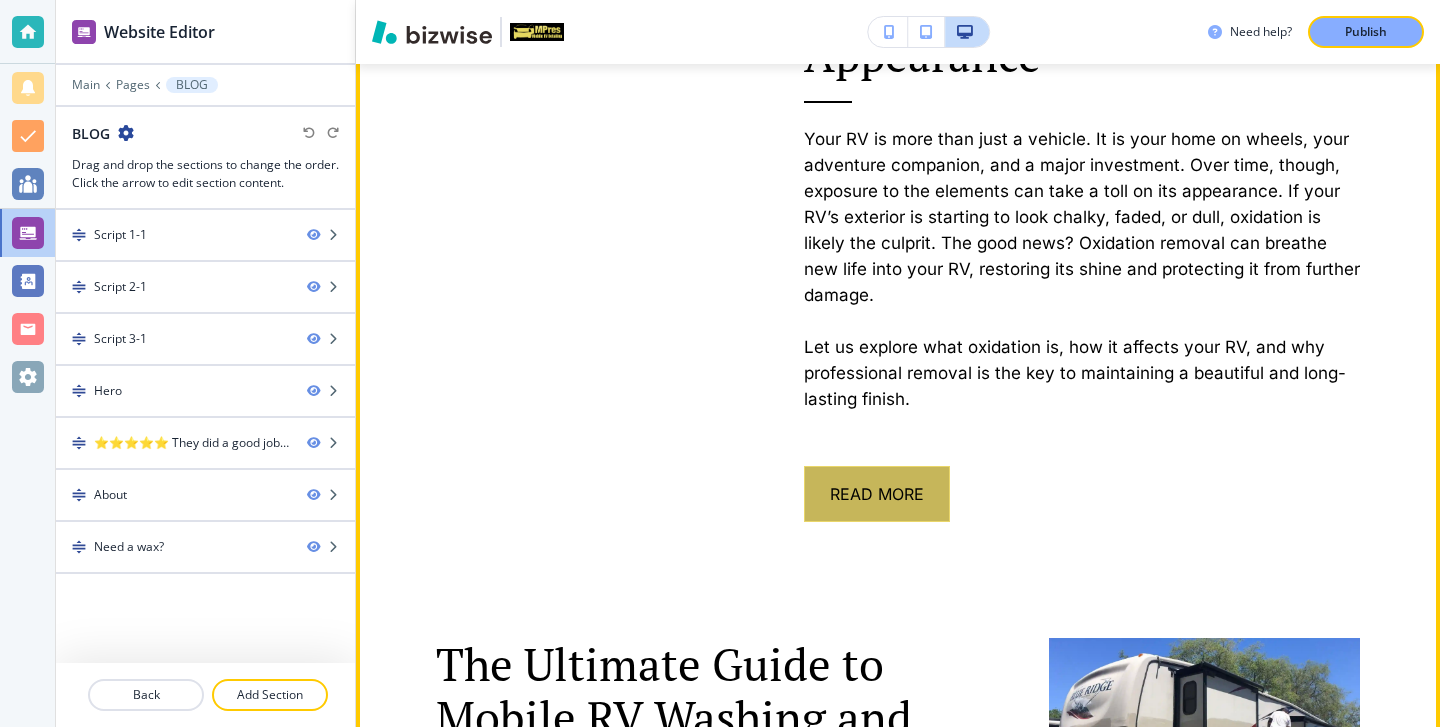 scroll, scrollTop: 1400, scrollLeft: 0, axis: vertical 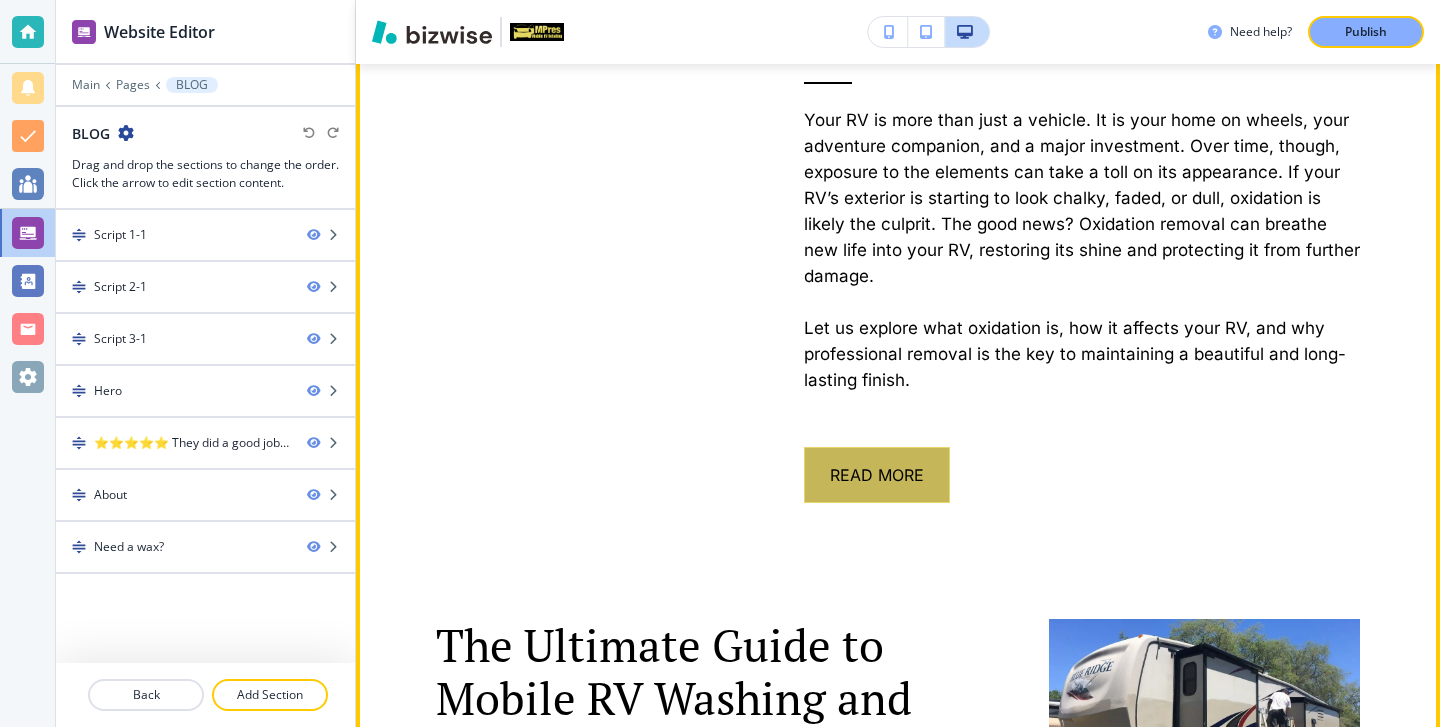click on "Read More" at bounding box center (877, 475) 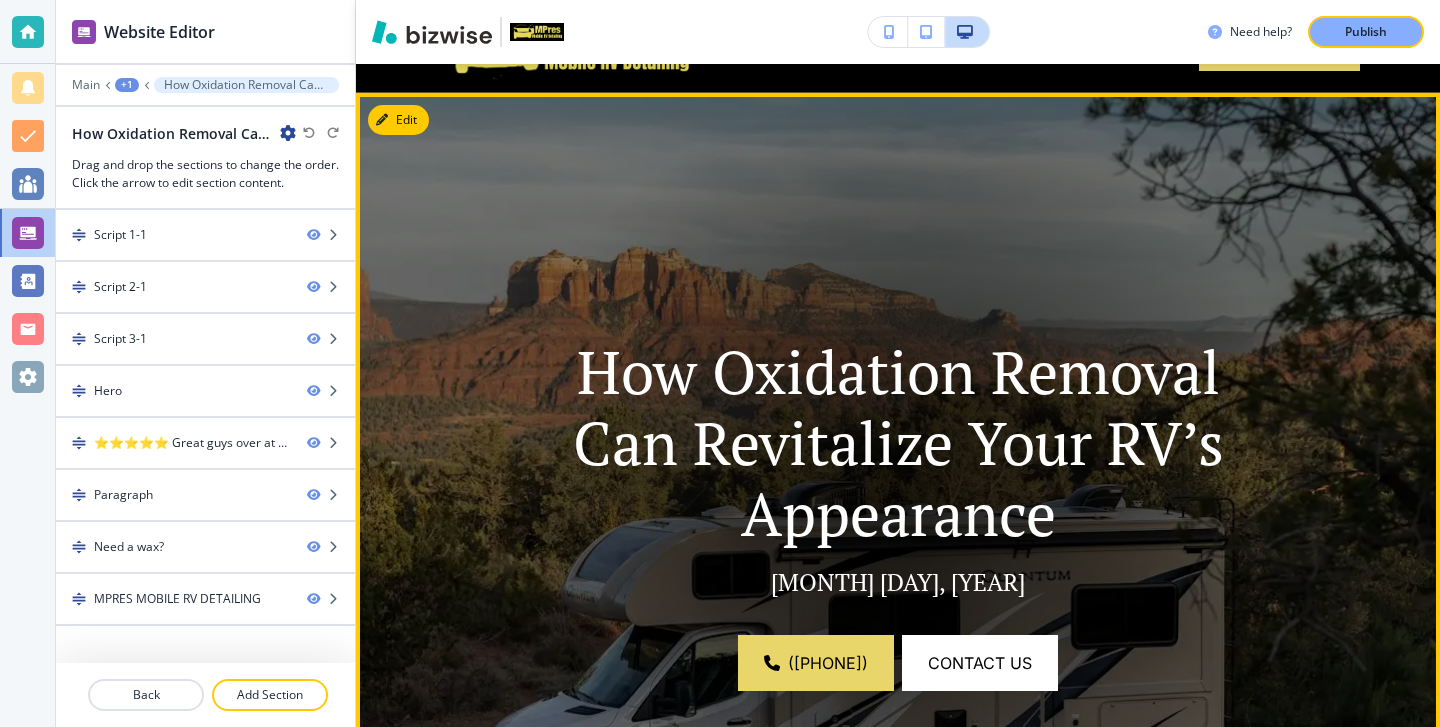 scroll, scrollTop: 0, scrollLeft: 0, axis: both 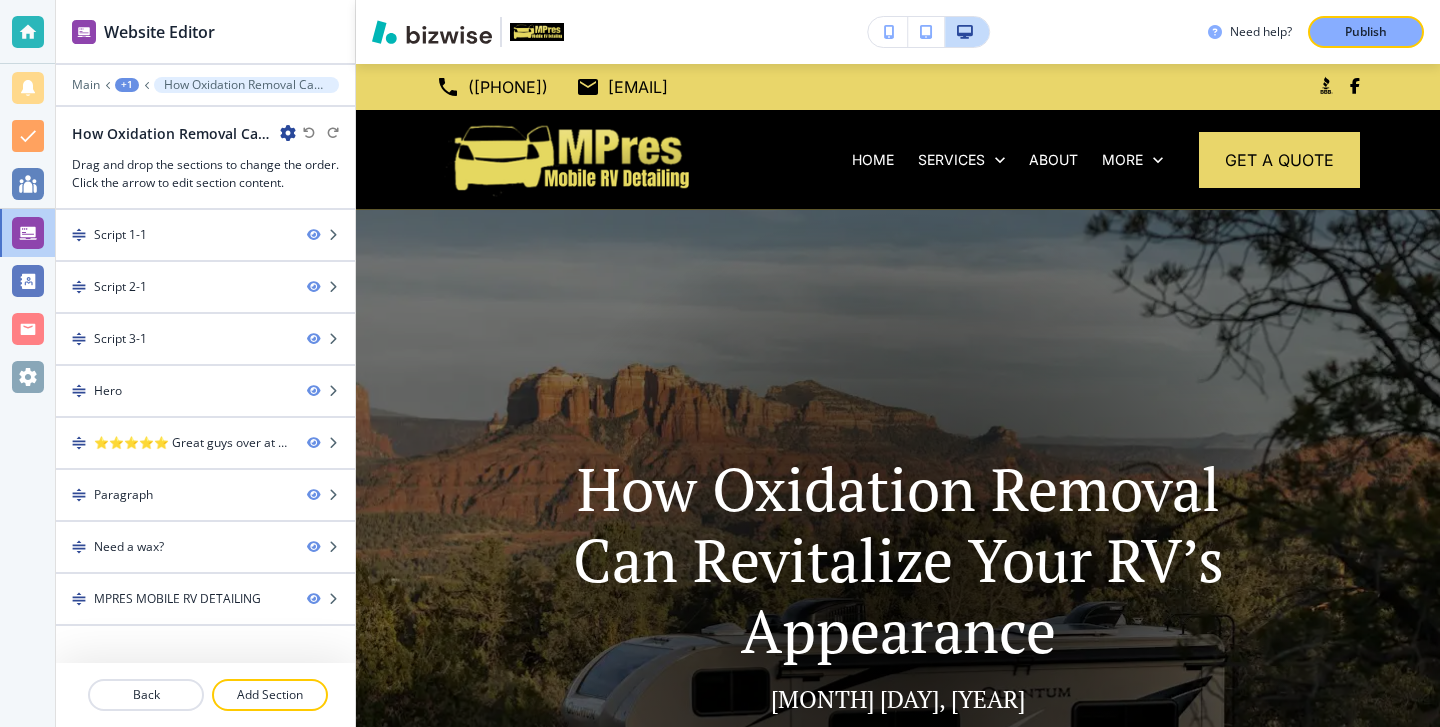 click on "How Oxidation Removal Can Revitalize Your RV’s Appearance" at bounding box center (184, 133) 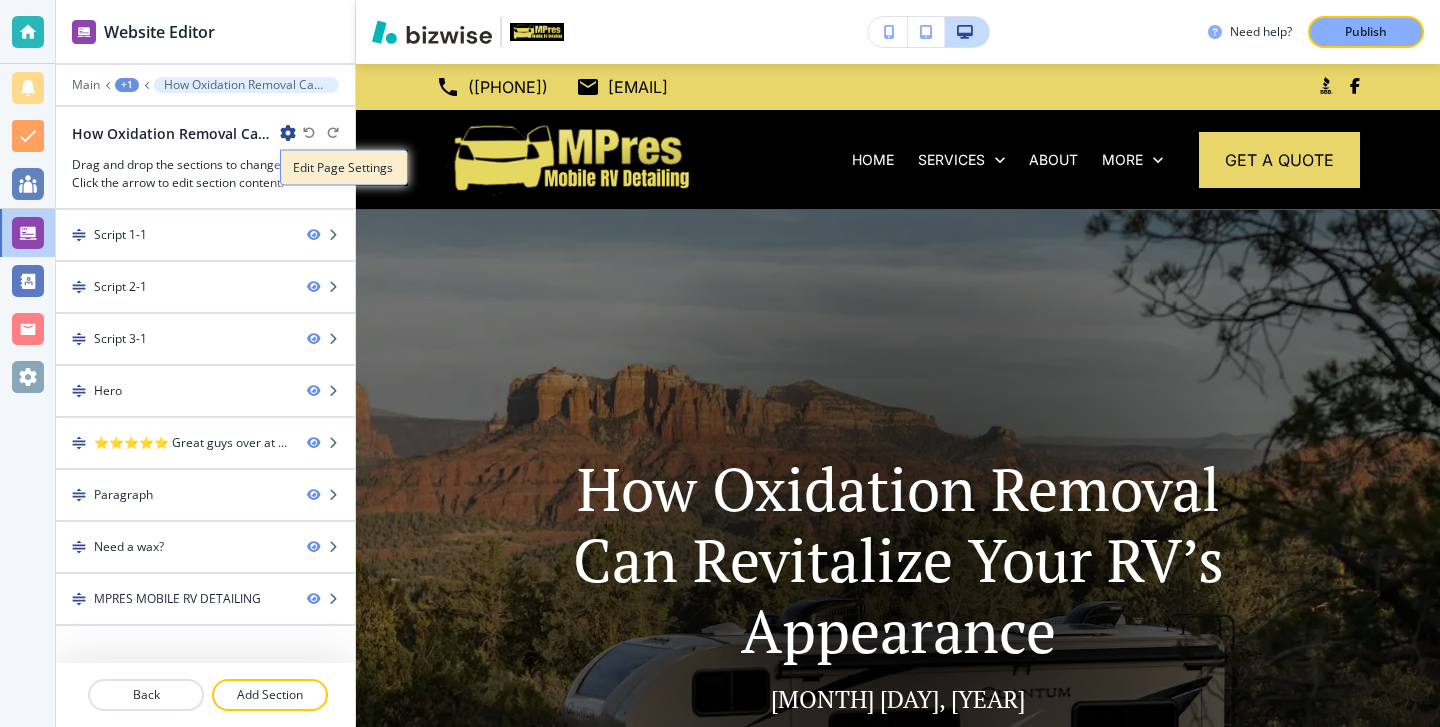 click on "Edit Page Settings" at bounding box center (344, 168) 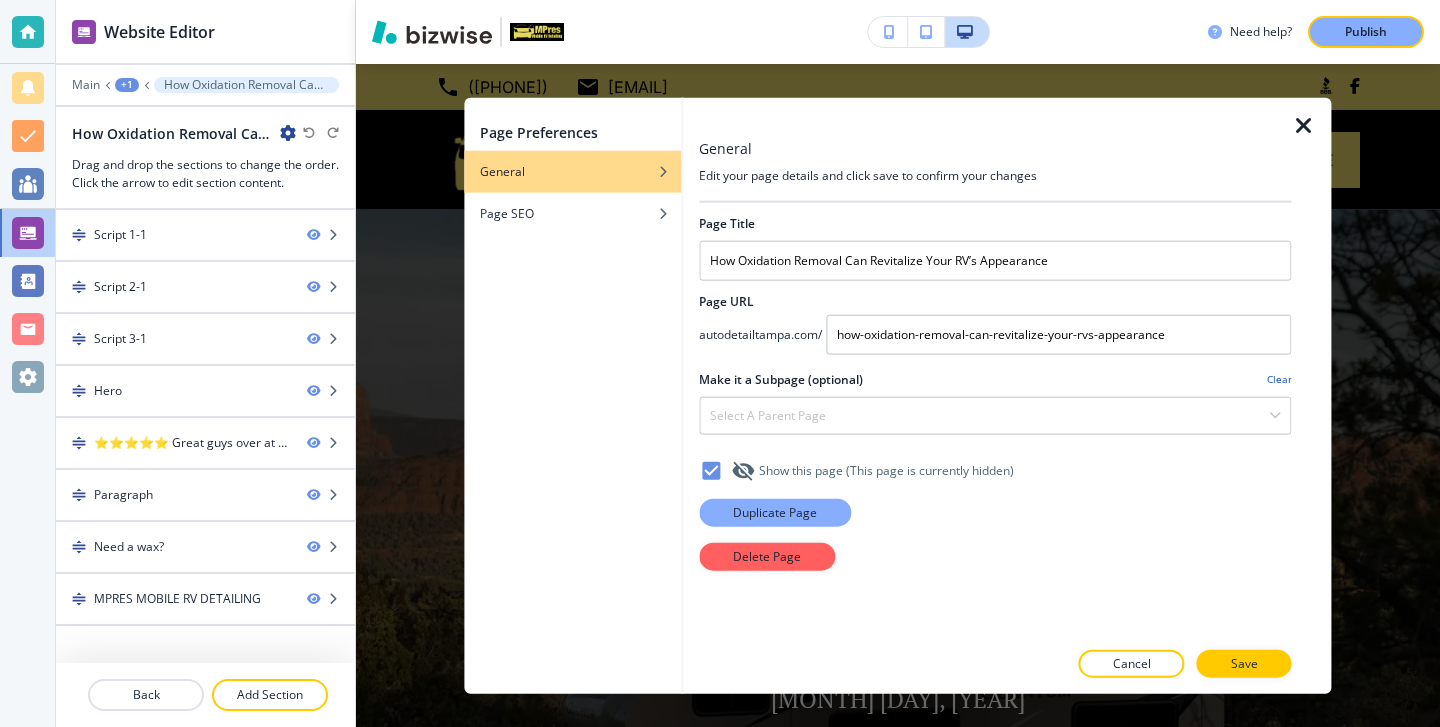 click on "Duplicate Page" at bounding box center [775, 512] 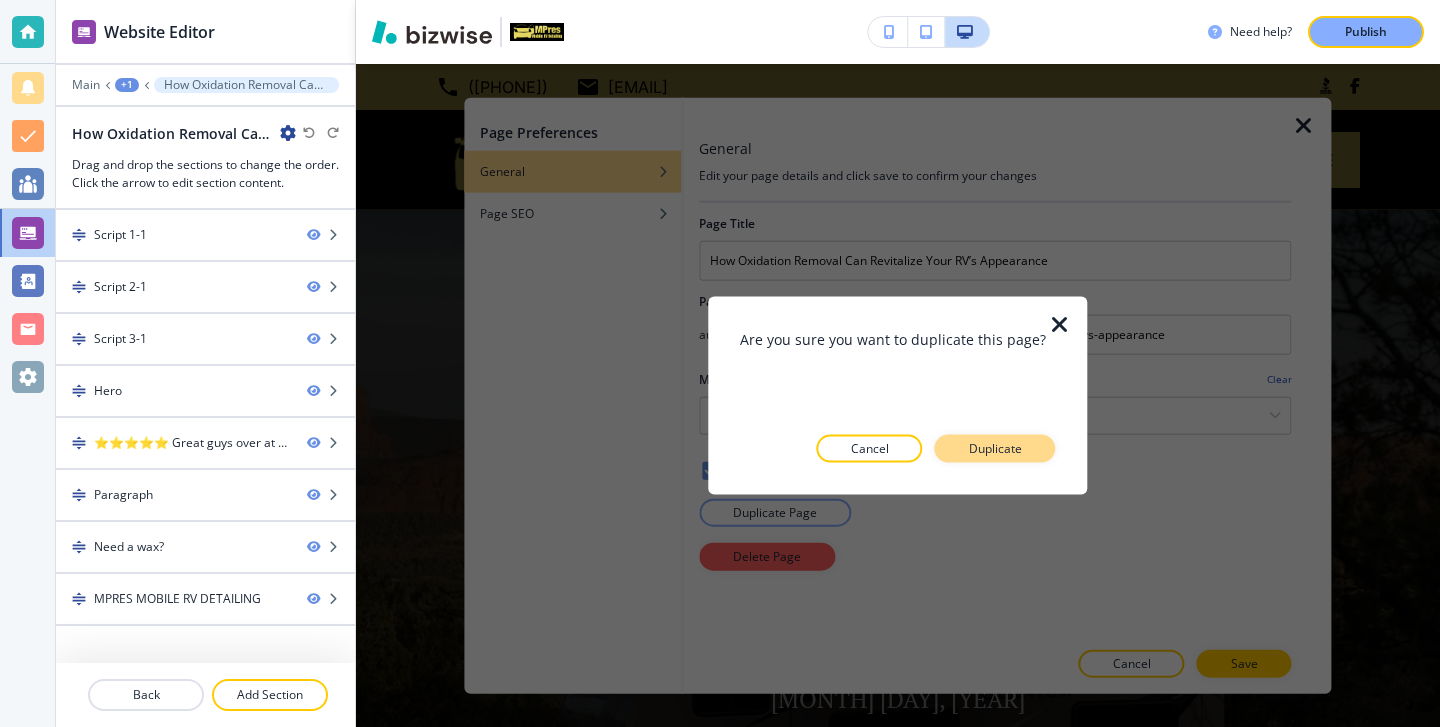 click on "Duplicate" at bounding box center [995, 449] 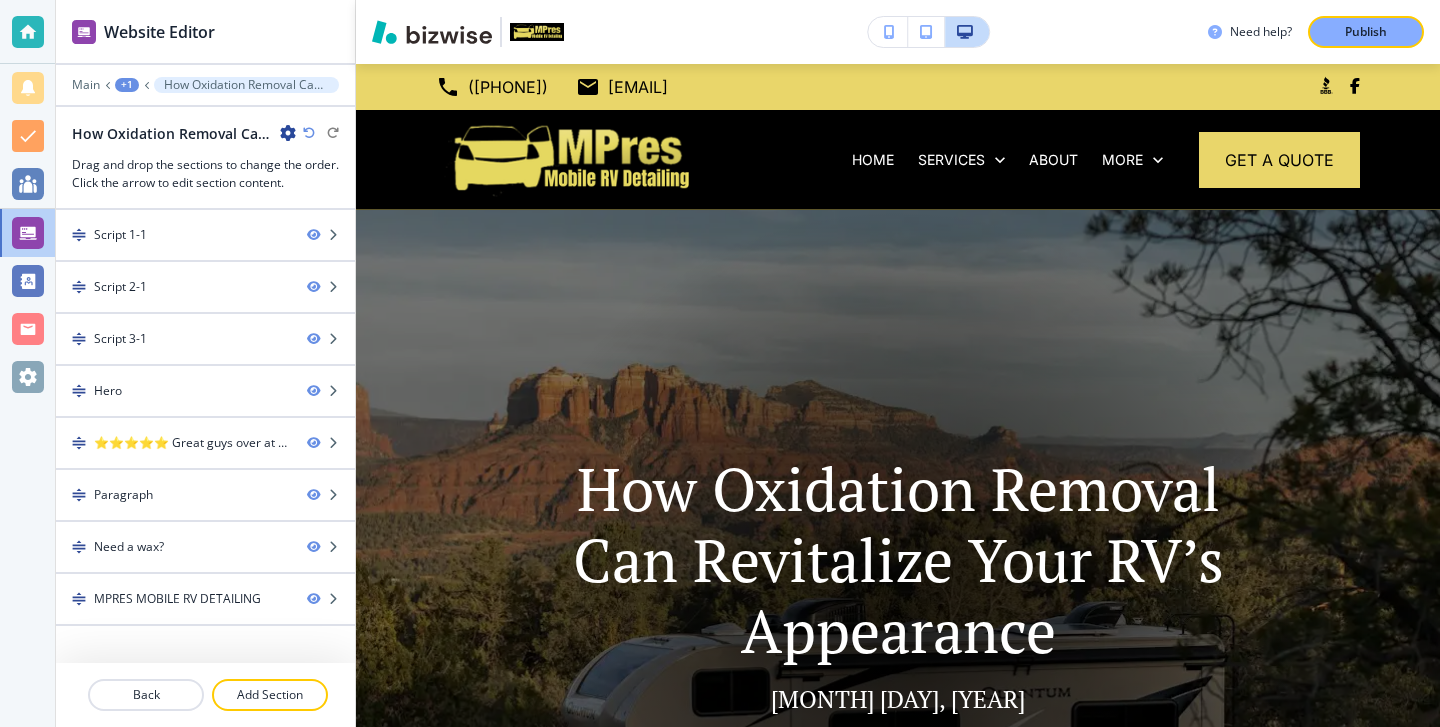 click at bounding box center [288, 133] 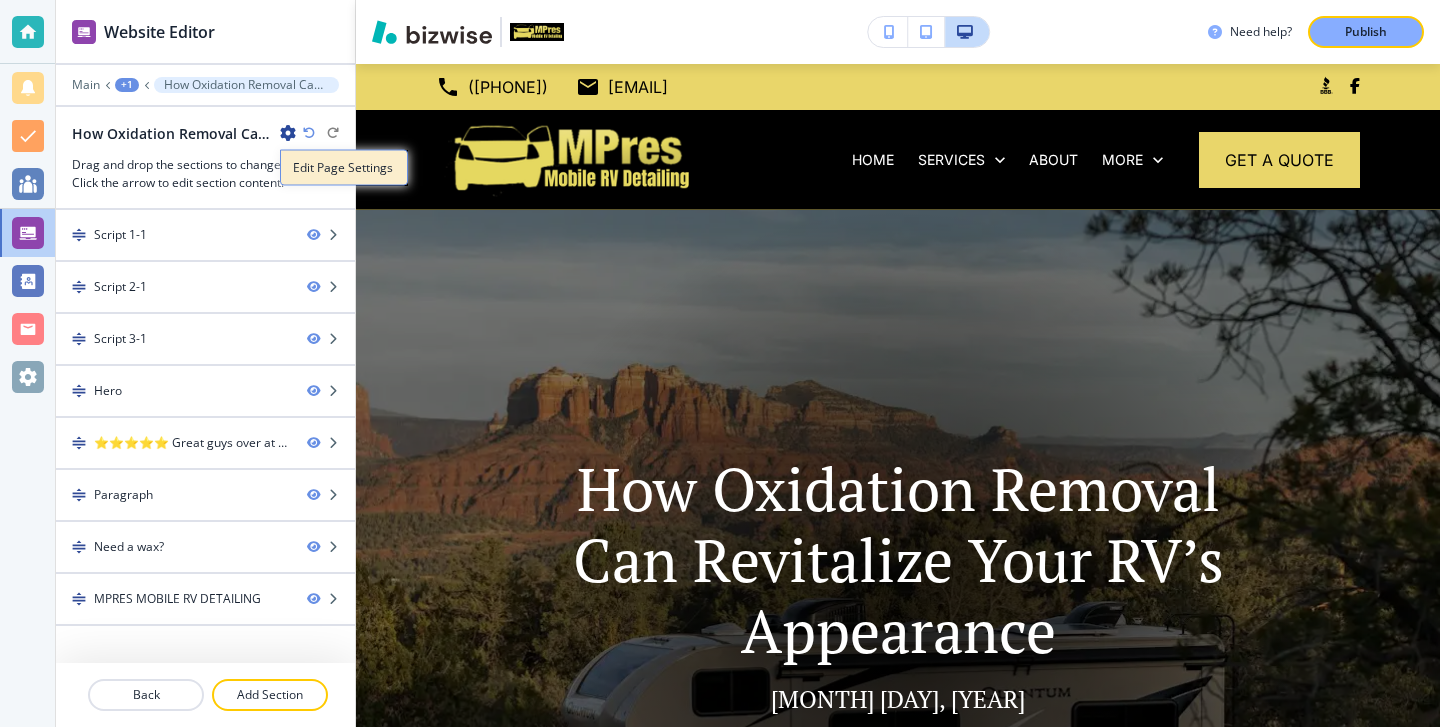 click on "Edit Page Settings" at bounding box center [344, 168] 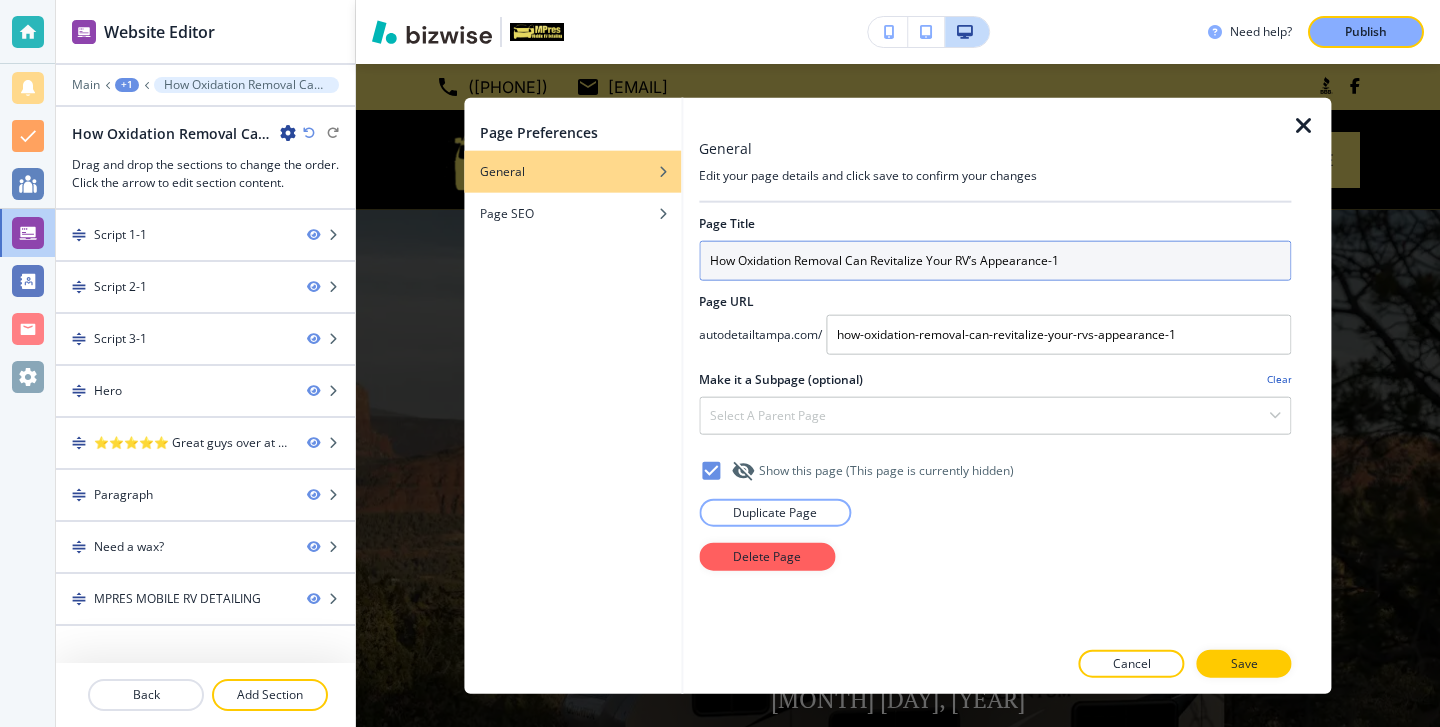 click on "How Oxidation Removal Can Revitalize Your RV’s Appearance-1" at bounding box center (995, 260) 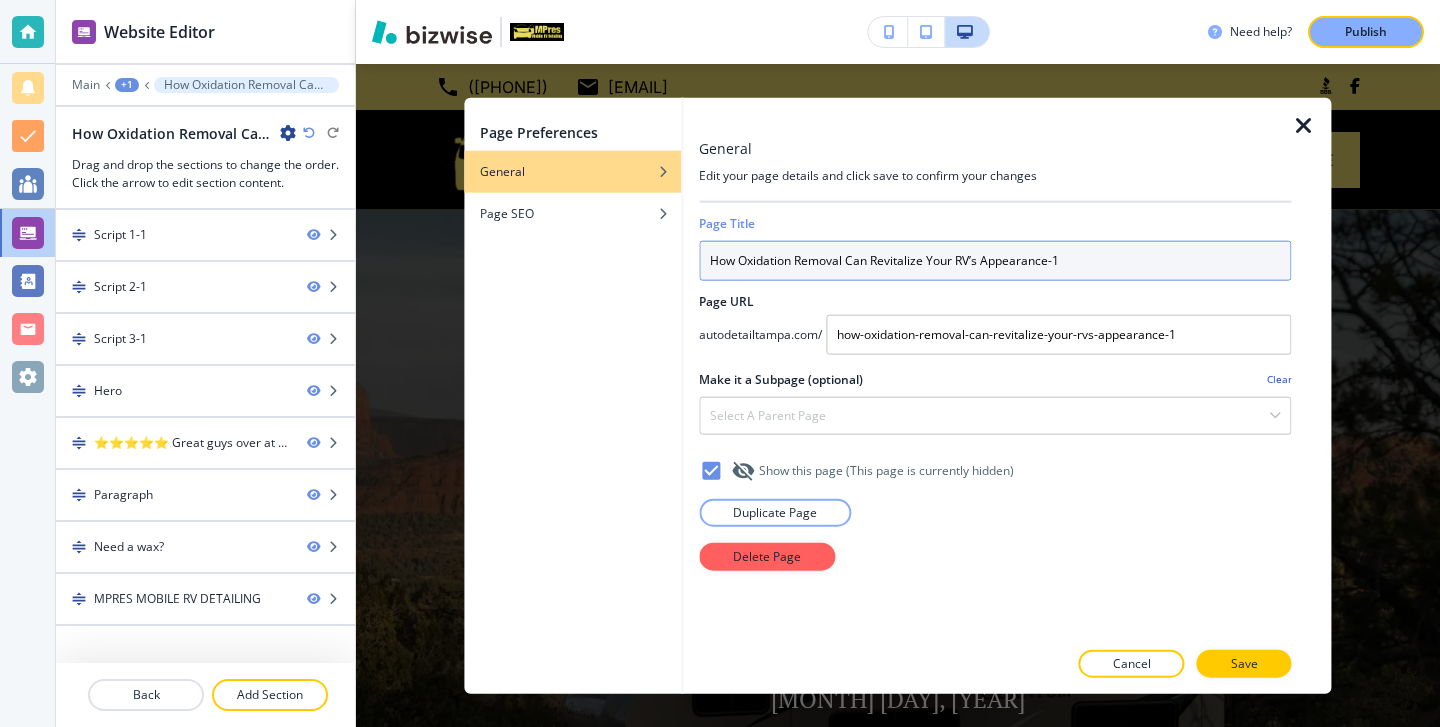 drag, startPoint x: 1069, startPoint y: 253, endPoint x: 585, endPoint y: 255, distance: 484.00412 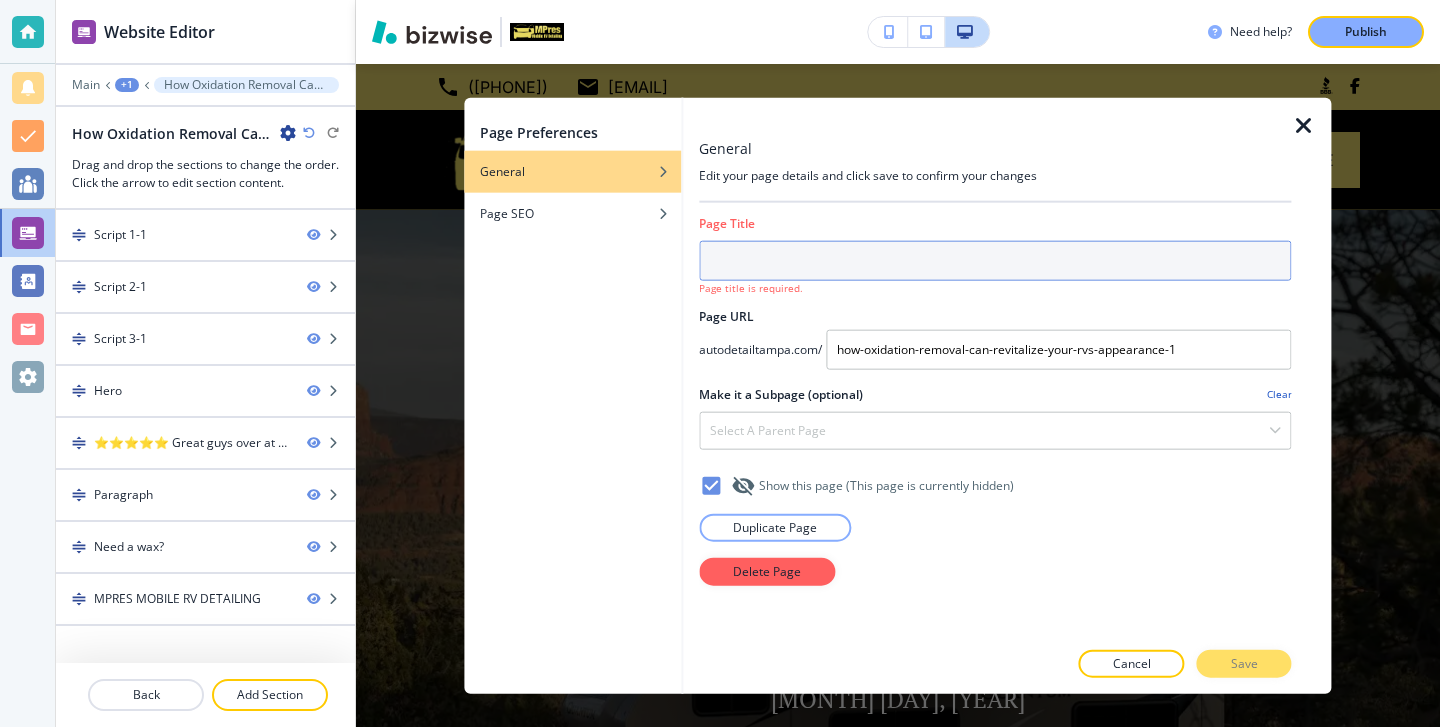 type 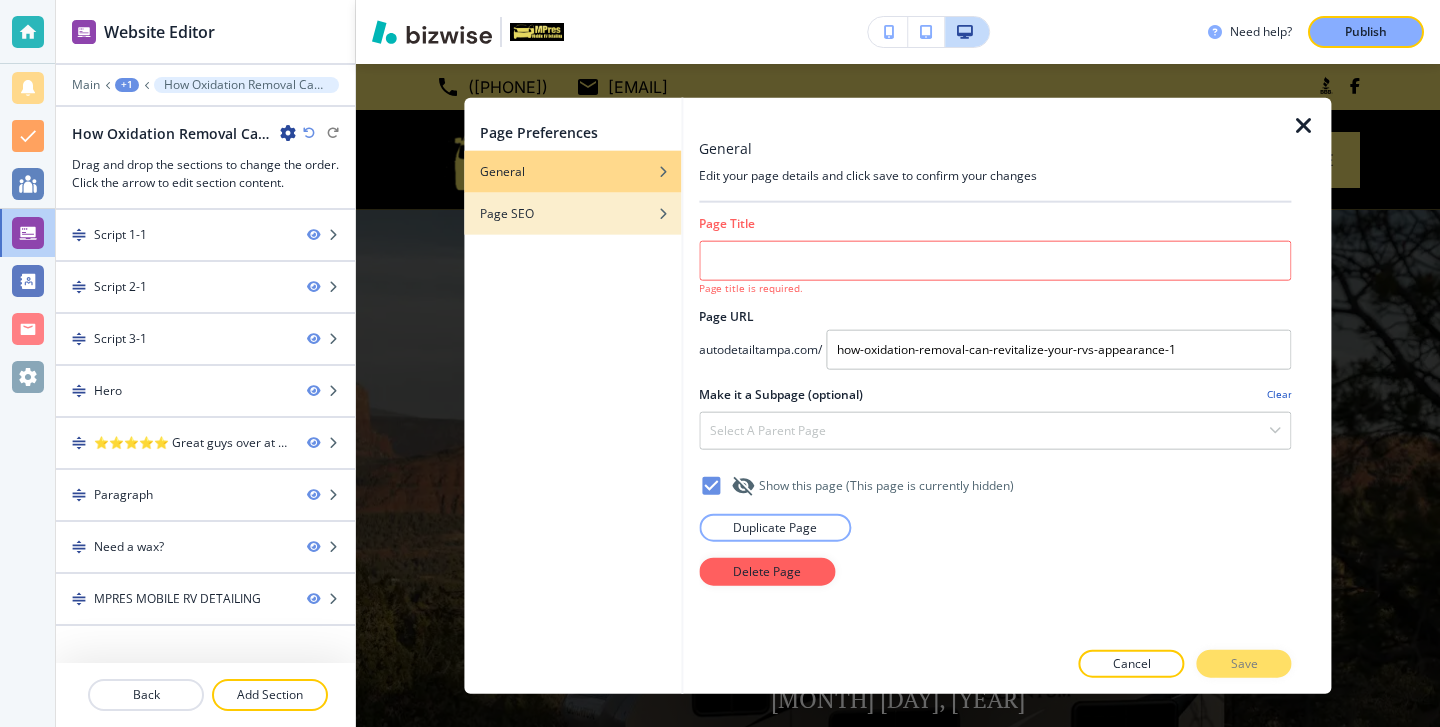 click at bounding box center [572, 198] 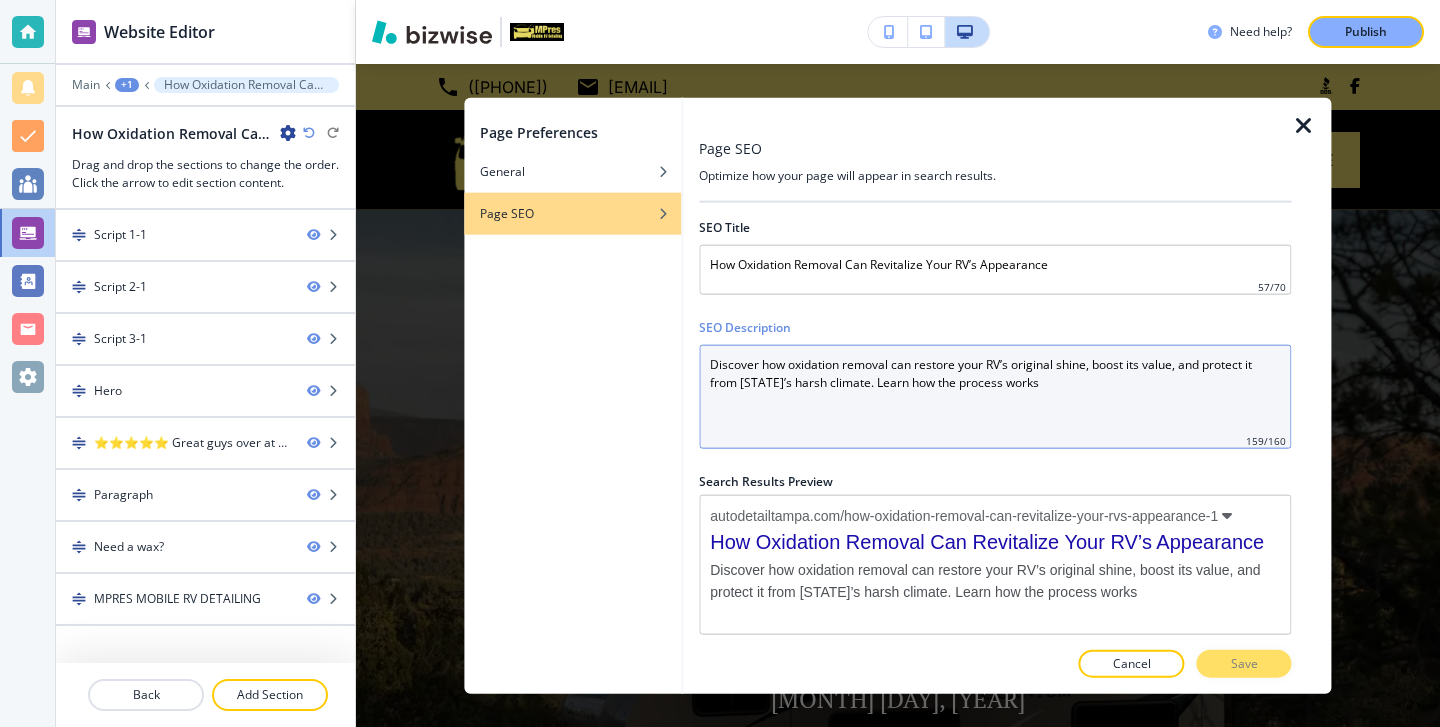 drag, startPoint x: 1075, startPoint y: 387, endPoint x: 583, endPoint y: 374, distance: 492.17172 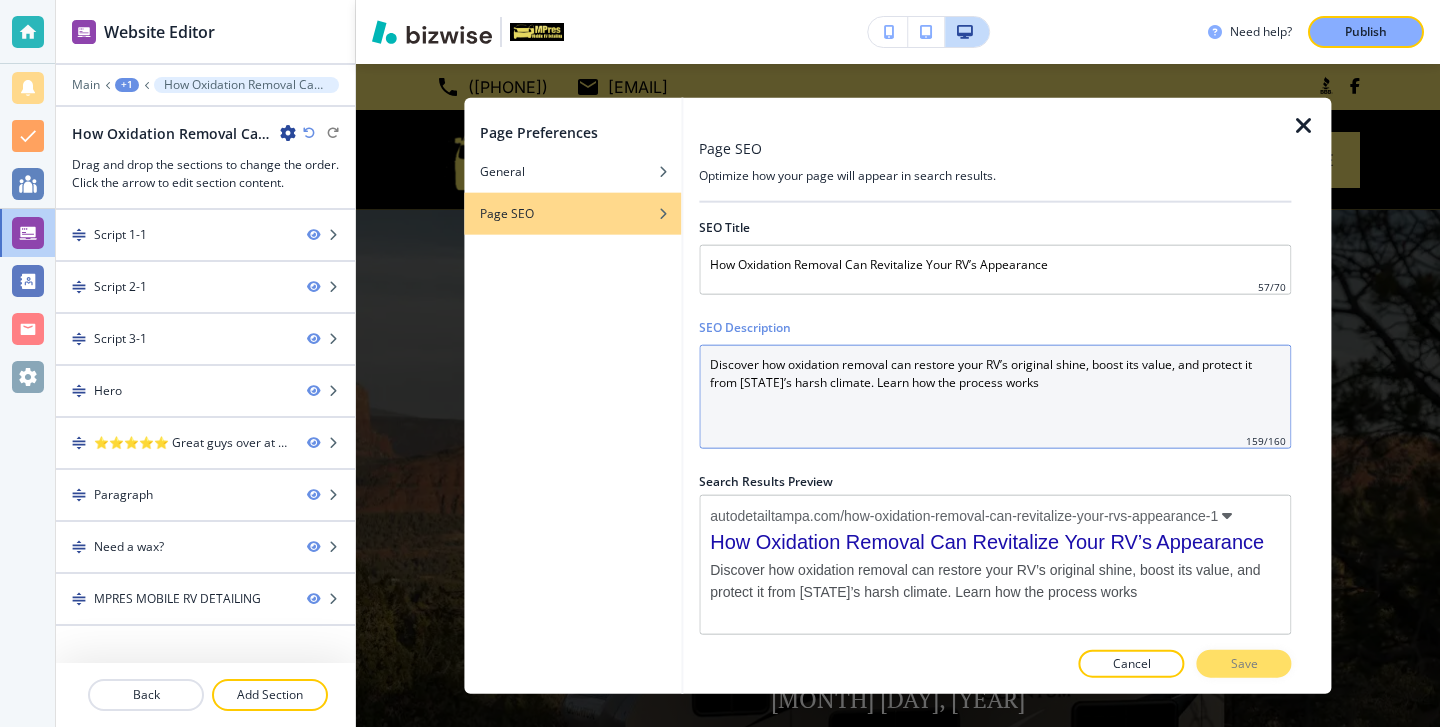 click on "Discover how oxidation removal can restore your RV’s original shine, boost its value, and protect it from [STATE]’s harsh climate. Learn how the process works" at bounding box center [995, 396] 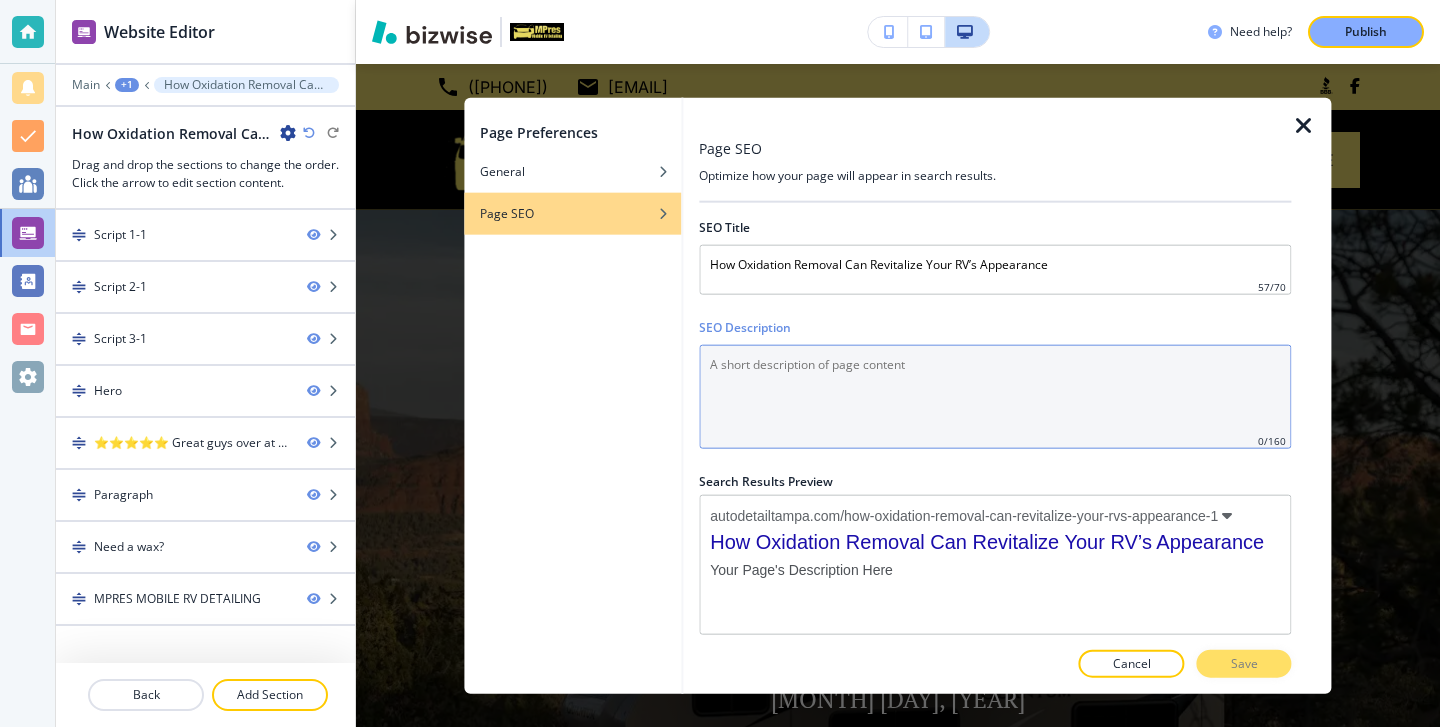 type on "x" 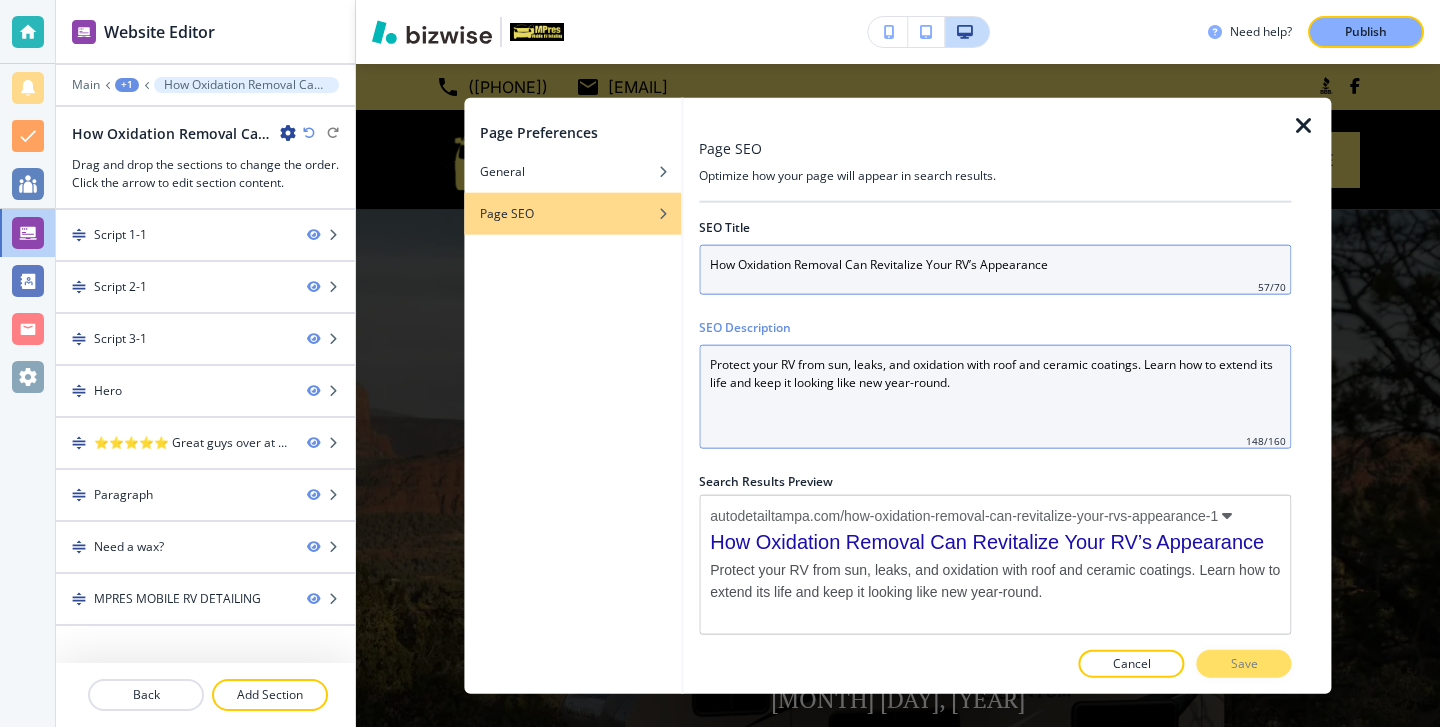 type on "Protect your RV from sun, leaks, and oxidation with roof and ceramic coatings. Learn how to extend its life and keep it looking like new year-round." 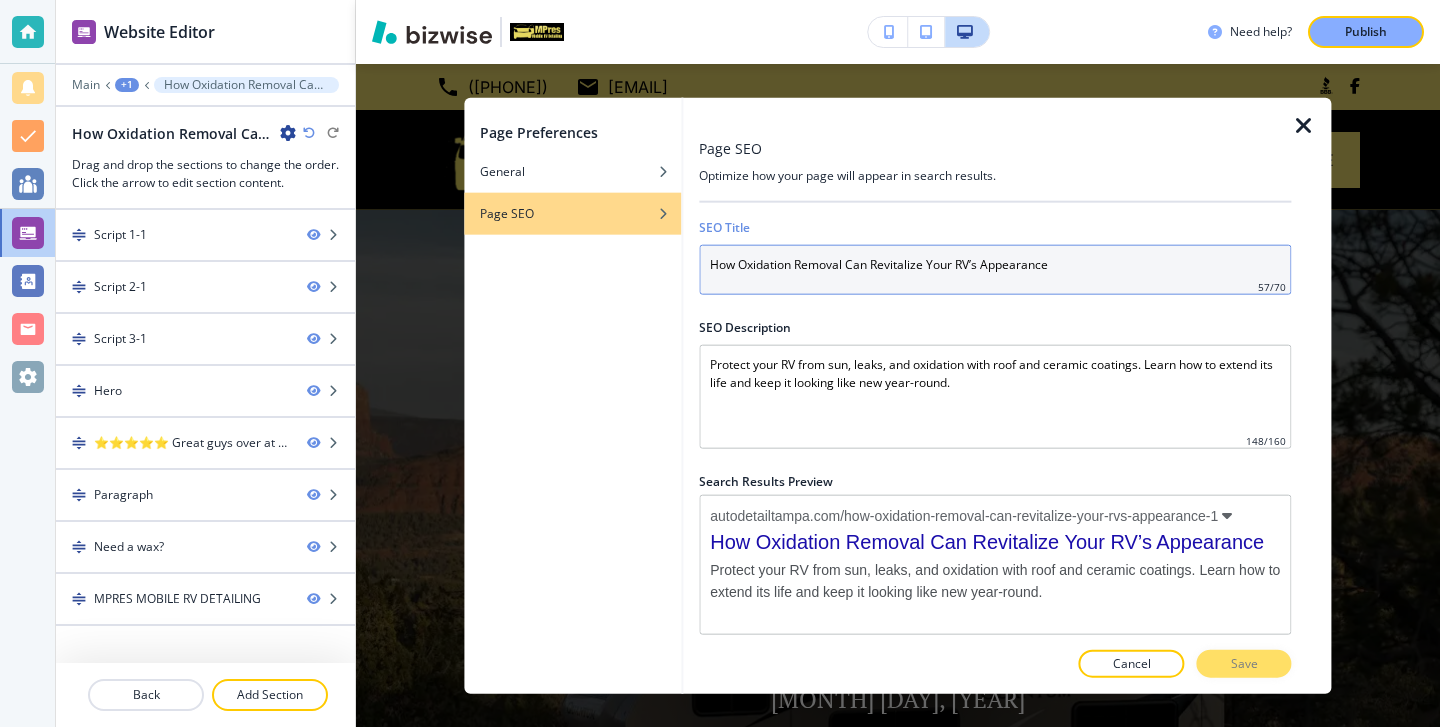 drag, startPoint x: 1086, startPoint y: 259, endPoint x: 665, endPoint y: 262, distance: 421.01068 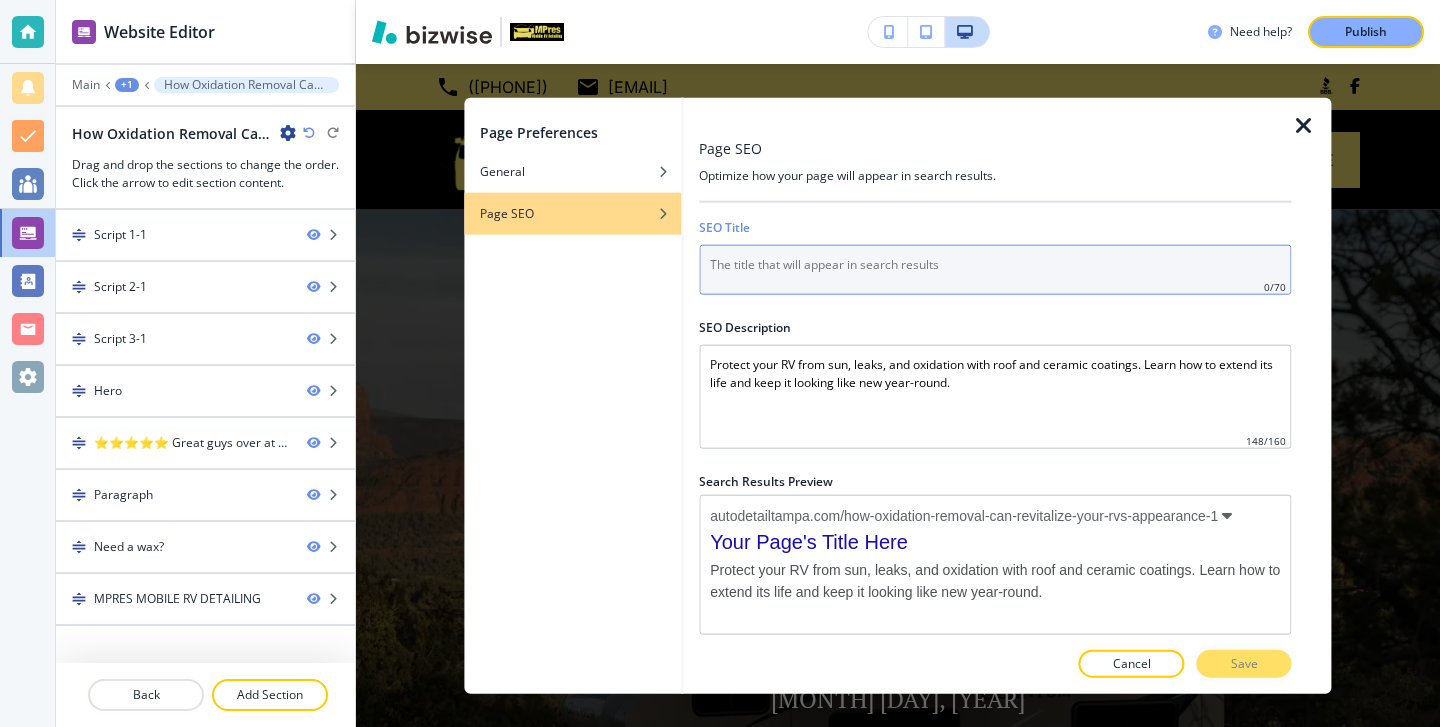 paste on "Protect Your RV with Roof Coatings and Ceramic Coatings: Extend Lifespan and Beat the [STATE] Heat" 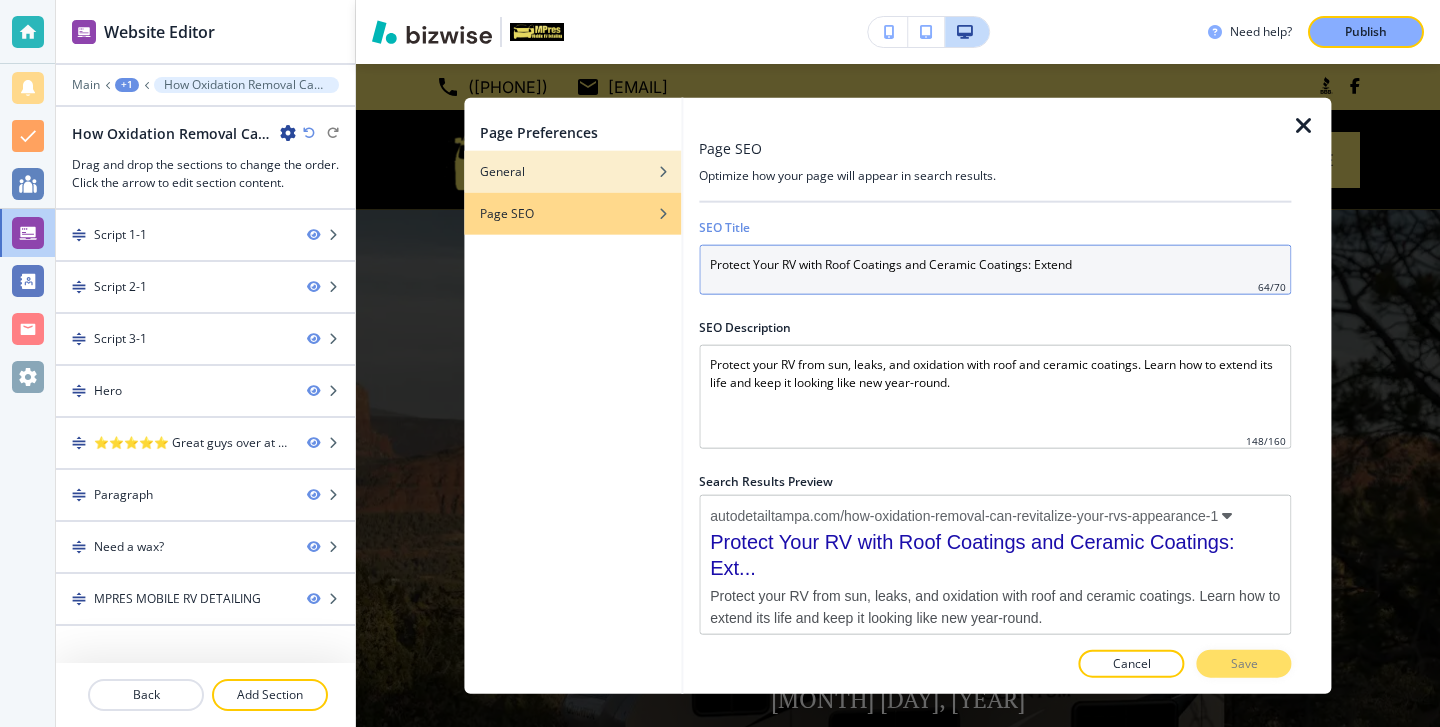 type on "Protect Your RV with Roof Coatings and Ceramic Coatings: Extend" 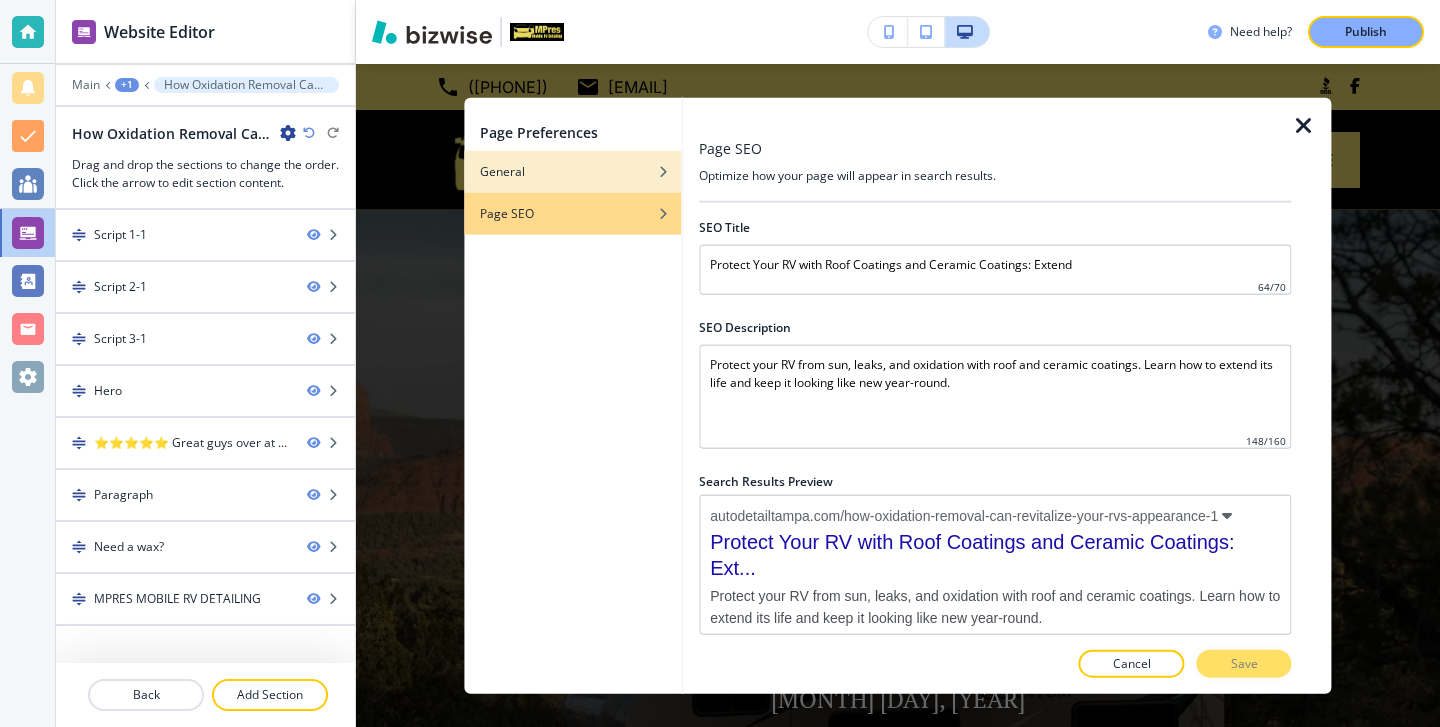 click at bounding box center [572, 186] 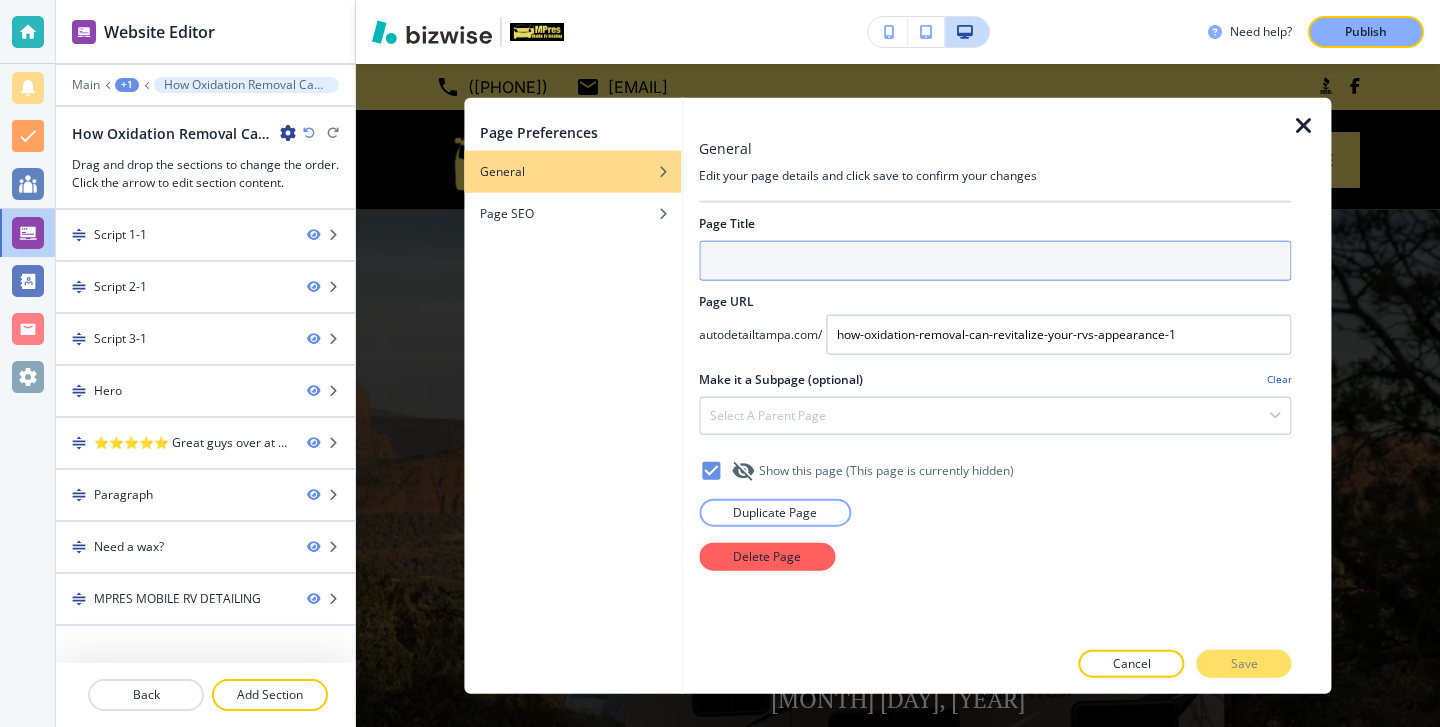 click at bounding box center (995, 260) 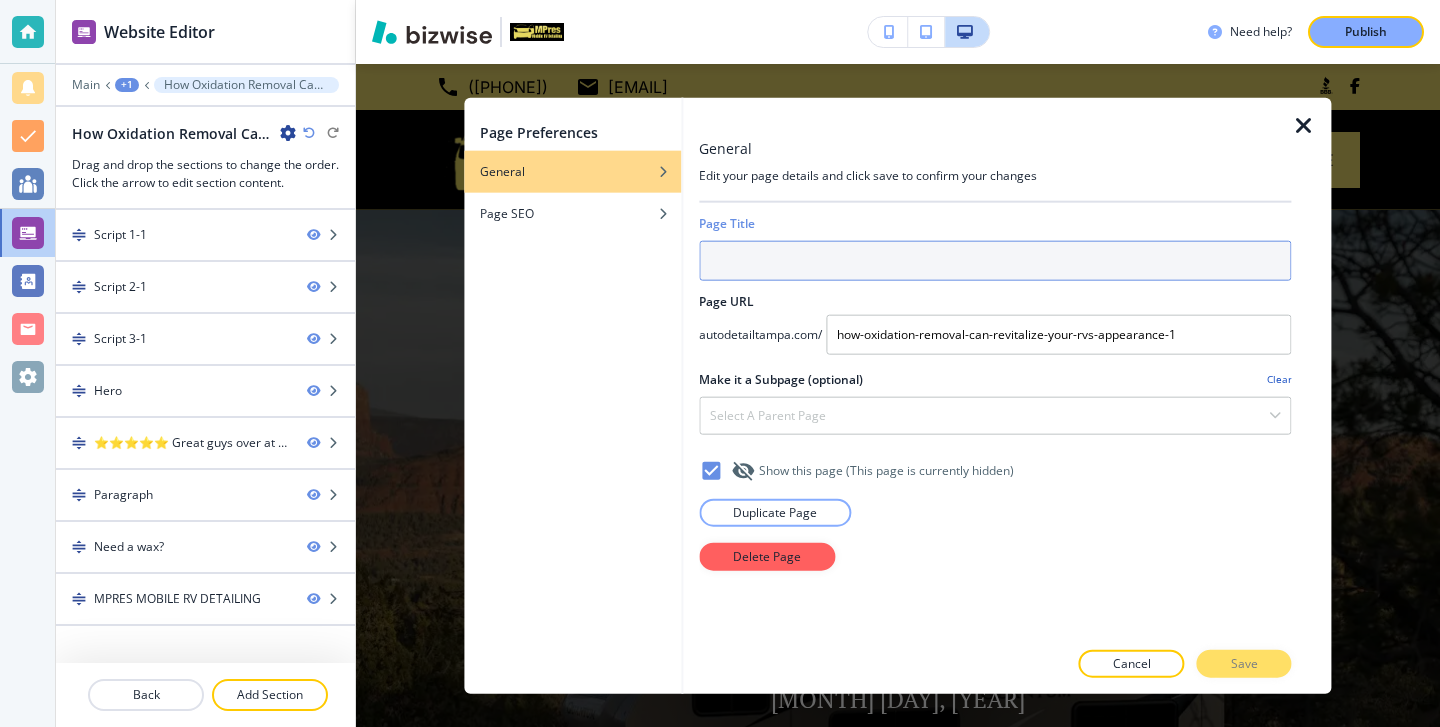 paste on "Protect Your RV with Roof Coatings and Ceramic Coatings: Extend Lifespan and Beat the [STATE] Heat" 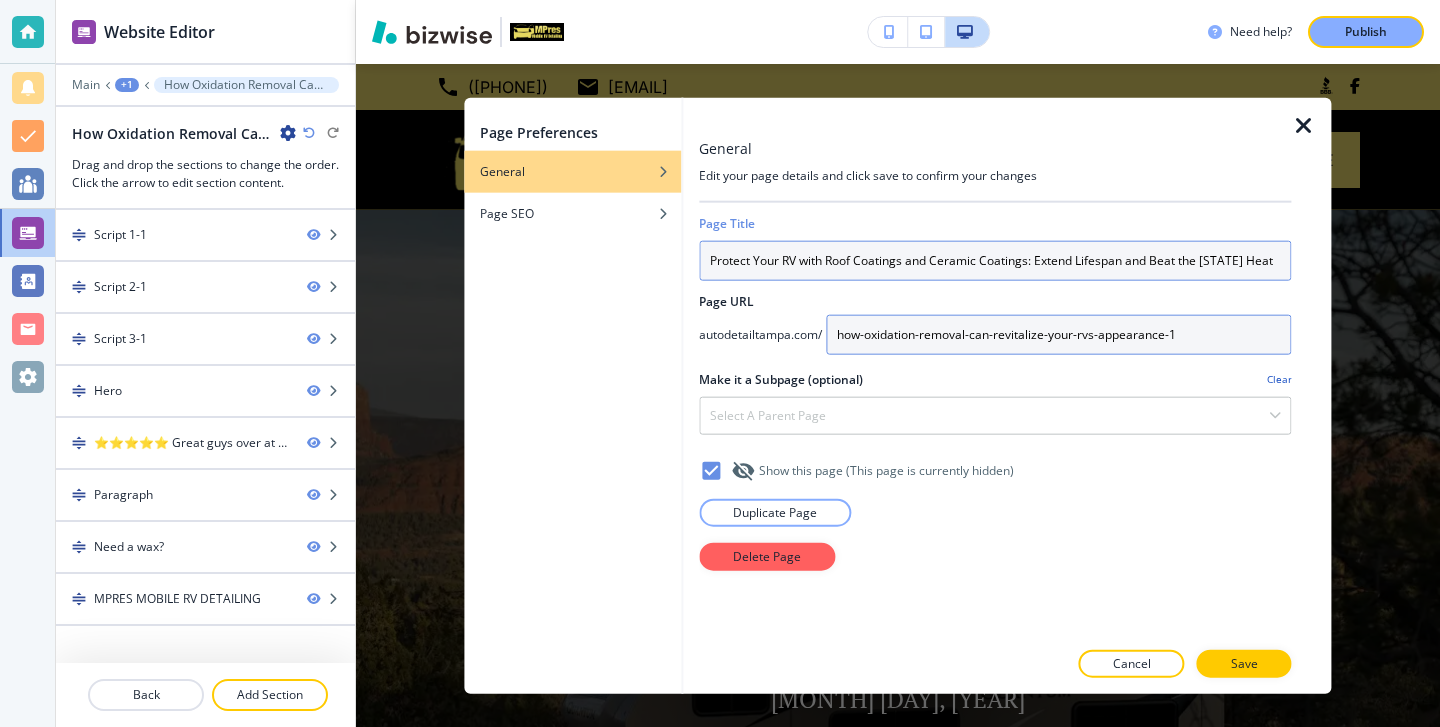 type on "Protect Your RV with Roof Coatings and Ceramic Coatings: Extend Lifespan and Beat the [STATE] Heat" 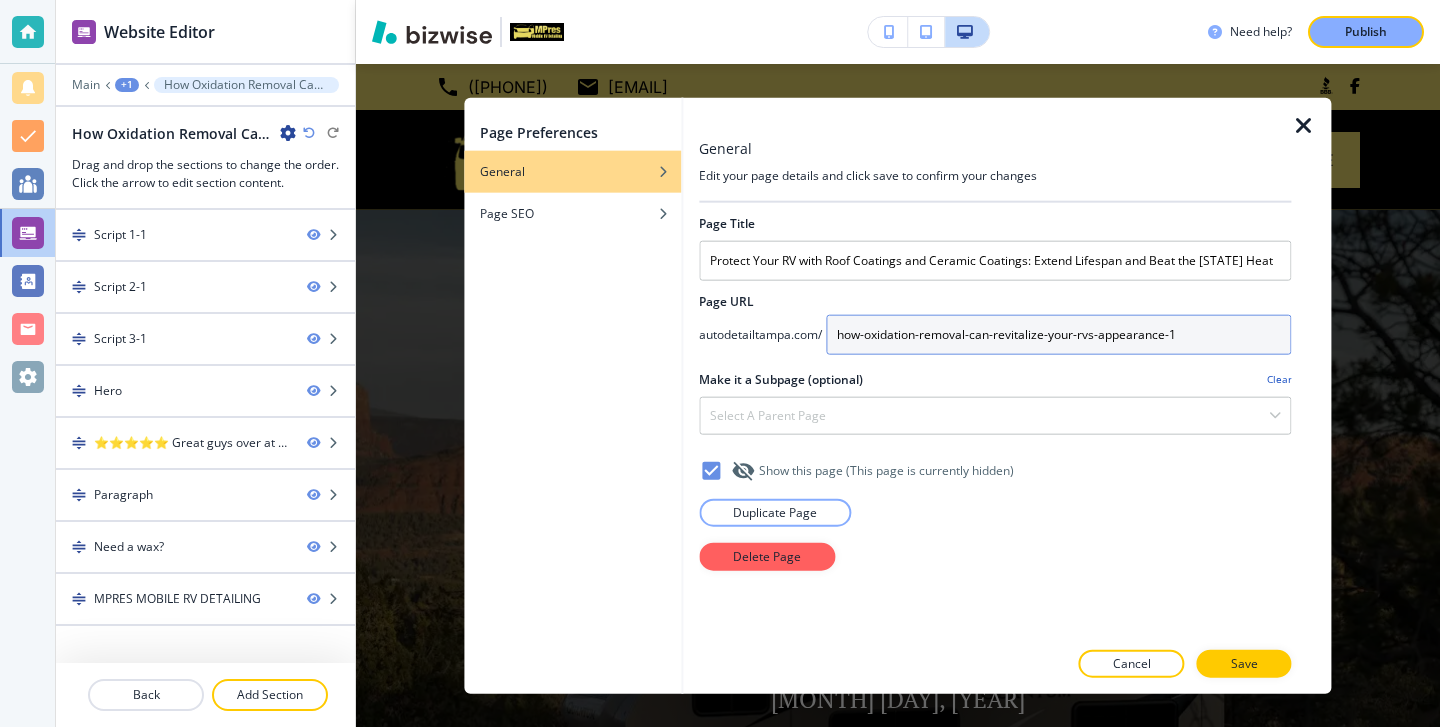 drag, startPoint x: 1197, startPoint y: 328, endPoint x: 786, endPoint y: 329, distance: 411.00122 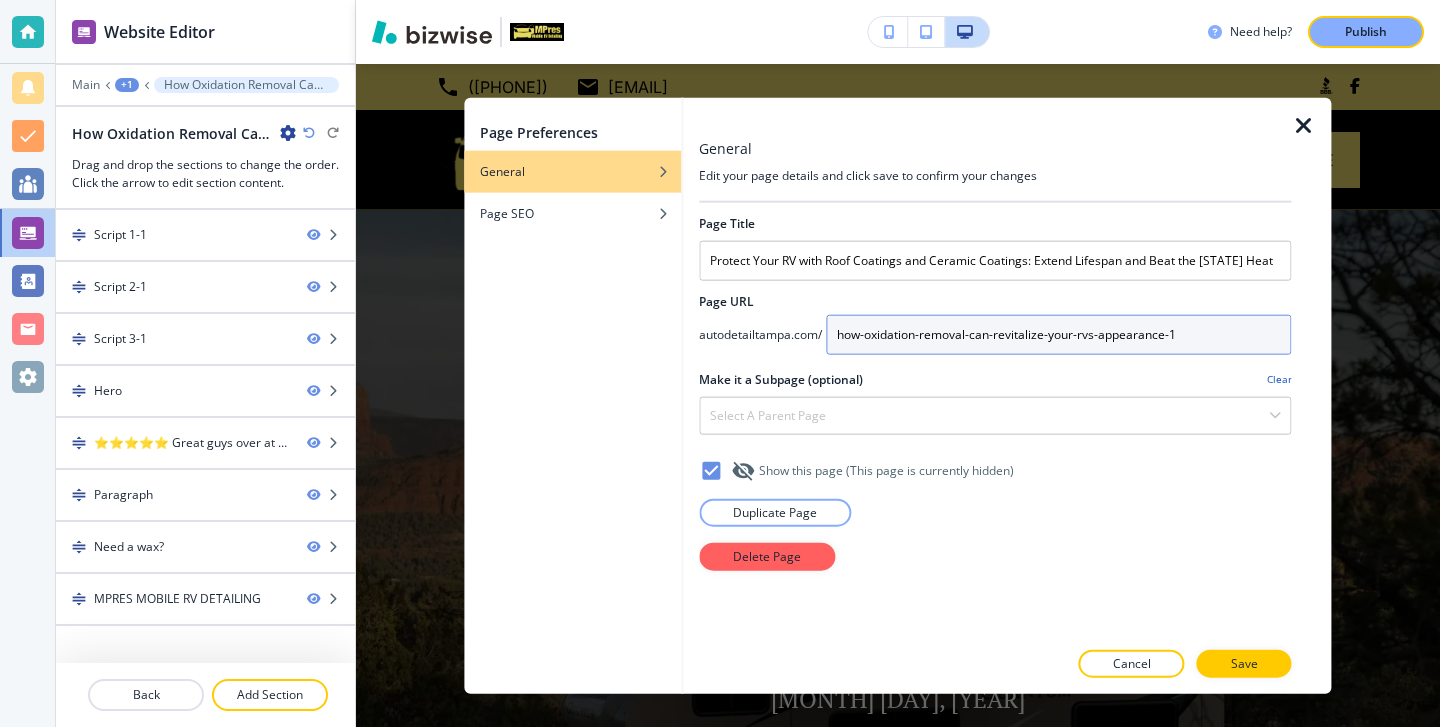 click on "autodetailtampa.com/ how-oxidation-removal-can-revitalize-your-rvs-appearance-1" at bounding box center (995, 334) 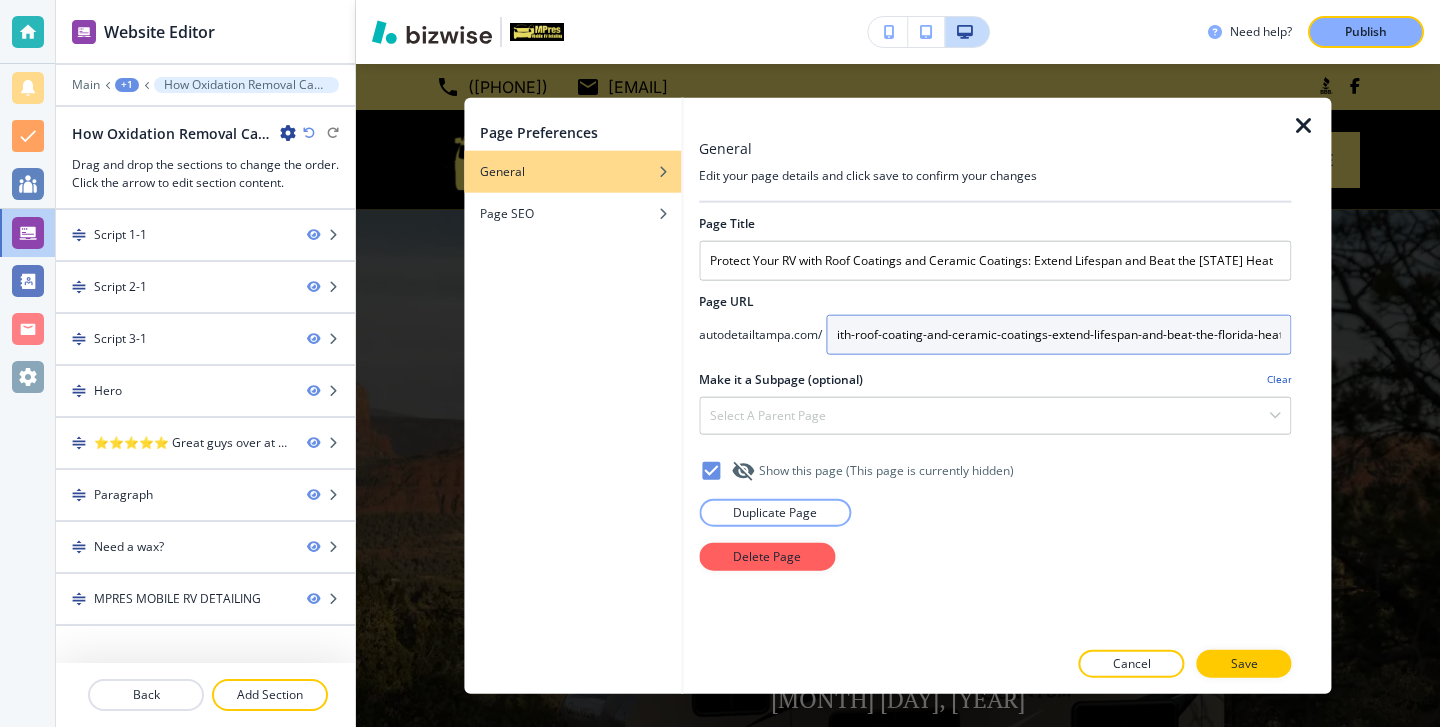 scroll, scrollTop: 0, scrollLeft: 101, axis: horizontal 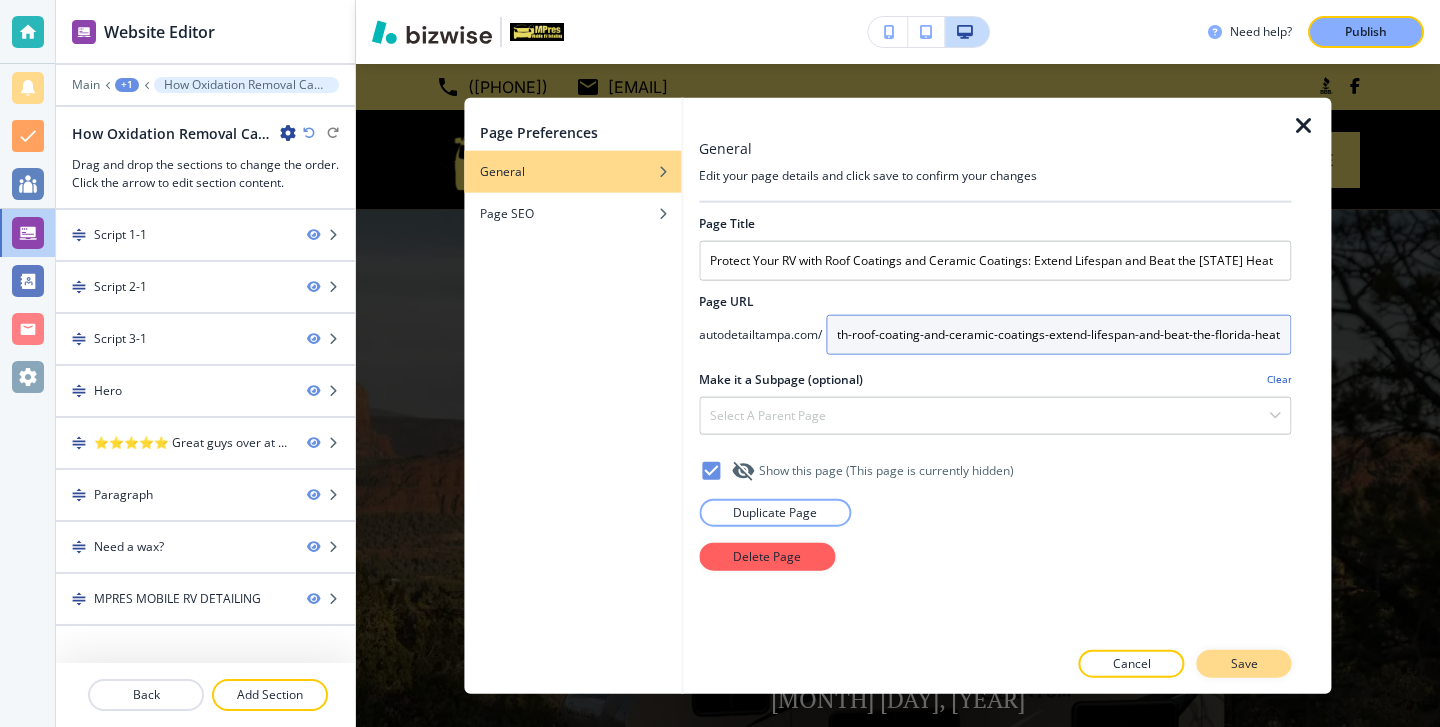 type on "protect-your-rv-with-roof-coating-and-ceramic-coatings-extend-lifespan-and-beat-the-florida-heat" 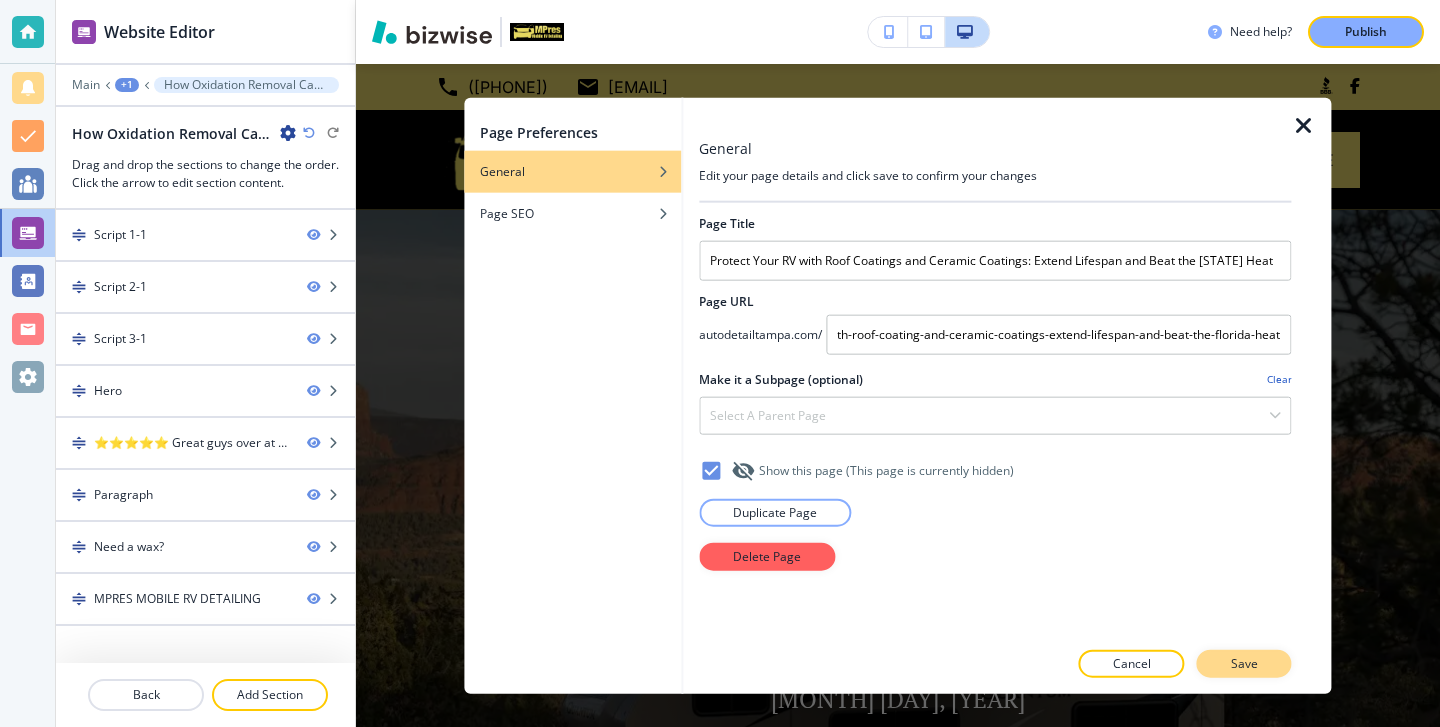 click on "Save" at bounding box center (1244, 664) 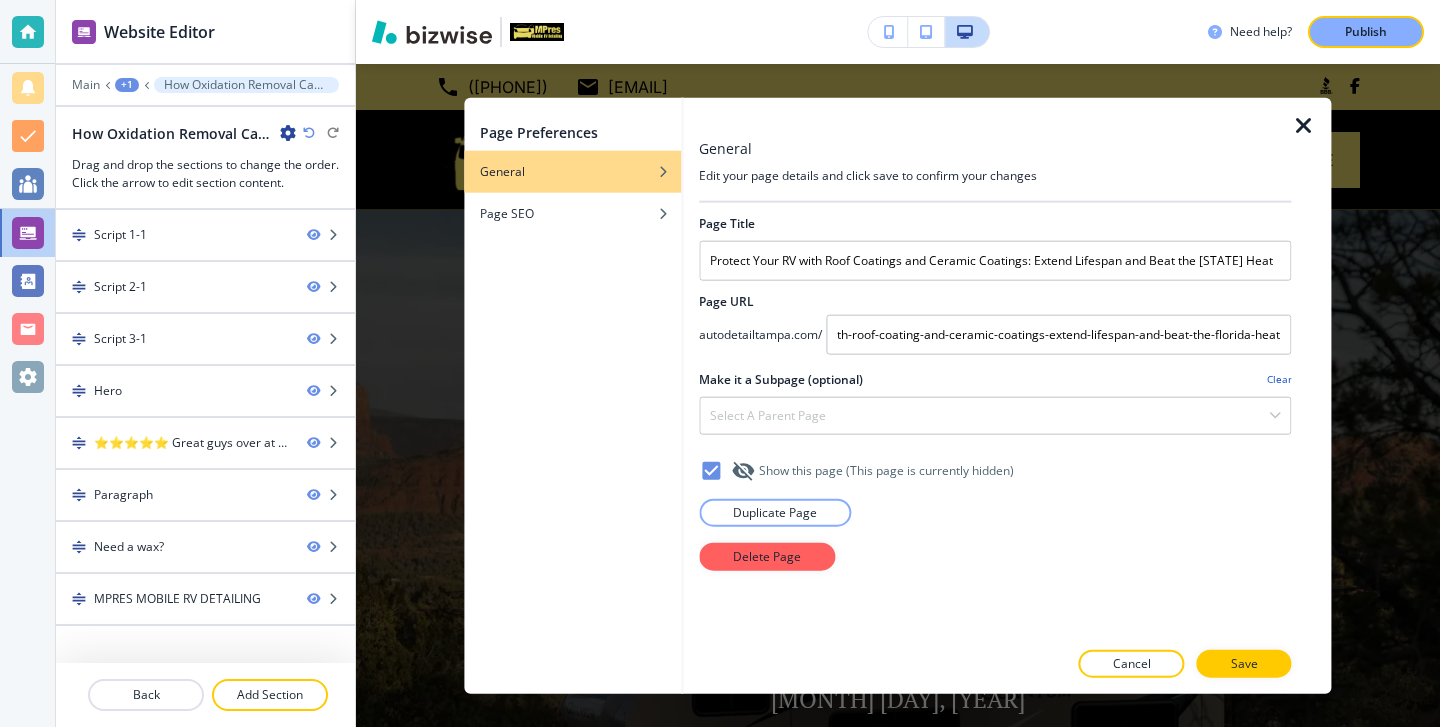 scroll, scrollTop: 0, scrollLeft: 0, axis: both 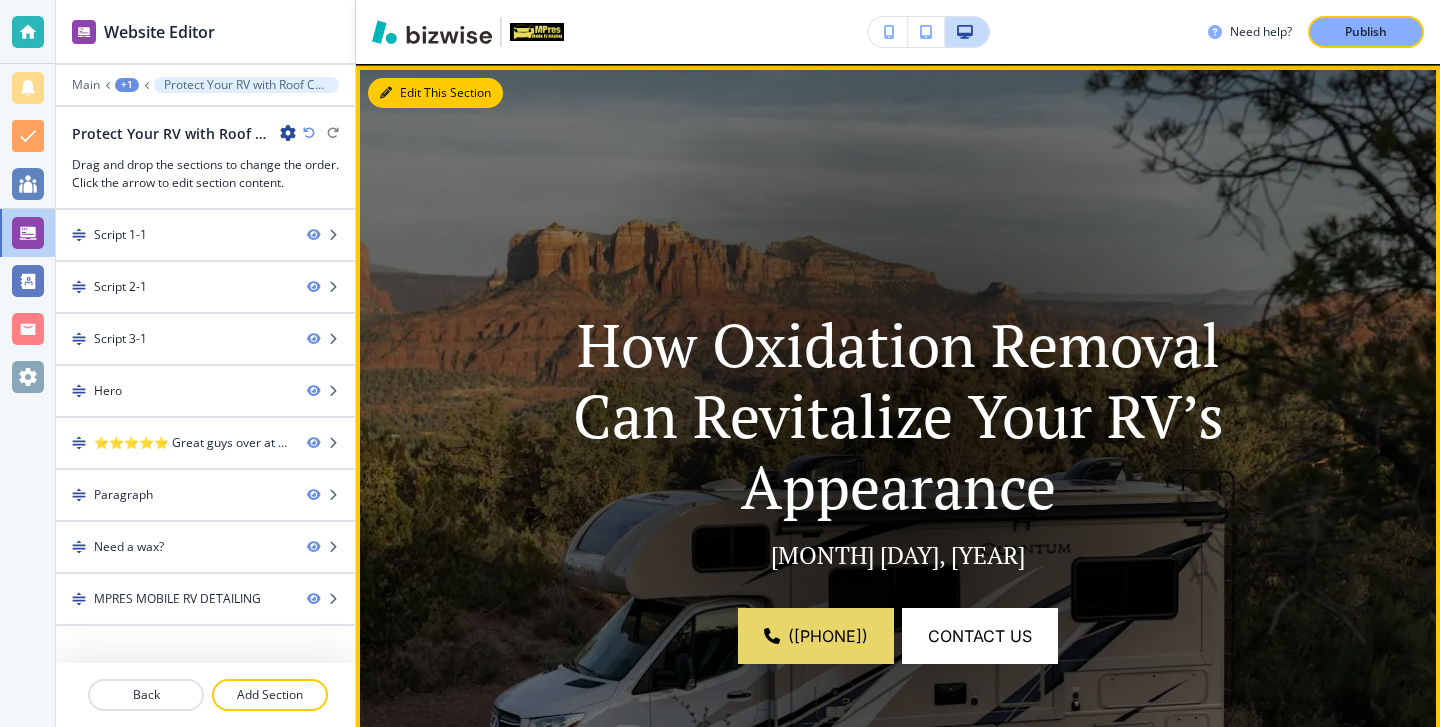 click on "Edit This Section" at bounding box center (435, 93) 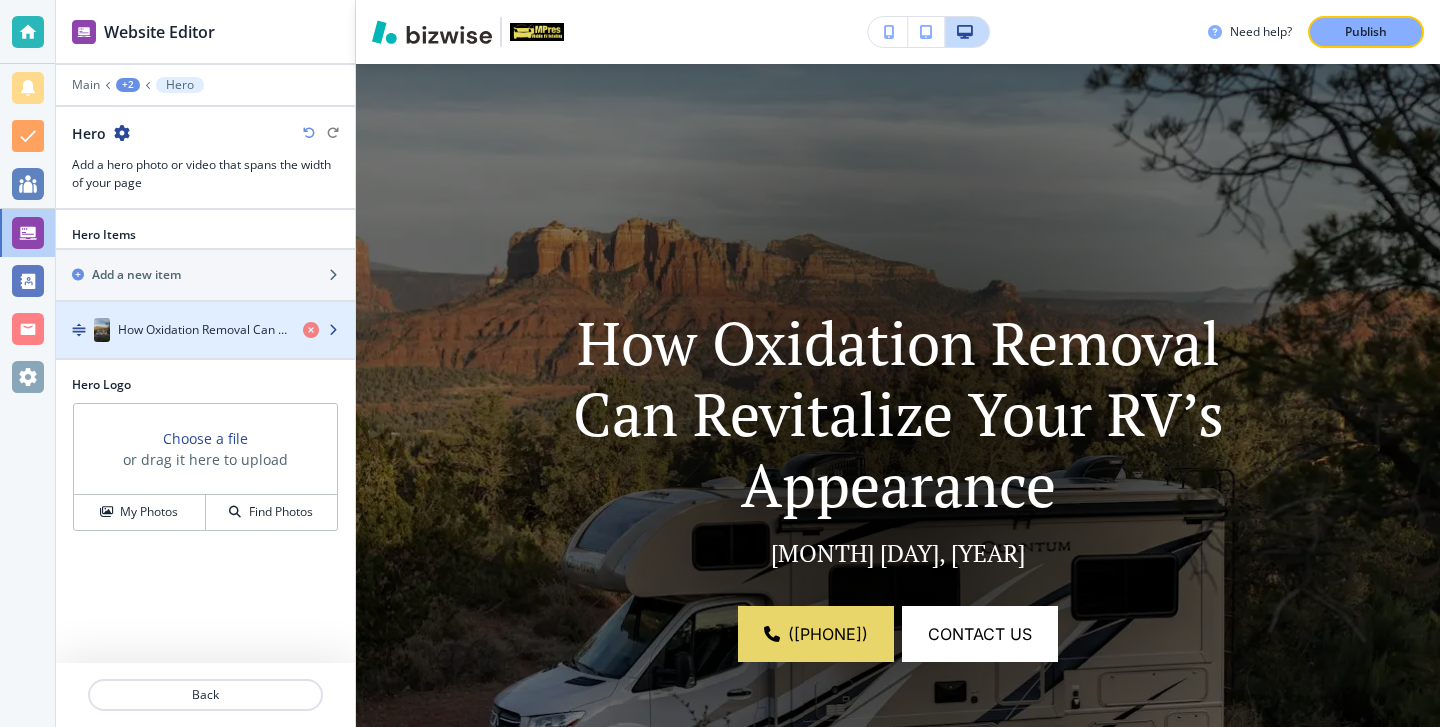 click on "How Oxidation Removal Can Revitalize Your RV’s Appearance" at bounding box center (171, 330) 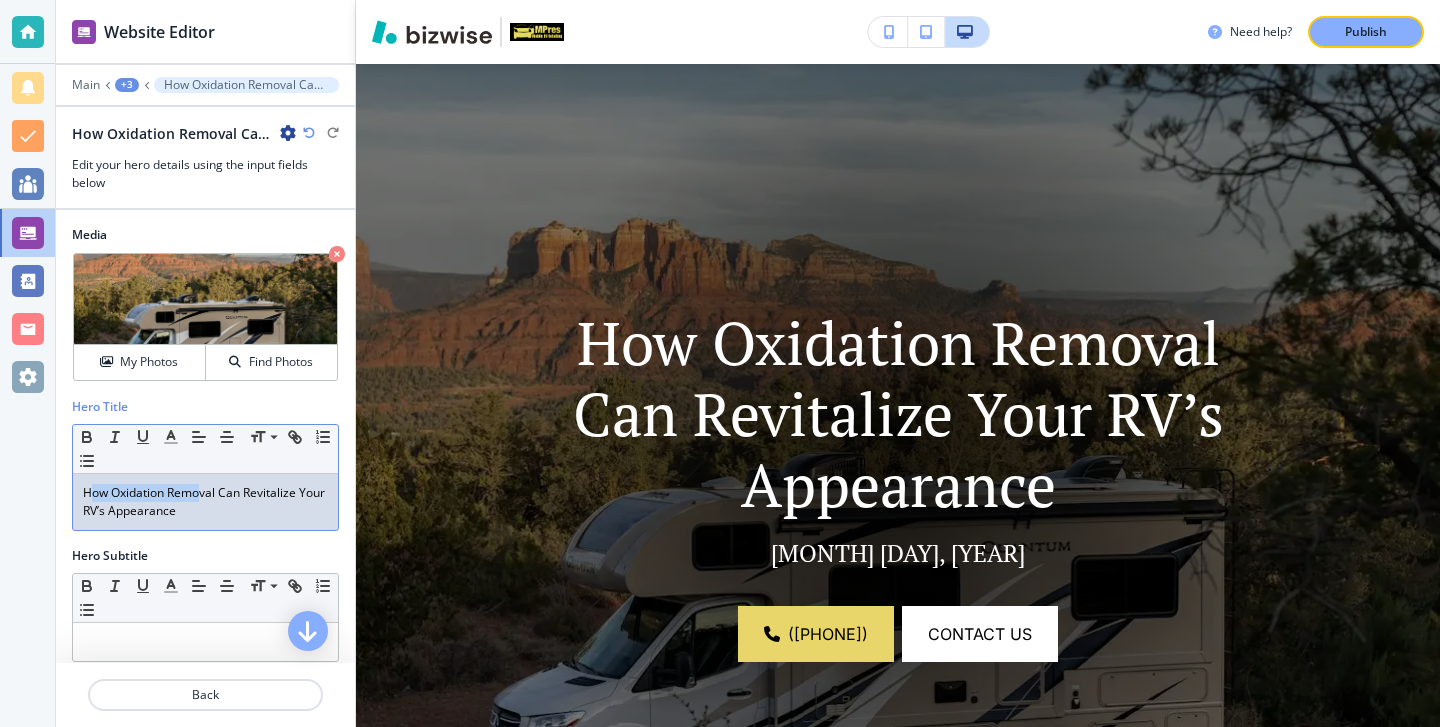 drag, startPoint x: 204, startPoint y: 501, endPoint x: 93, endPoint y: 491, distance: 111.44954 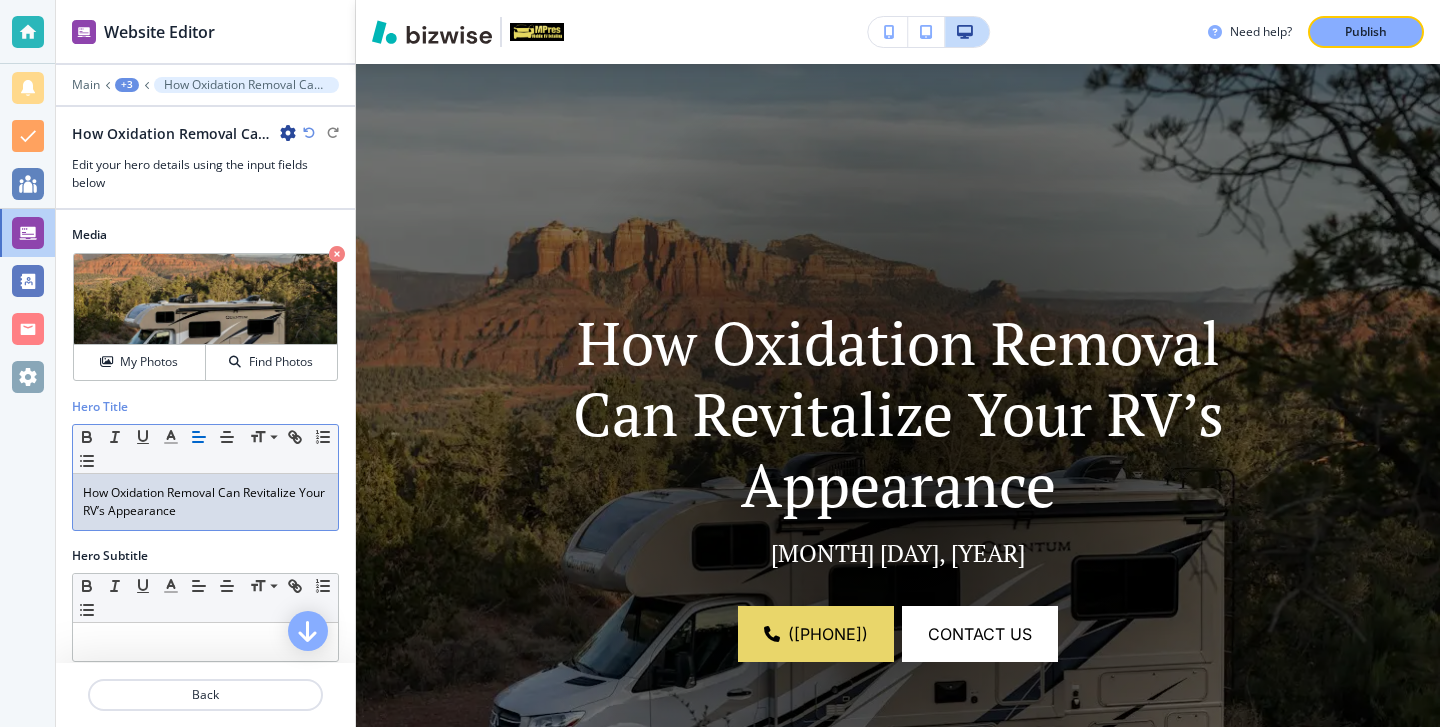 click on "How Oxidation Removal Can Revitalize Your RV’s Appearance" at bounding box center [205, 502] 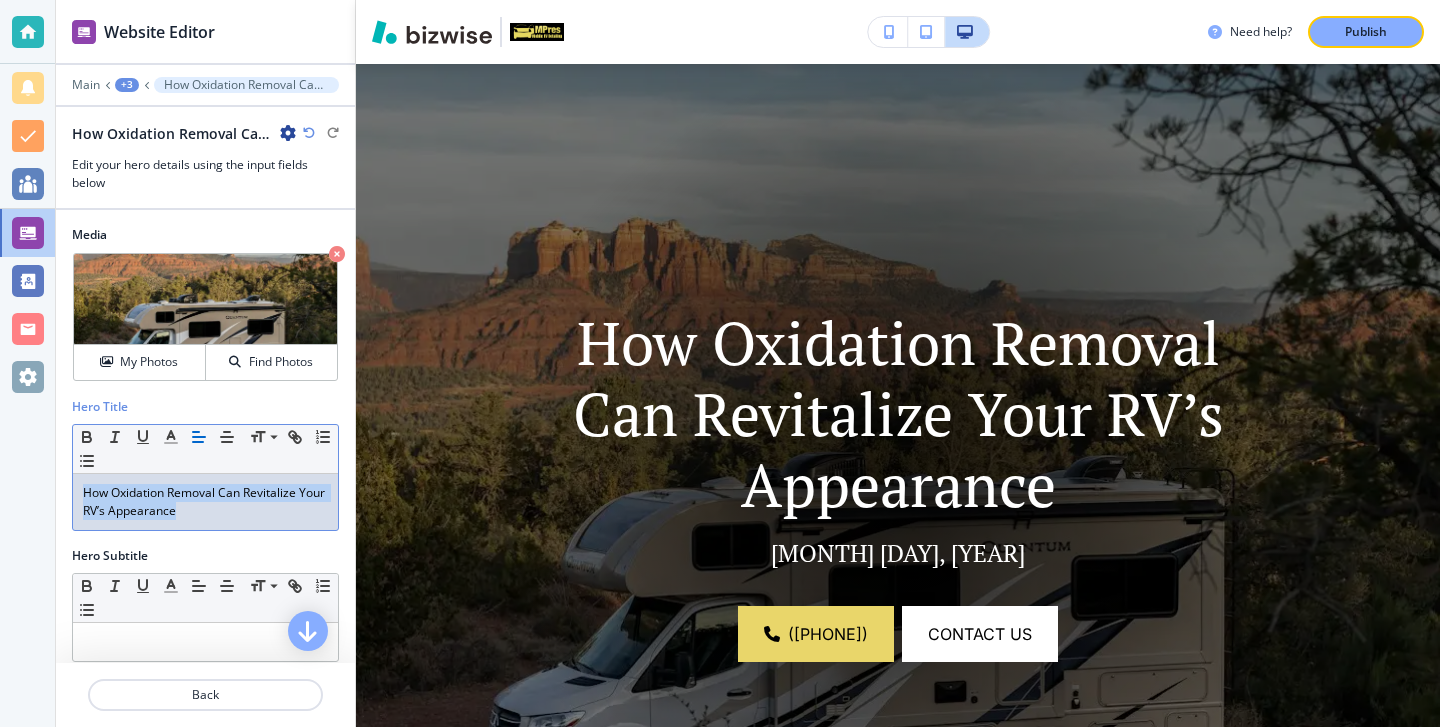 drag, startPoint x: 205, startPoint y: 514, endPoint x: 61, endPoint y: 486, distance: 146.69696 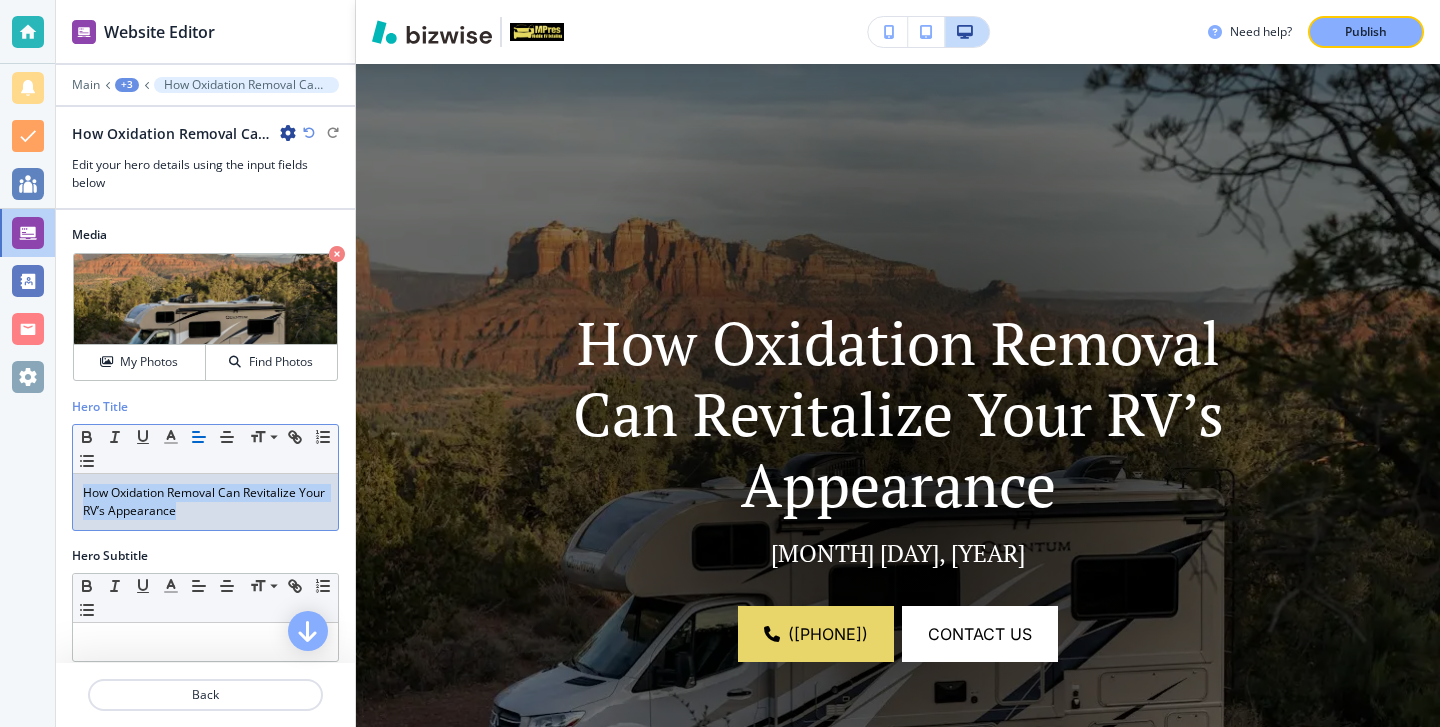 click on "Hero Title Small Normal Large Huge How Oxidation Removal Can Revitalize Your RV’s Appearance" at bounding box center (205, 472) 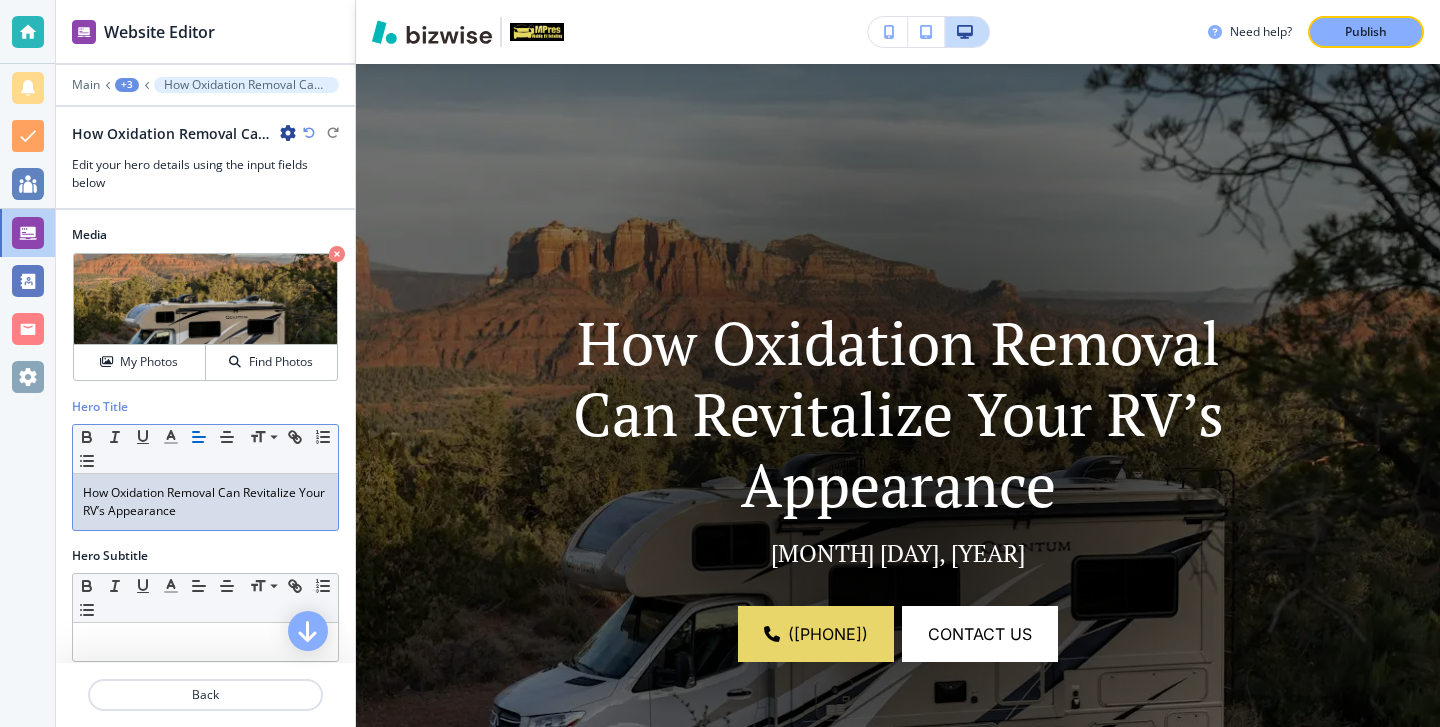 scroll, scrollTop: 0, scrollLeft: 0, axis: both 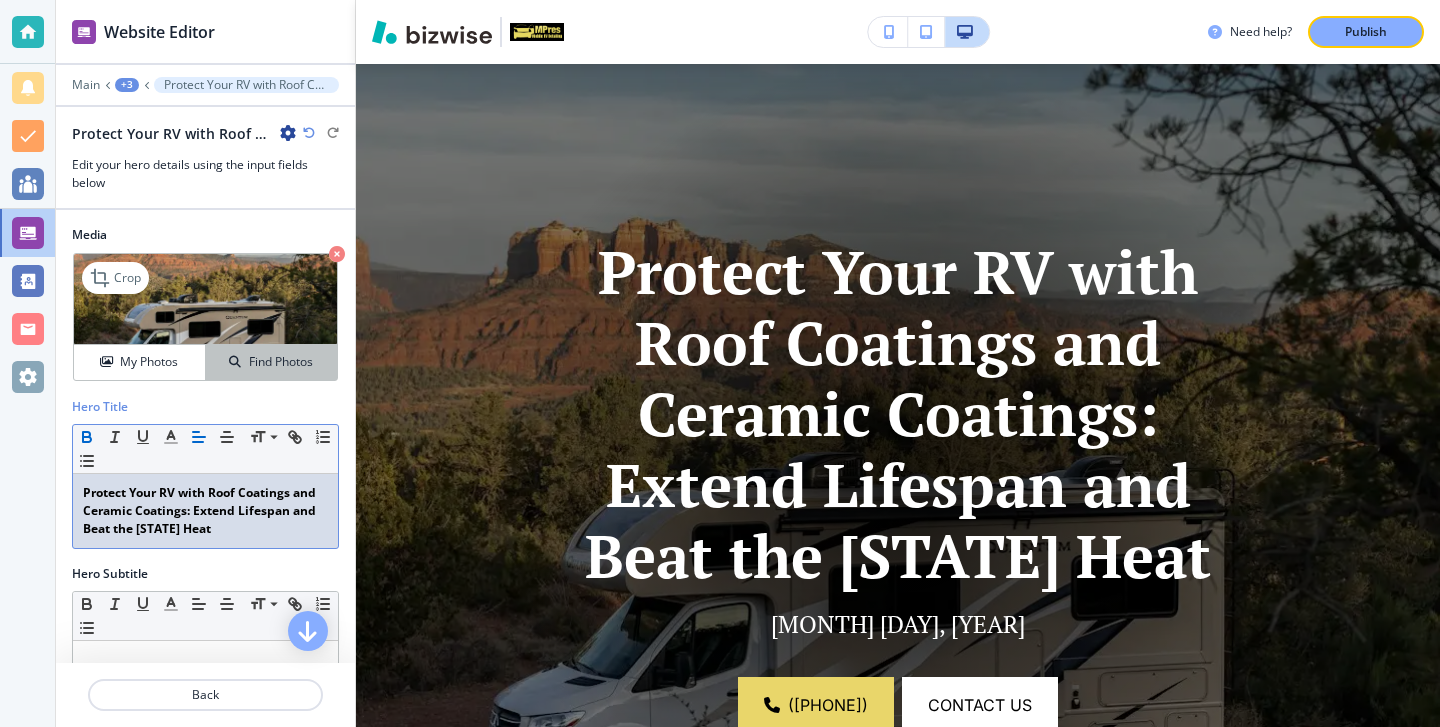 click on "Find Photos" at bounding box center [271, 362] 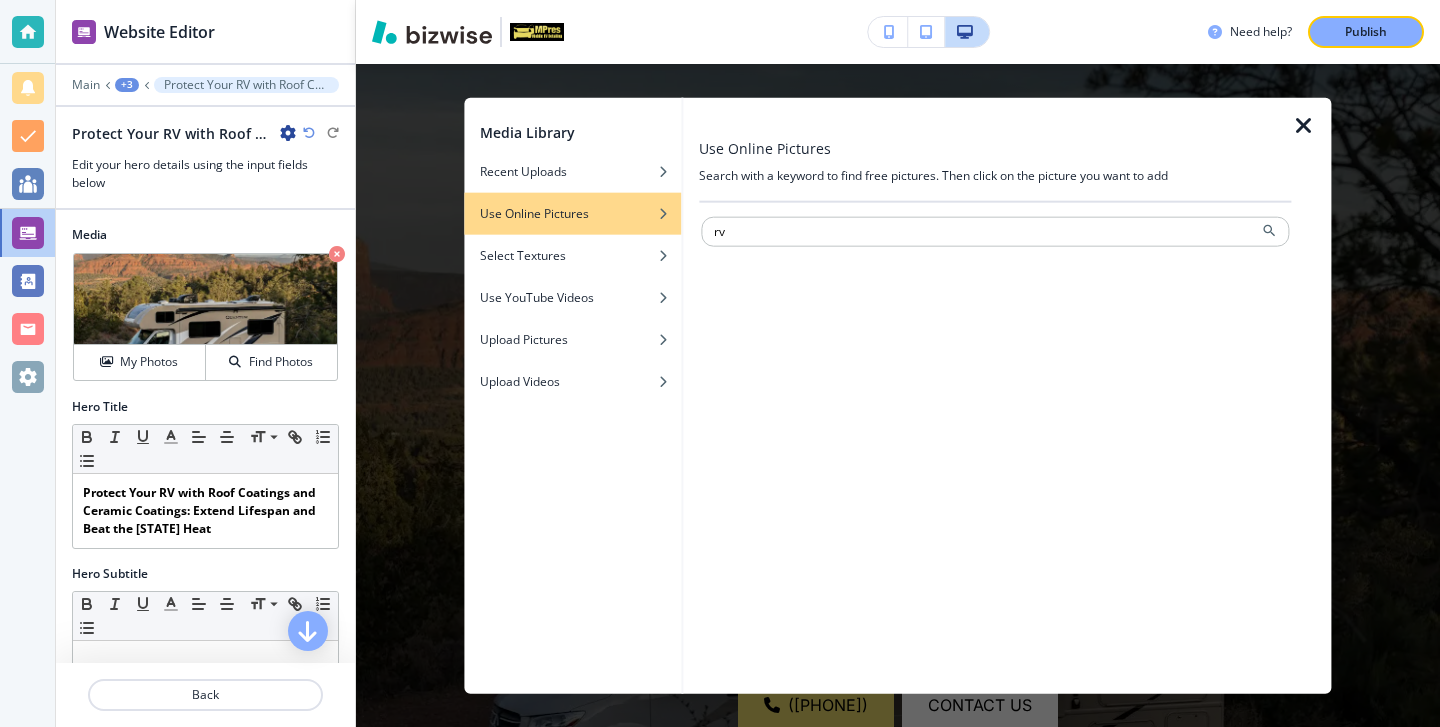 type on "rv" 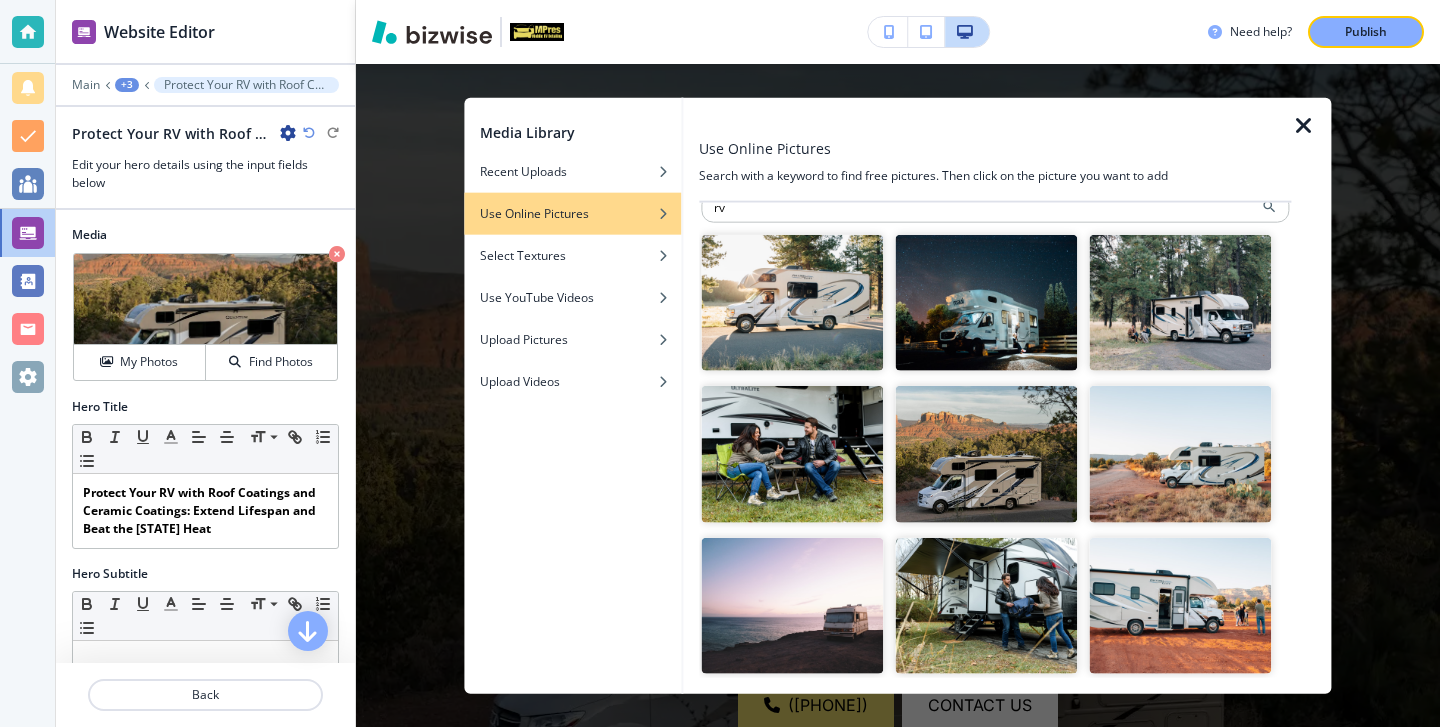 scroll, scrollTop: 0, scrollLeft: 0, axis: both 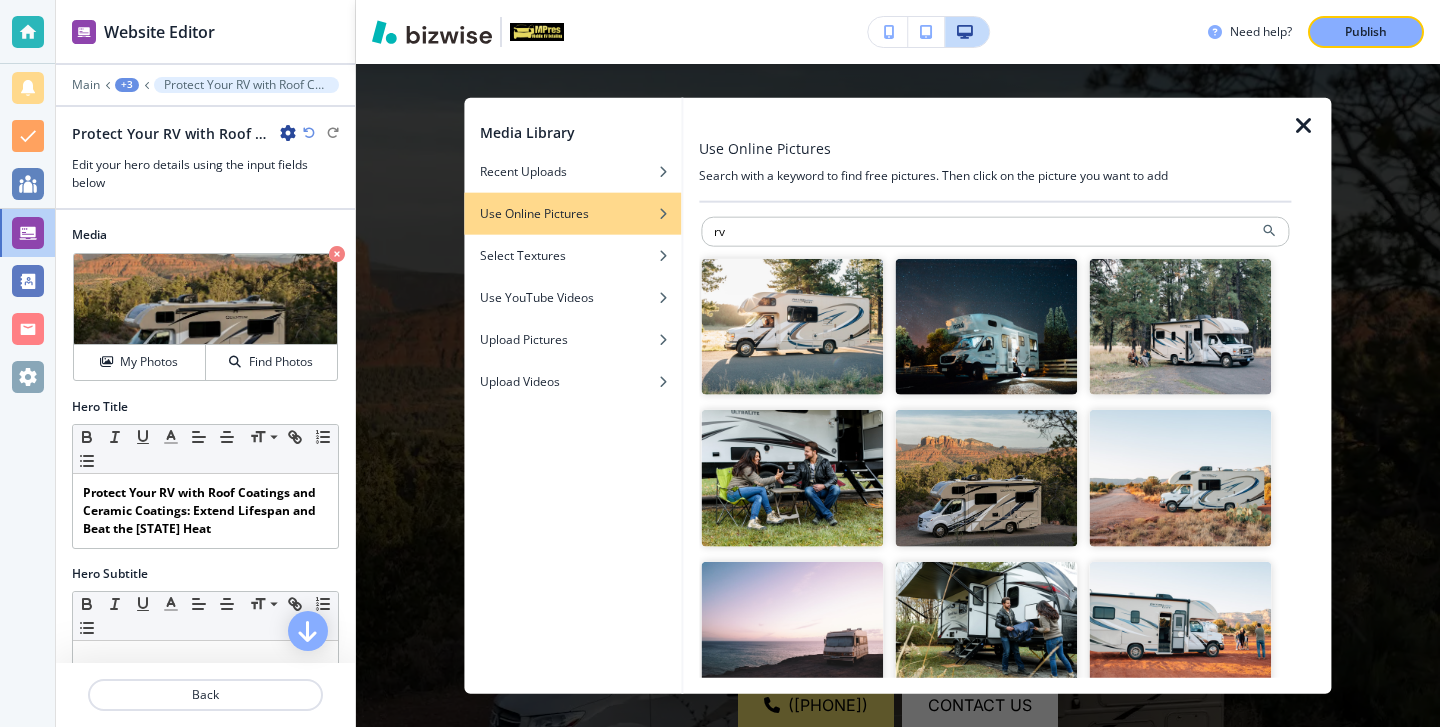 click at bounding box center (792, 478) 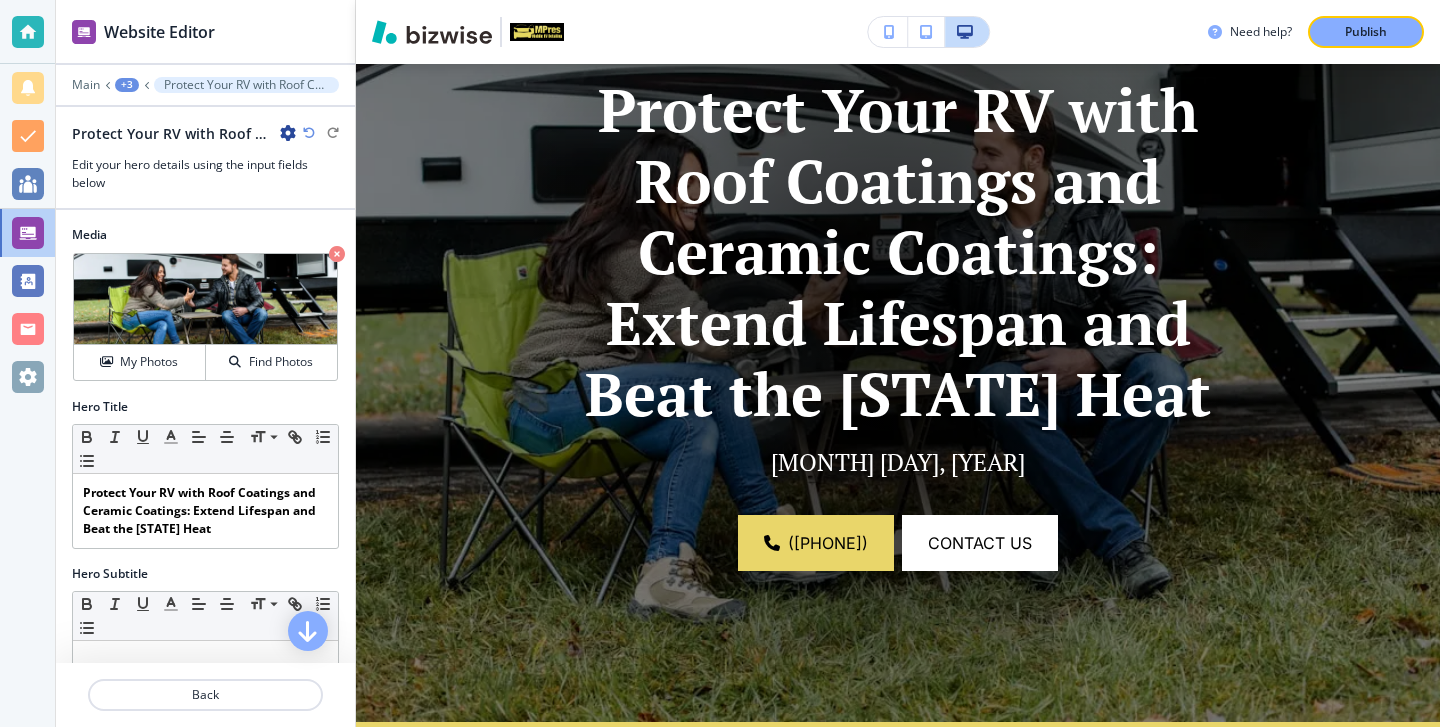 scroll, scrollTop: 336, scrollLeft: 0, axis: vertical 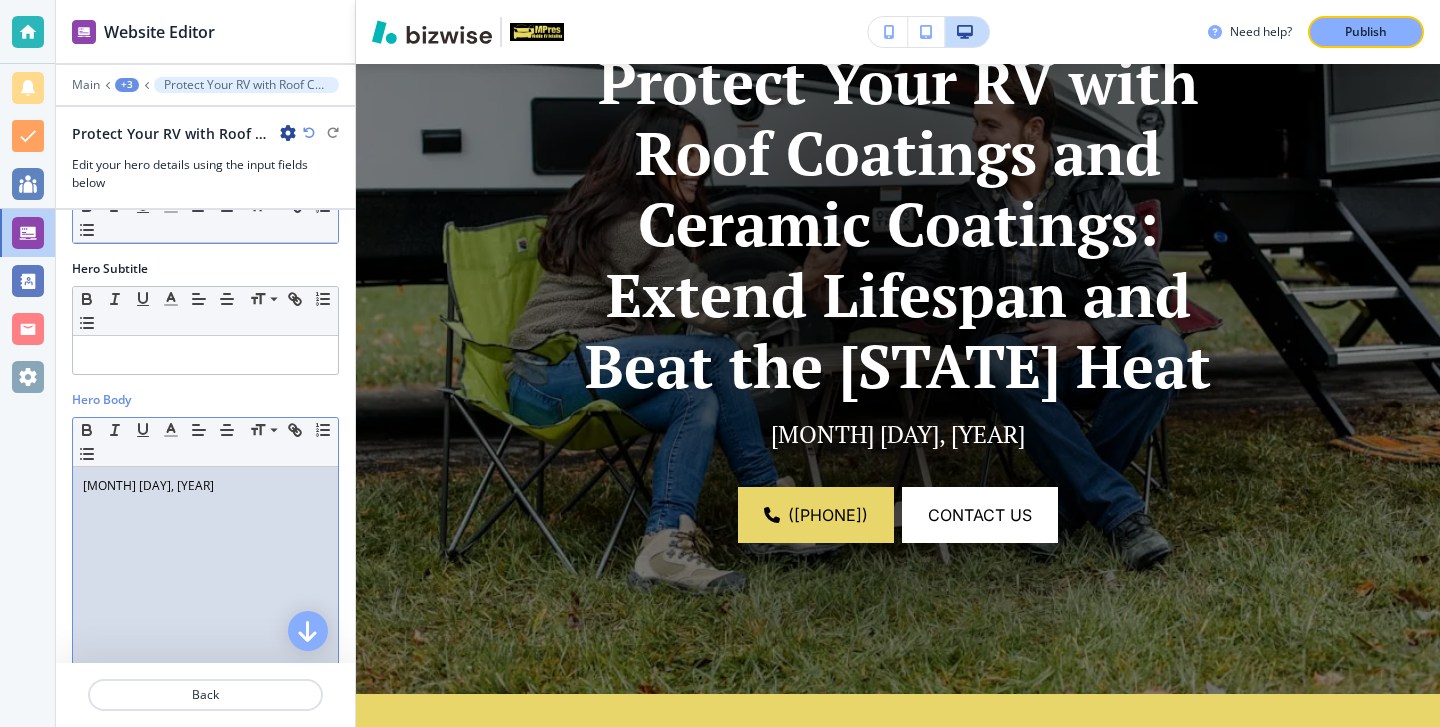 click on "[MONTH] [DAY], [YEAR]" at bounding box center [205, 486] 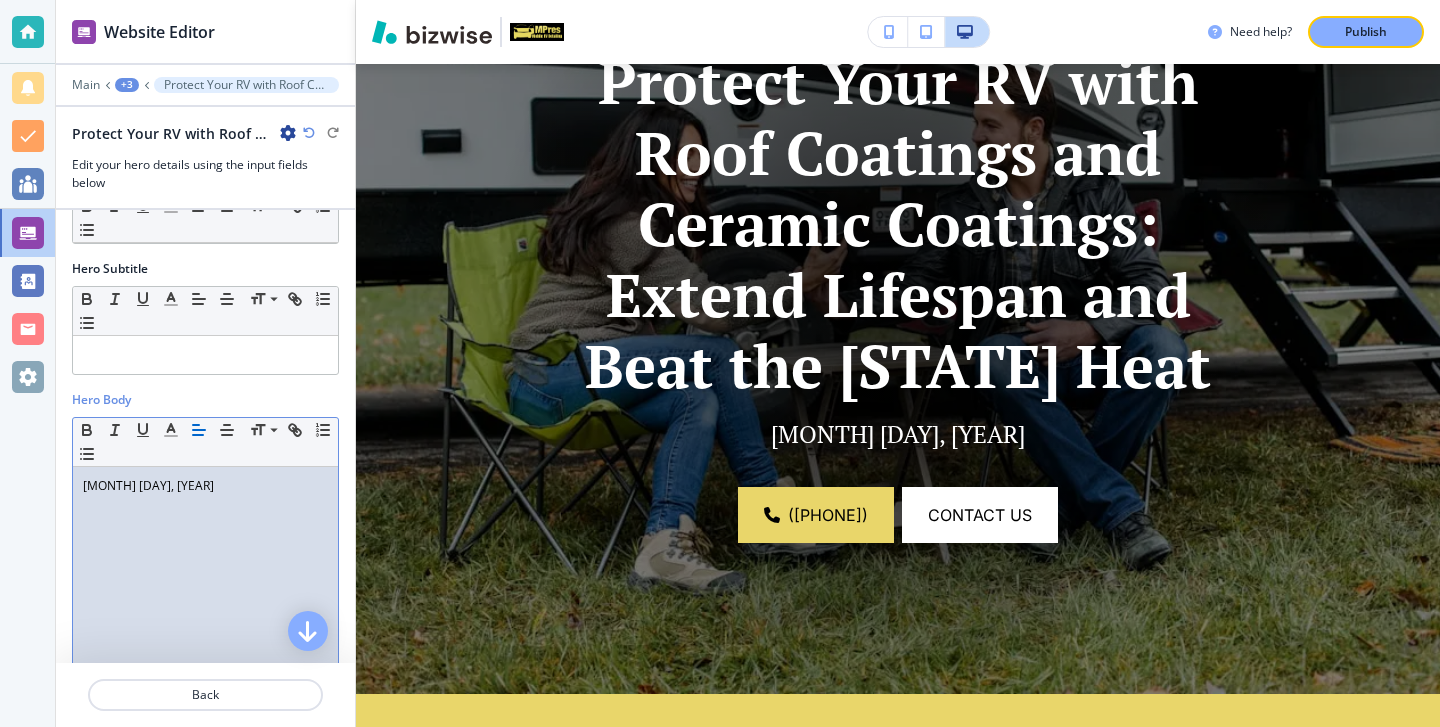 click on "[MONTH] [DAY], [YEAR]" at bounding box center [205, 486] 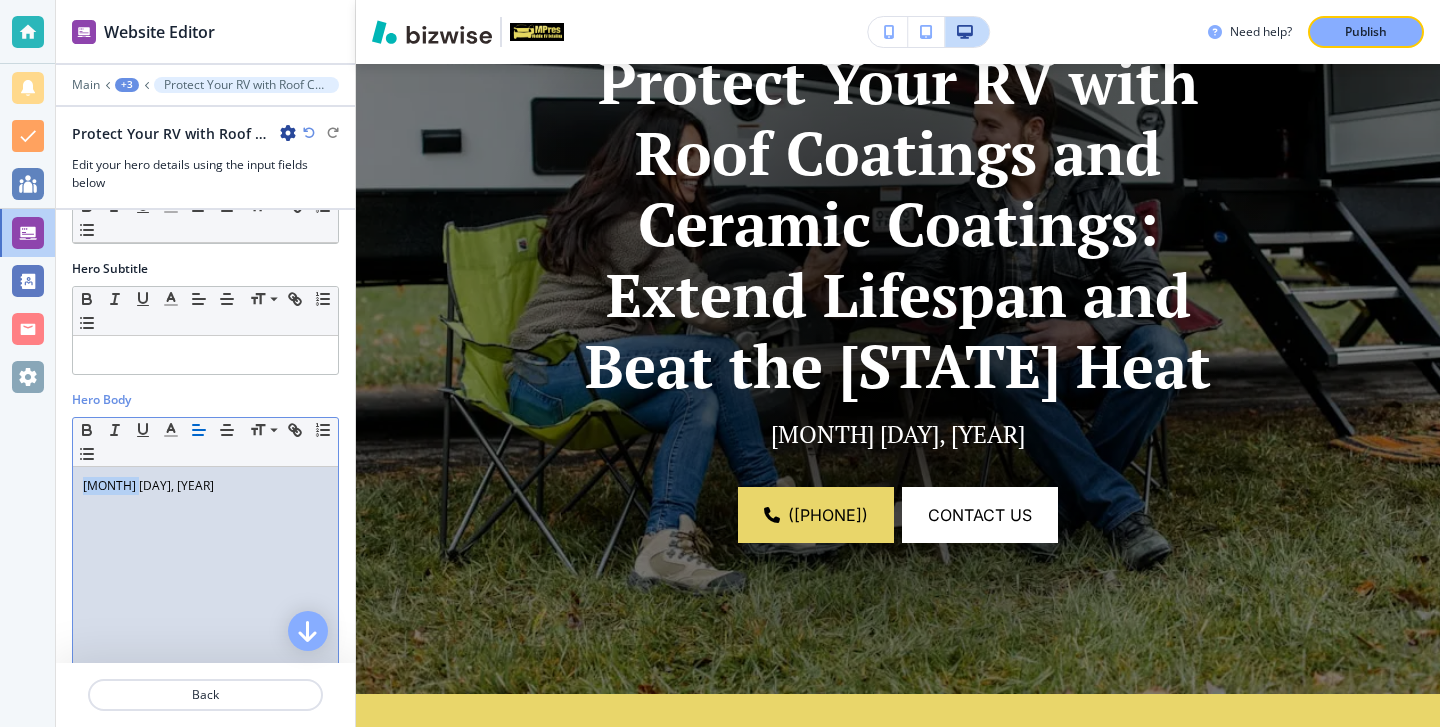 drag, startPoint x: 121, startPoint y: 487, endPoint x: 21, endPoint y: 487, distance: 100 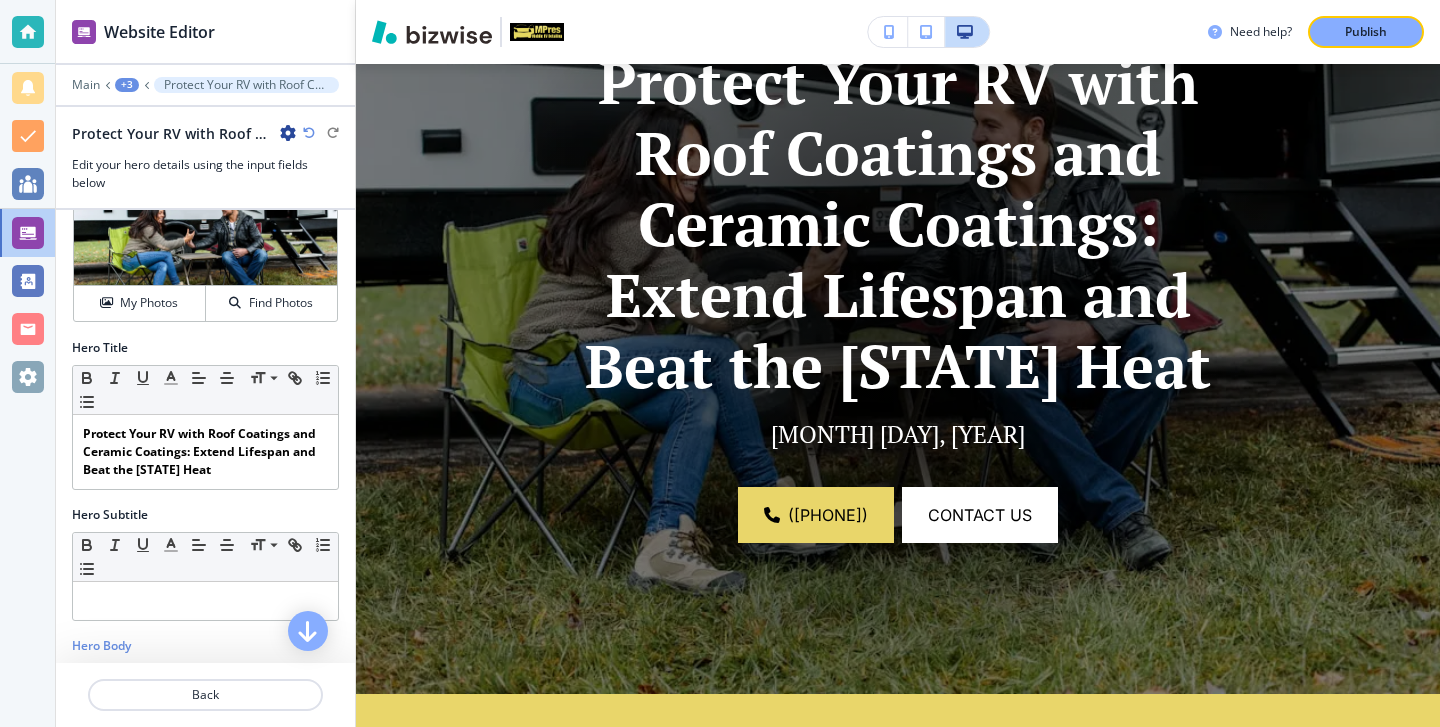 scroll, scrollTop: 3, scrollLeft: 0, axis: vertical 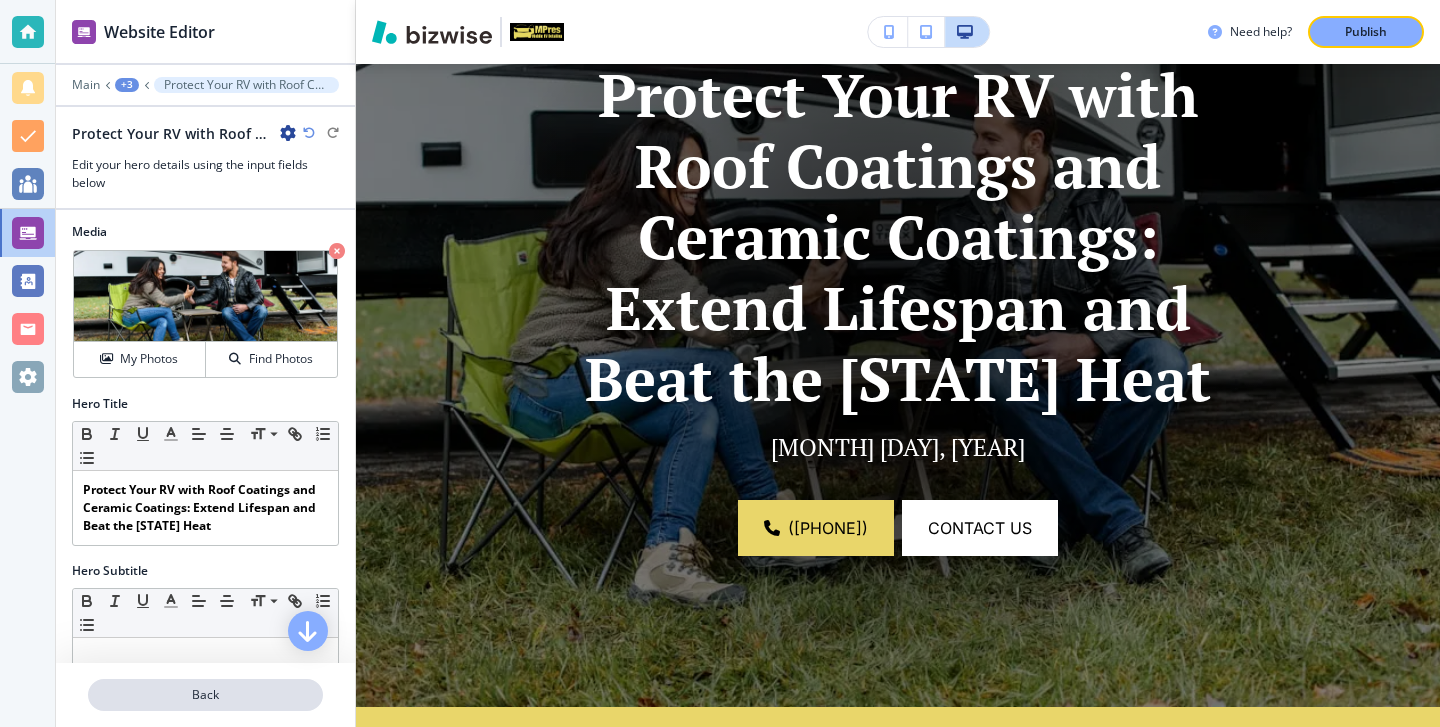 click on "Back" at bounding box center (205, 695) 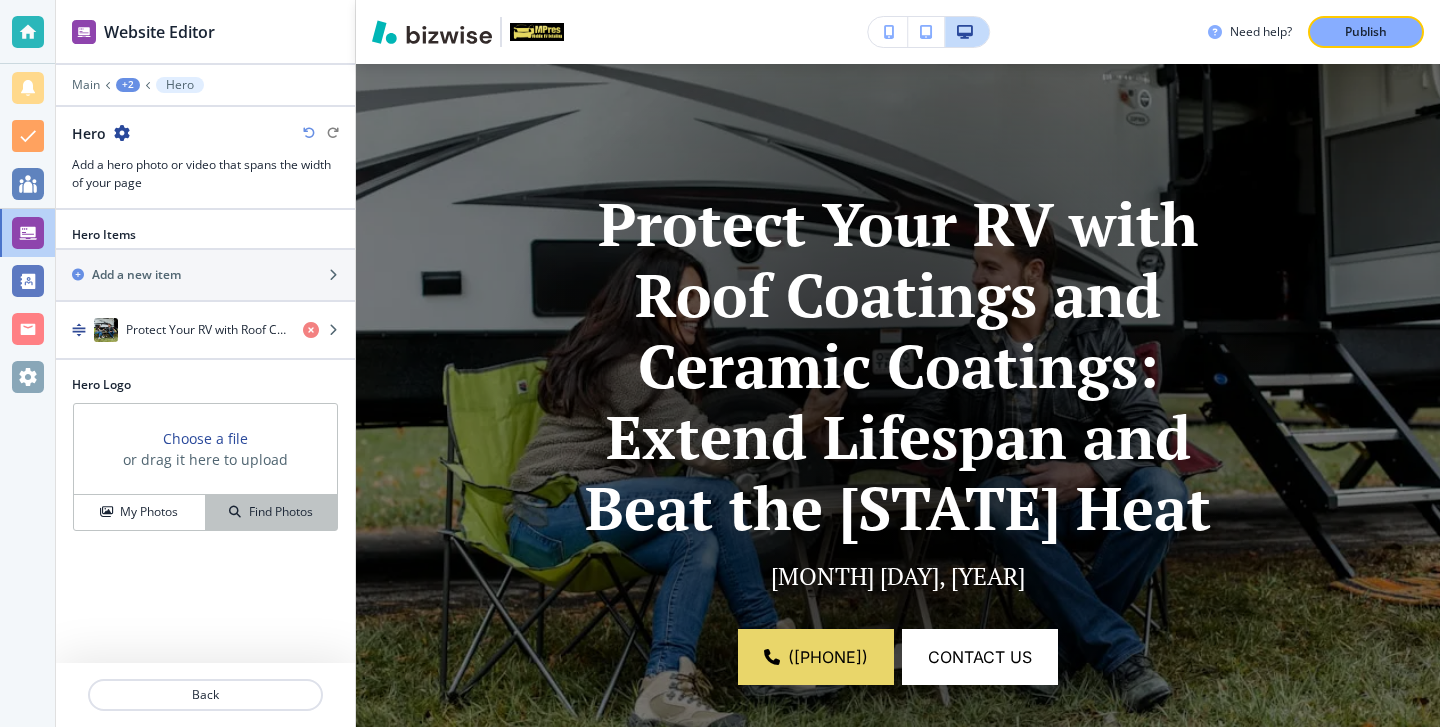 scroll, scrollTop: 146, scrollLeft: 0, axis: vertical 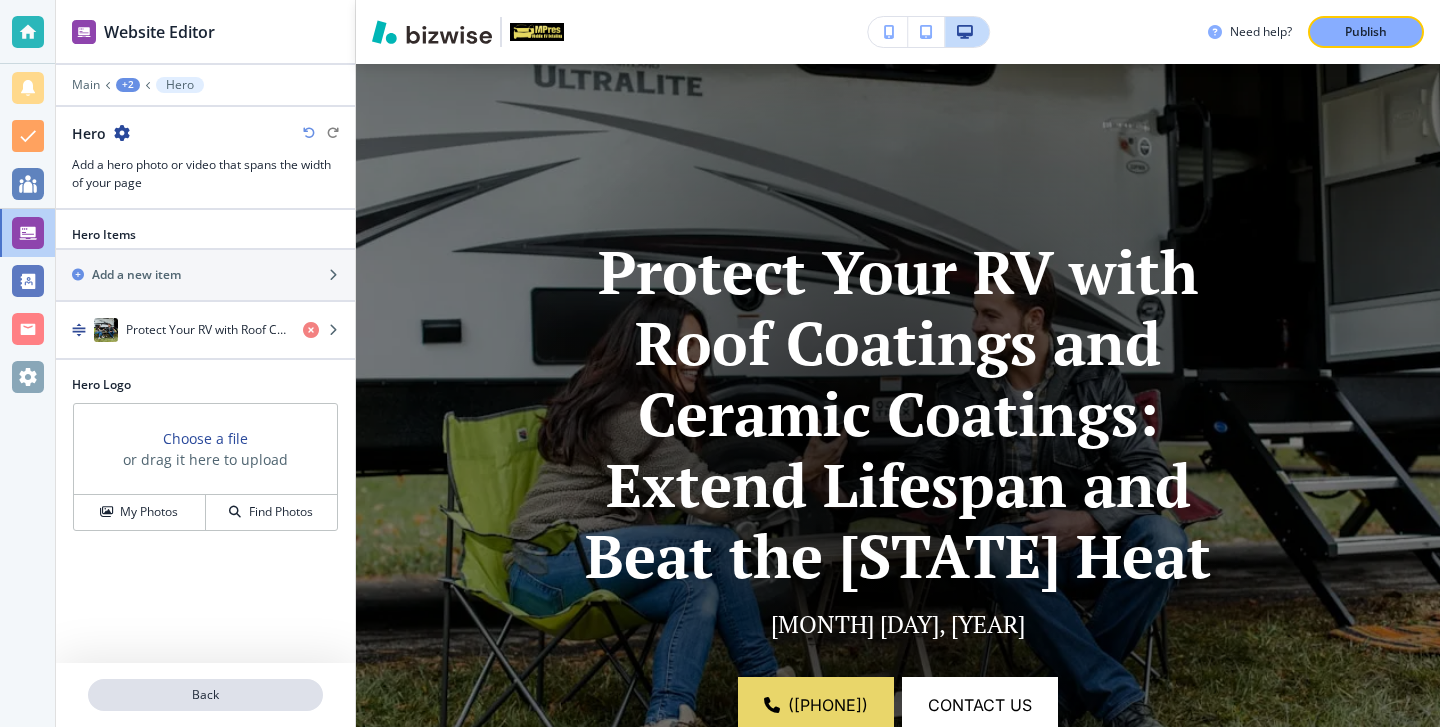 click on "Back" at bounding box center (205, 695) 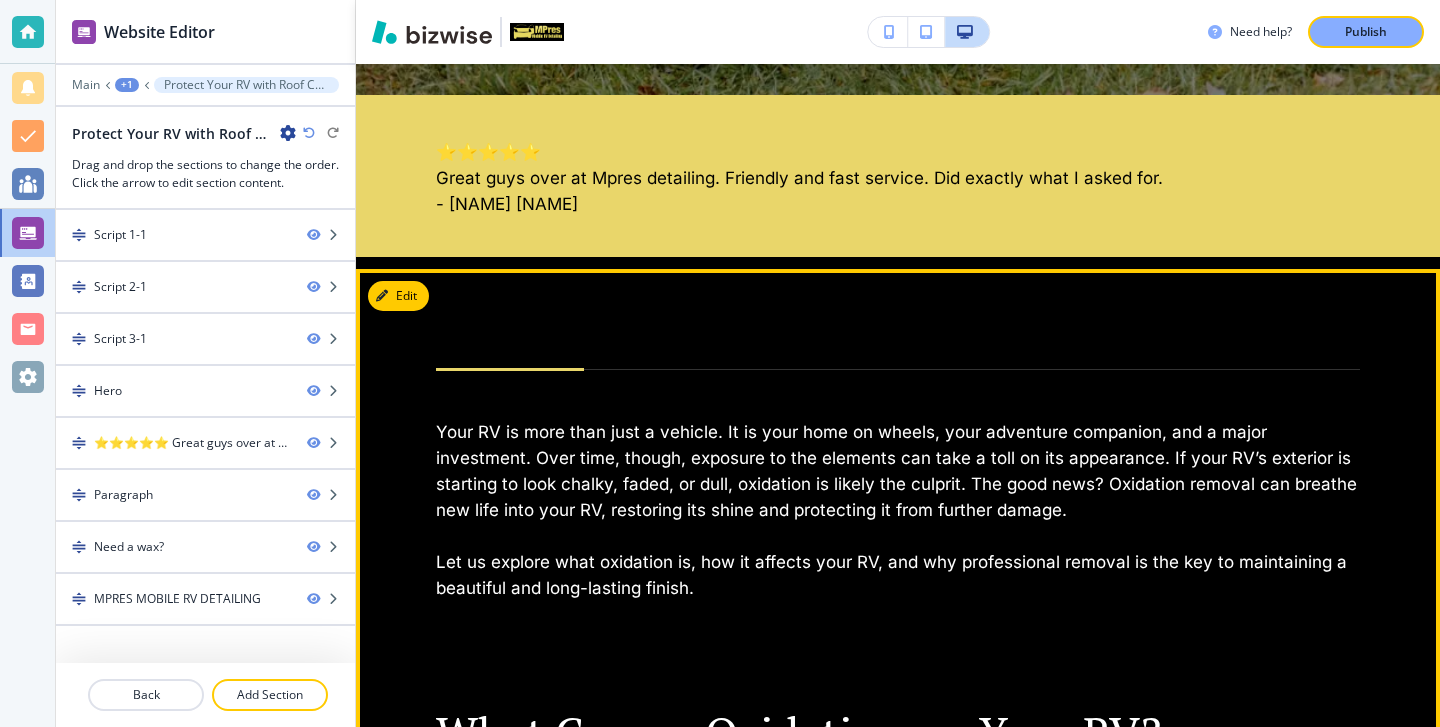 scroll, scrollTop: 853, scrollLeft: 0, axis: vertical 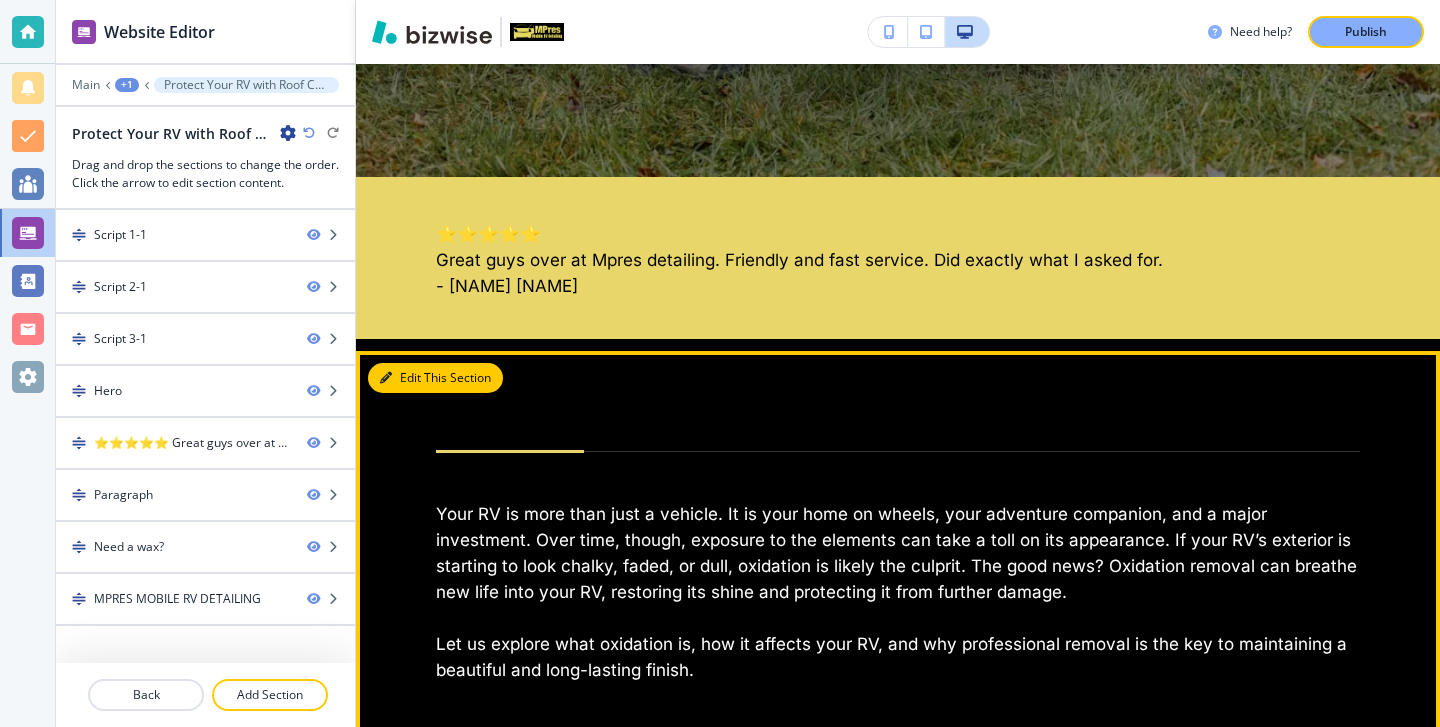 click on "Edit This Section" at bounding box center (435, 378) 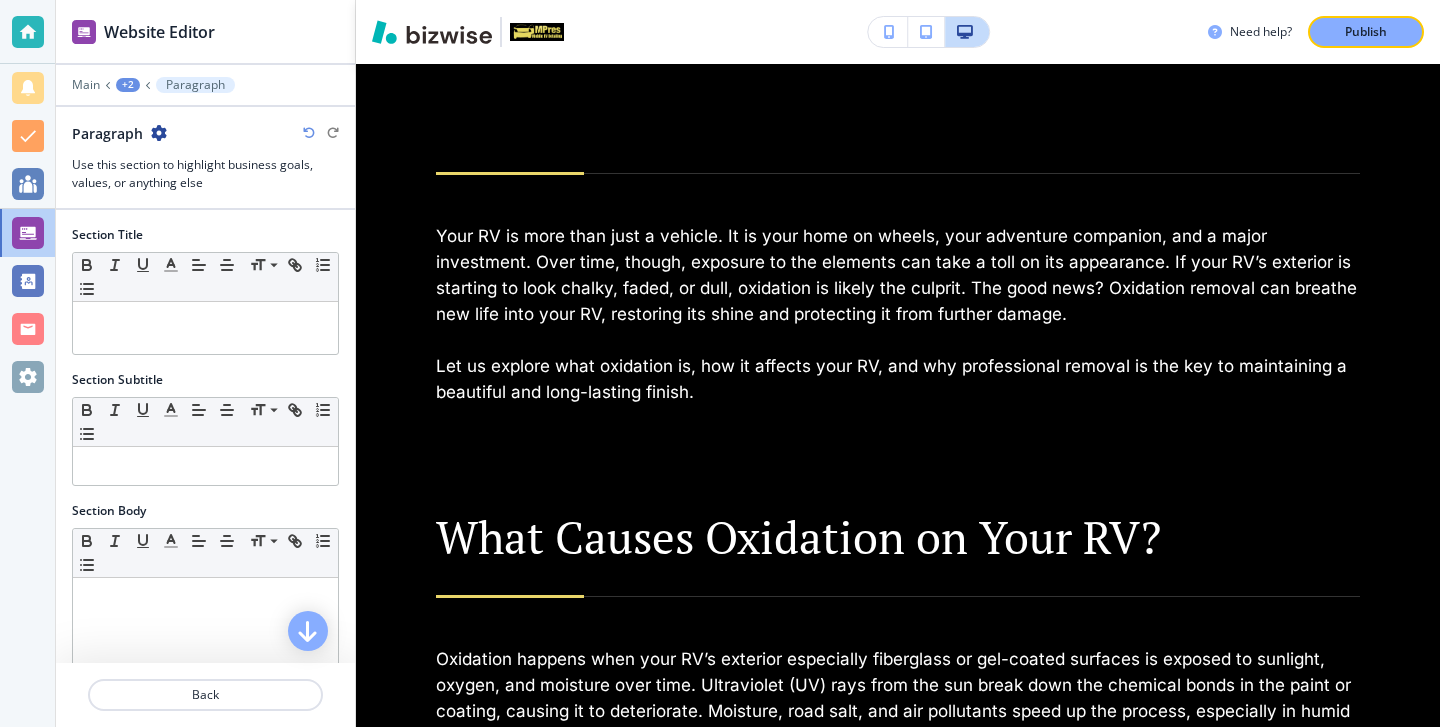 scroll, scrollTop: 1140, scrollLeft: 0, axis: vertical 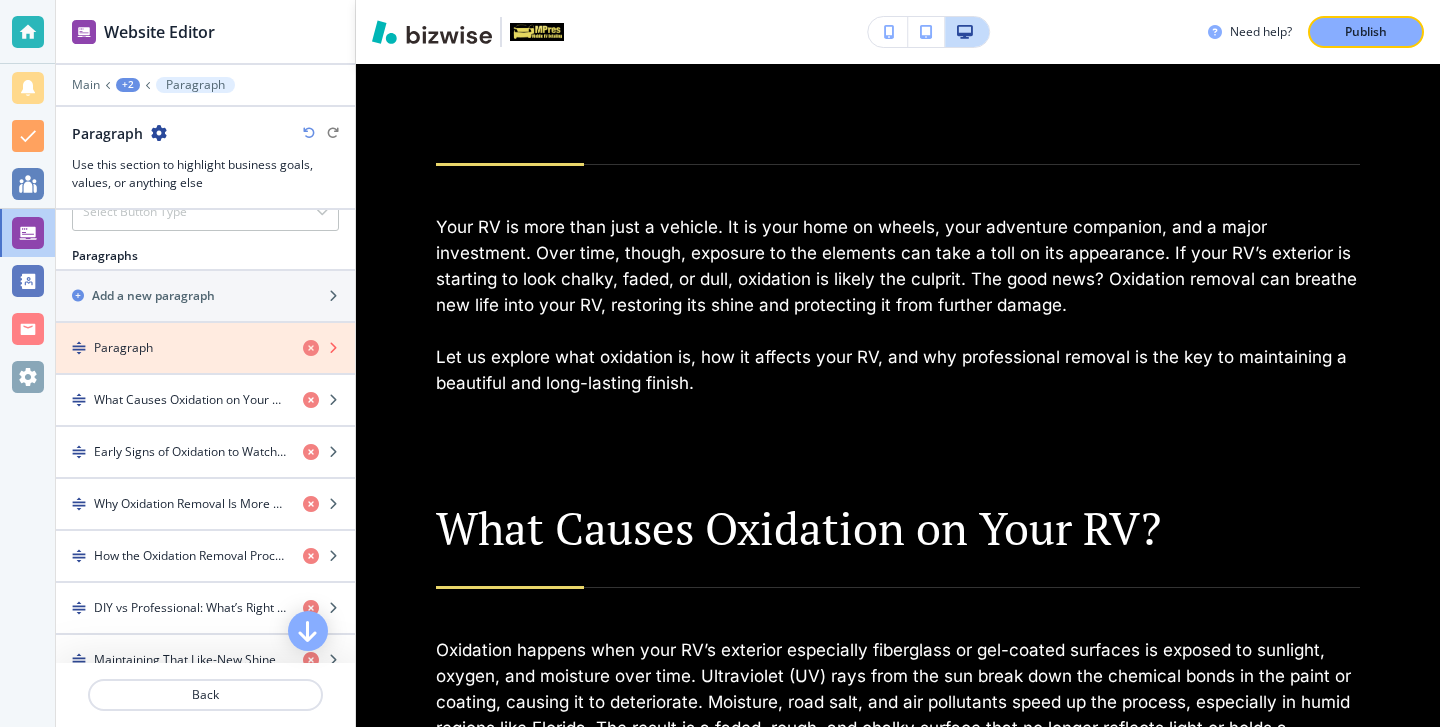 click at bounding box center [311, 348] 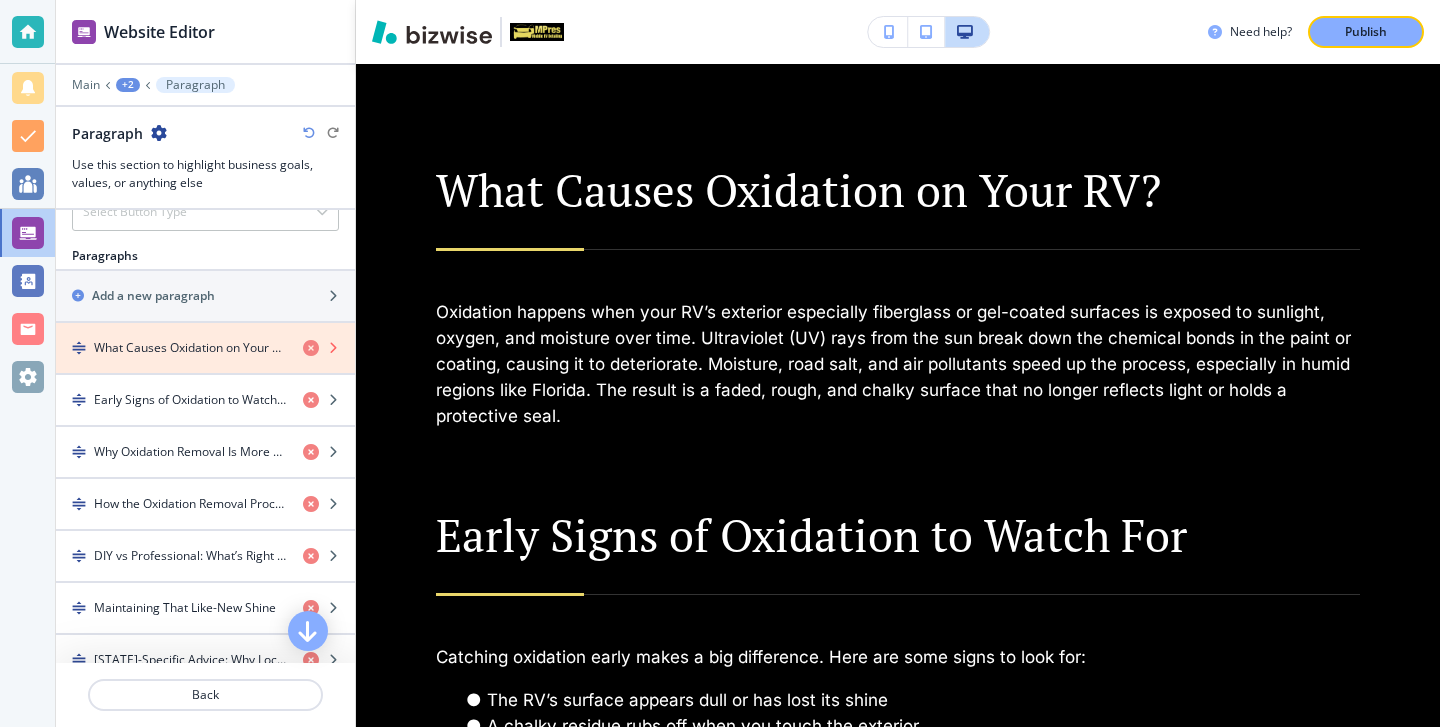 click at bounding box center (311, 348) 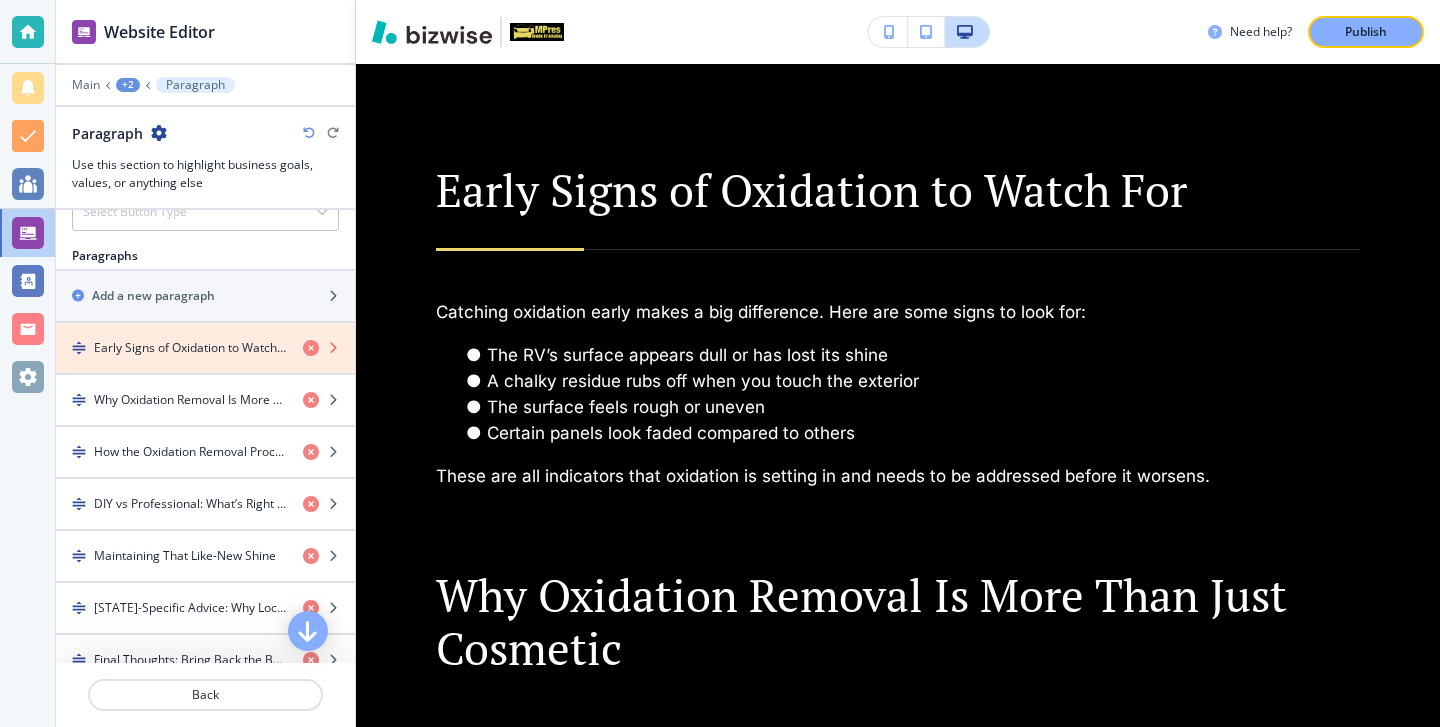 click at bounding box center (311, 348) 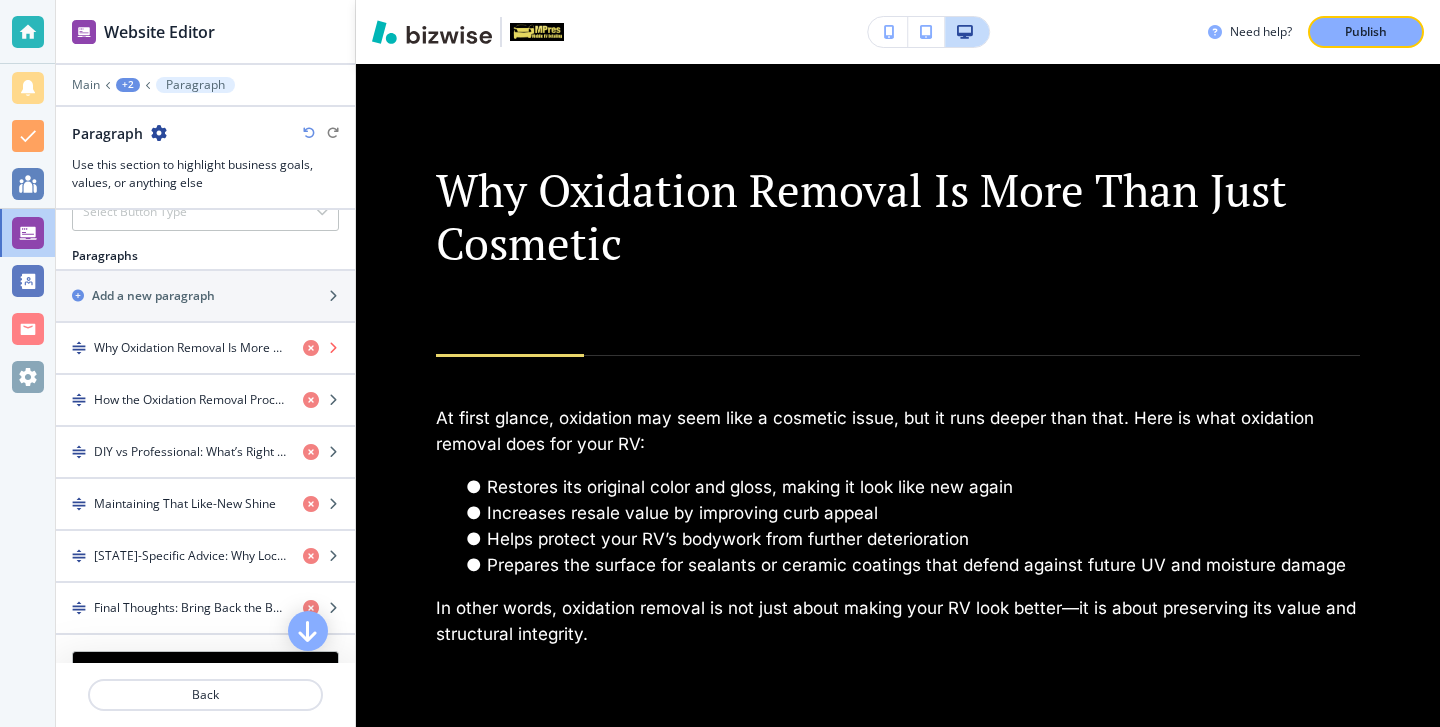 click at bounding box center (311, 348) 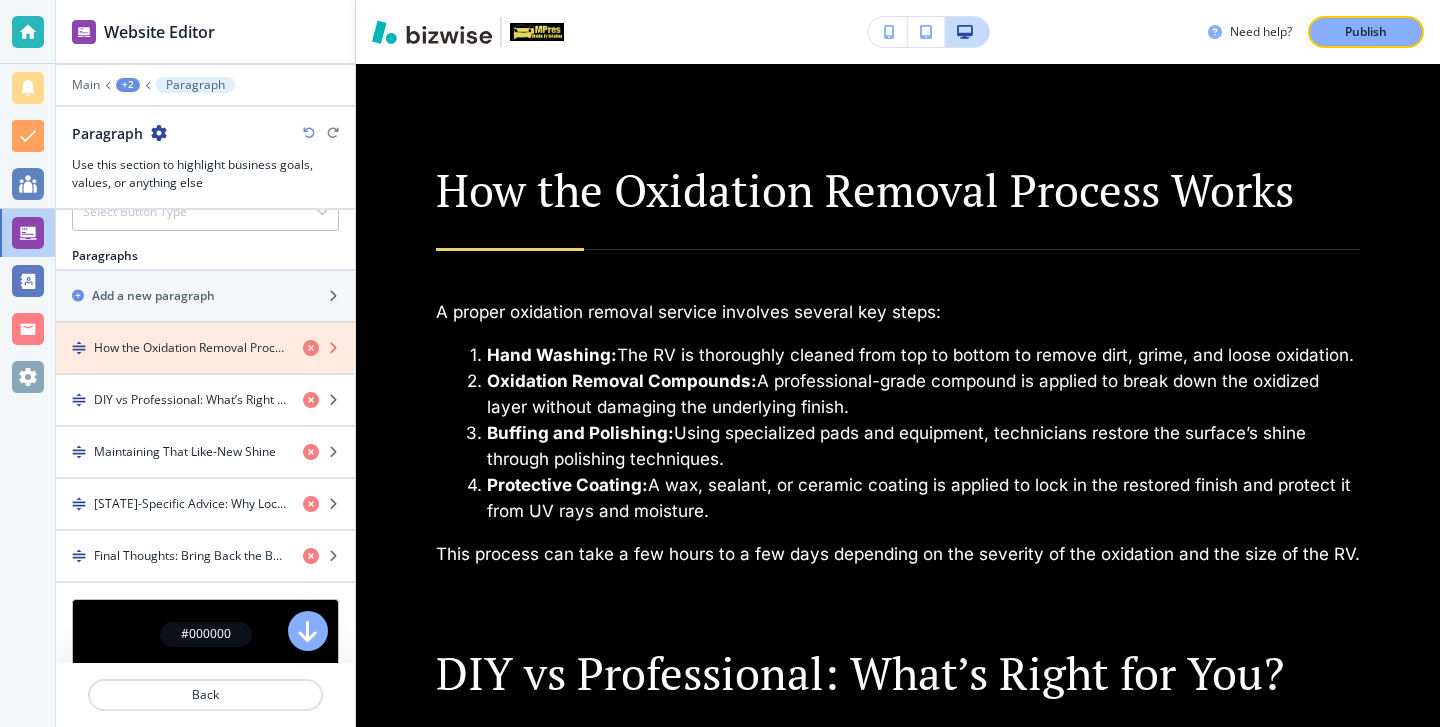 click at bounding box center [311, 348] 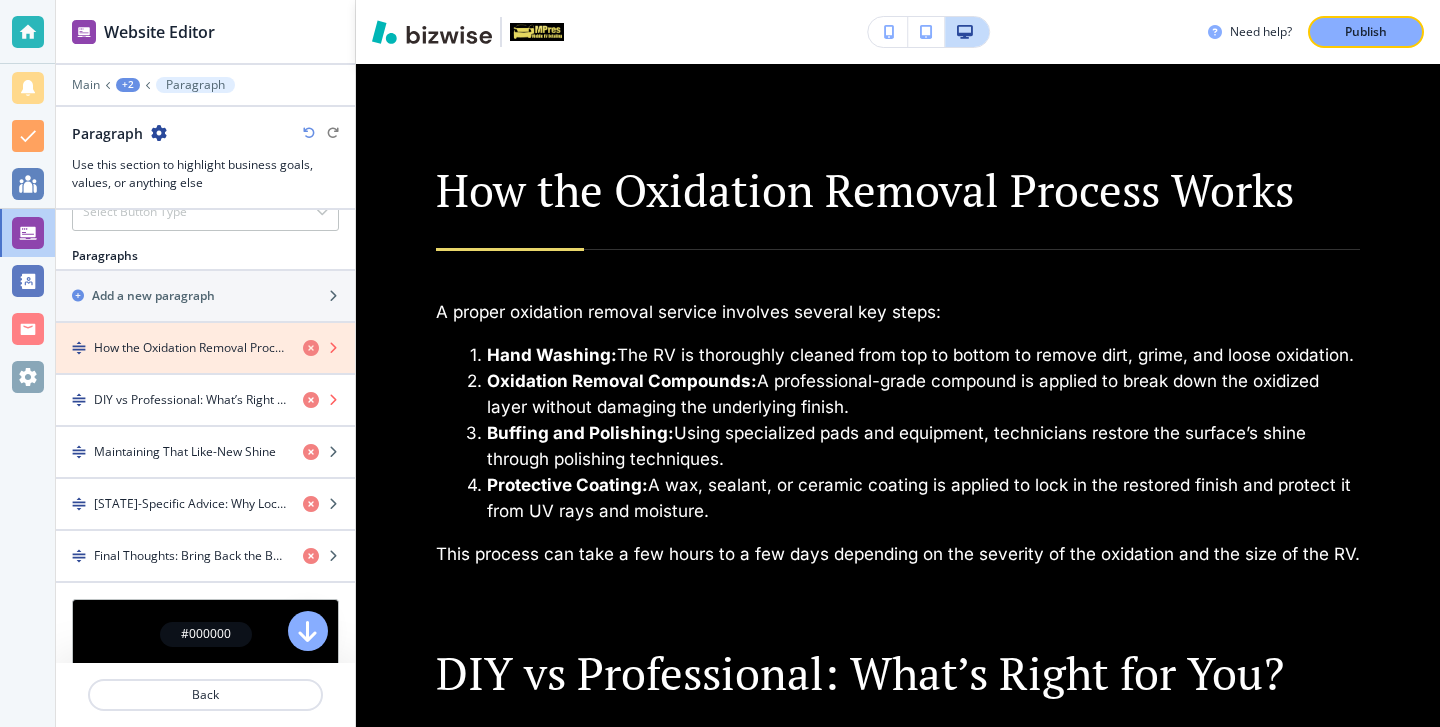 click at bounding box center (311, 400) 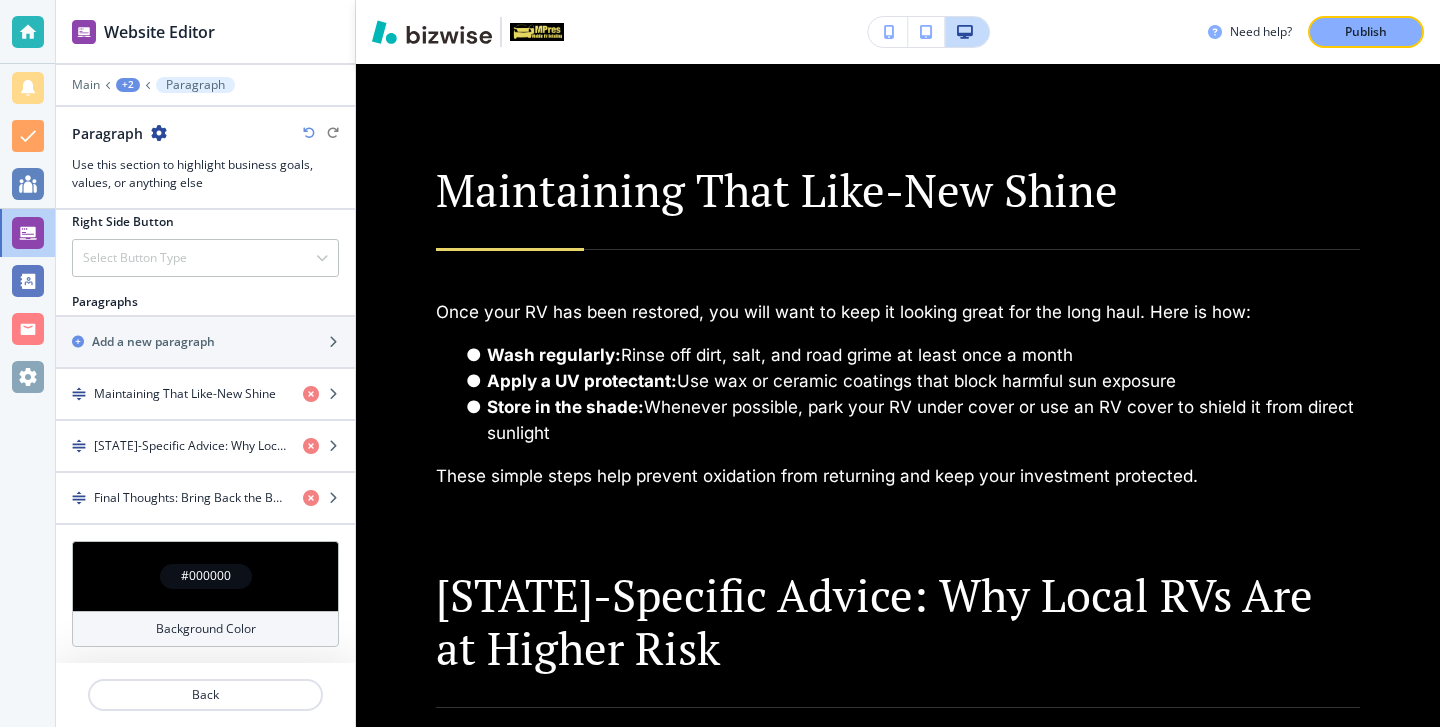 scroll, scrollTop: 1016, scrollLeft: 0, axis: vertical 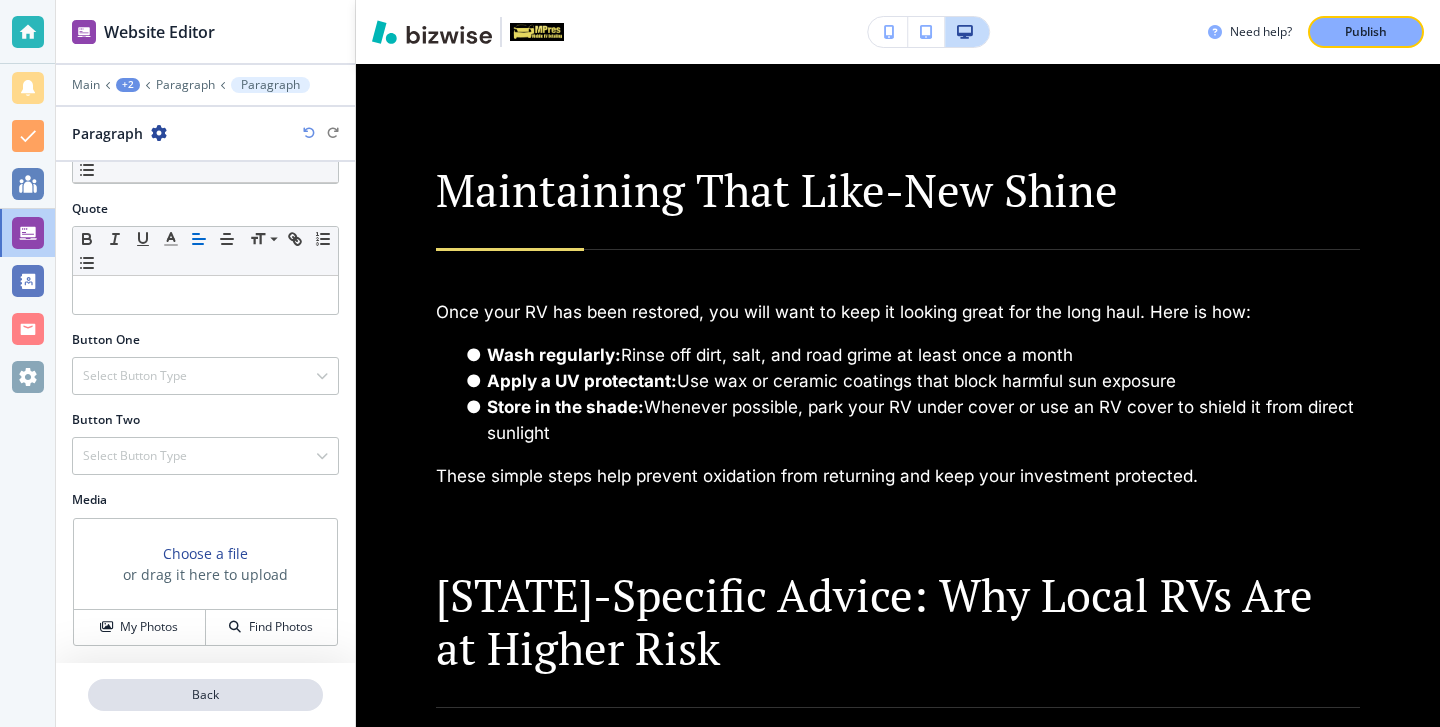 click on "Back" at bounding box center [205, 695] 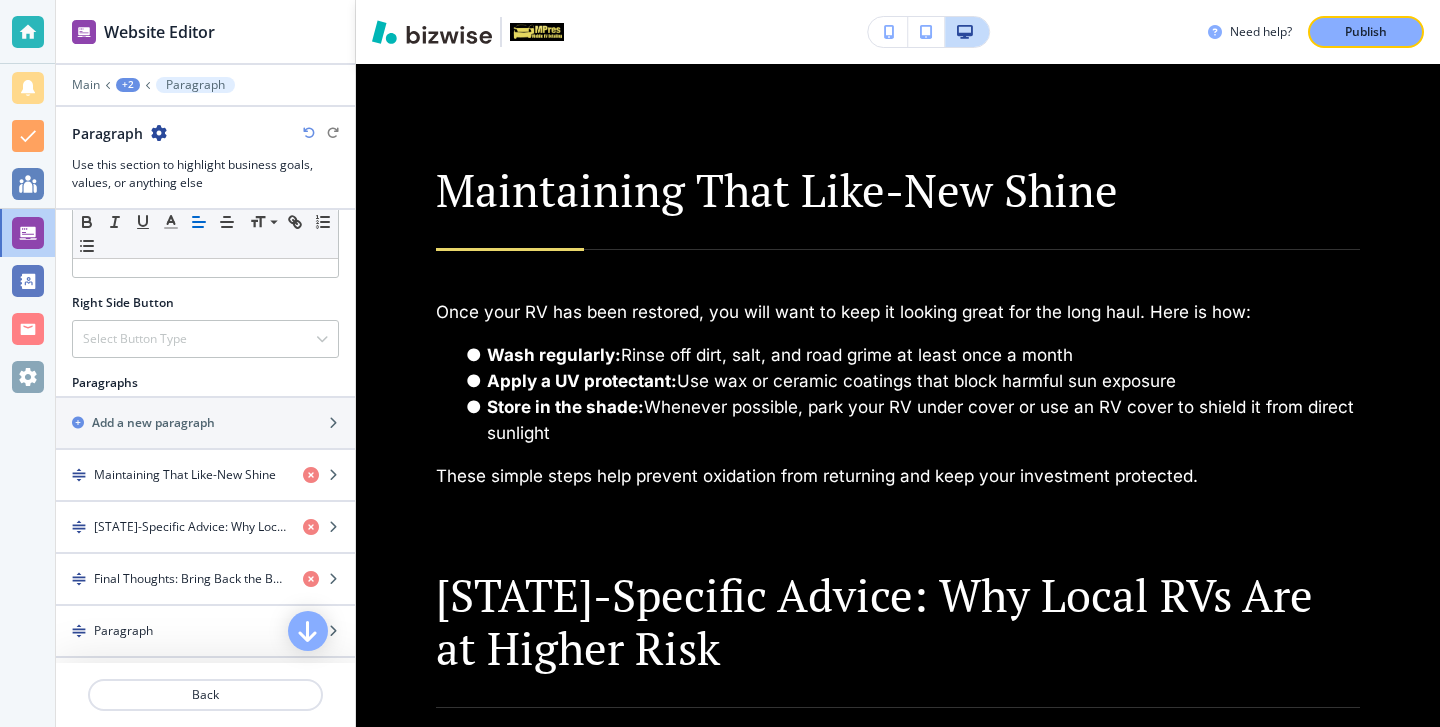 scroll, scrollTop: 1068, scrollLeft: 0, axis: vertical 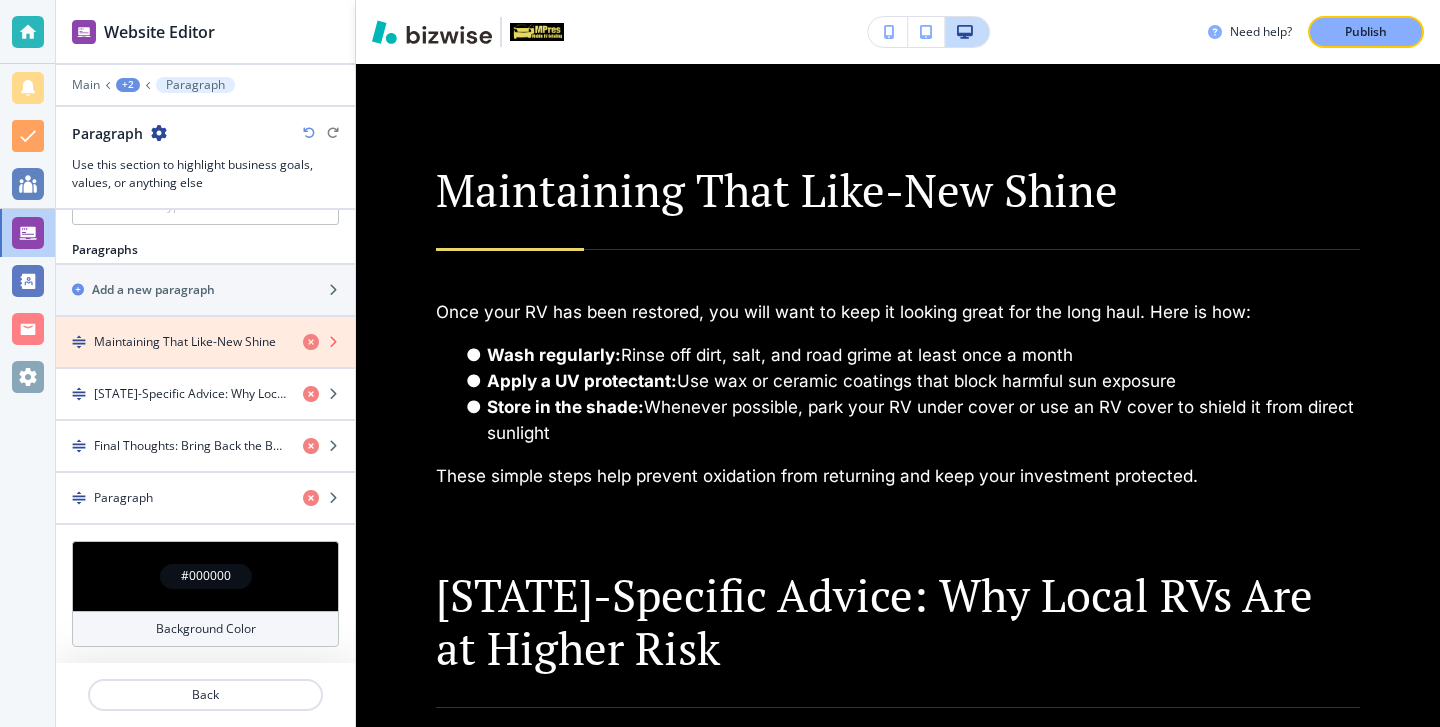 click at bounding box center [311, 342] 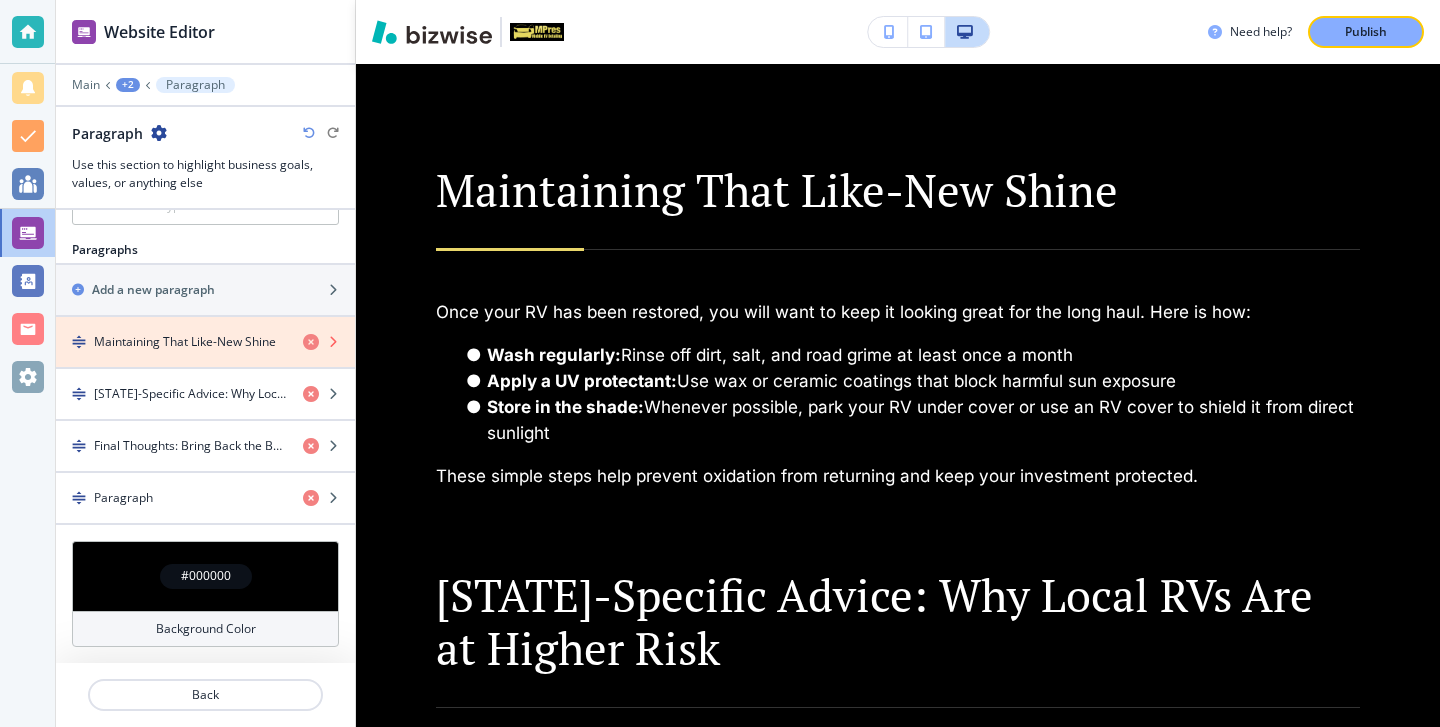 click at bounding box center (311, 342) 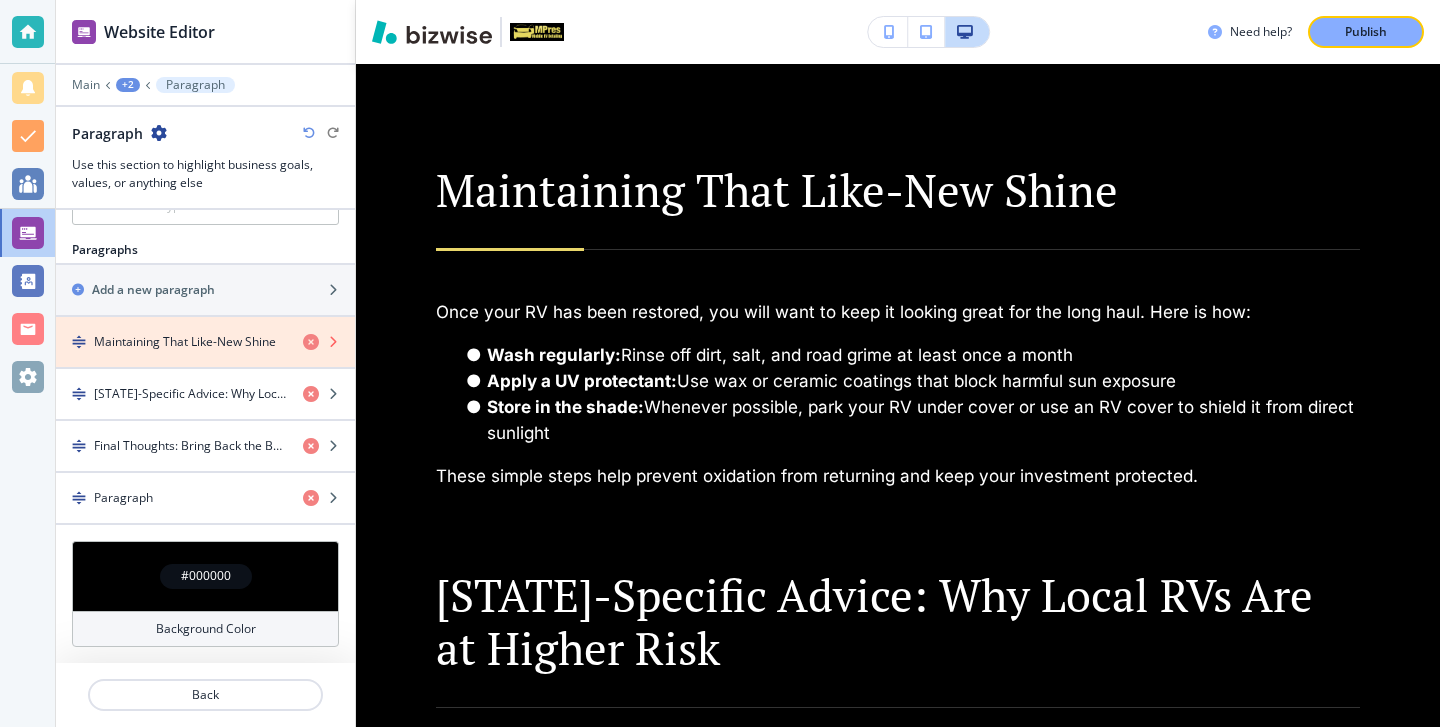 click at bounding box center (311, 342) 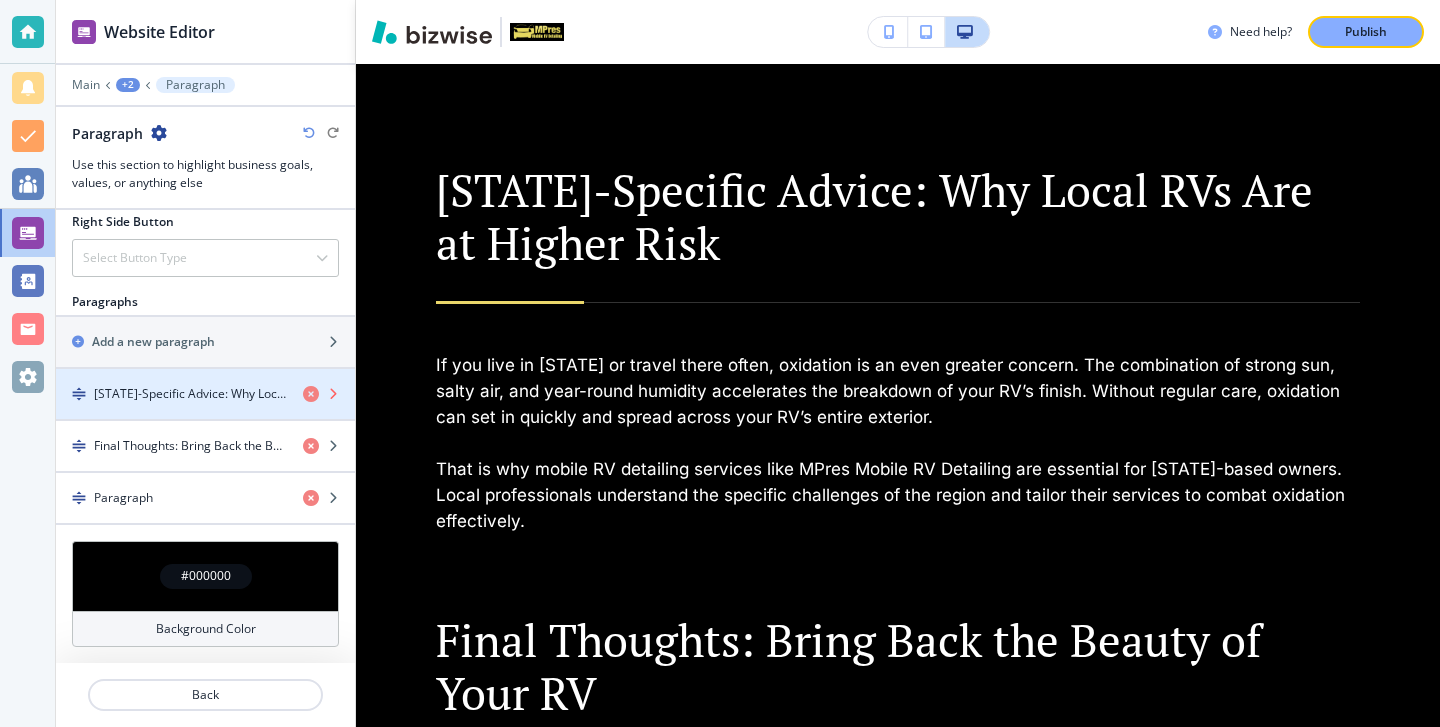 click at bounding box center [311, 394] 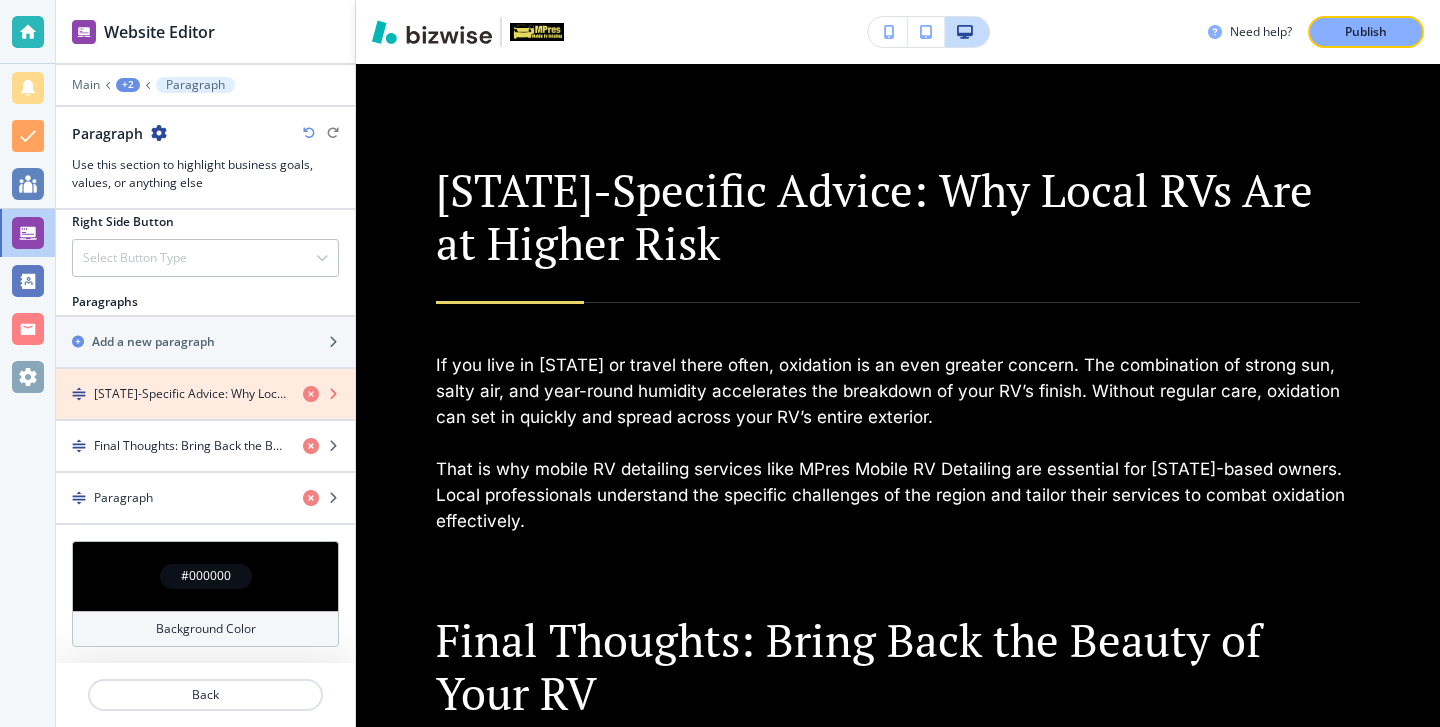 click at bounding box center (311, 394) 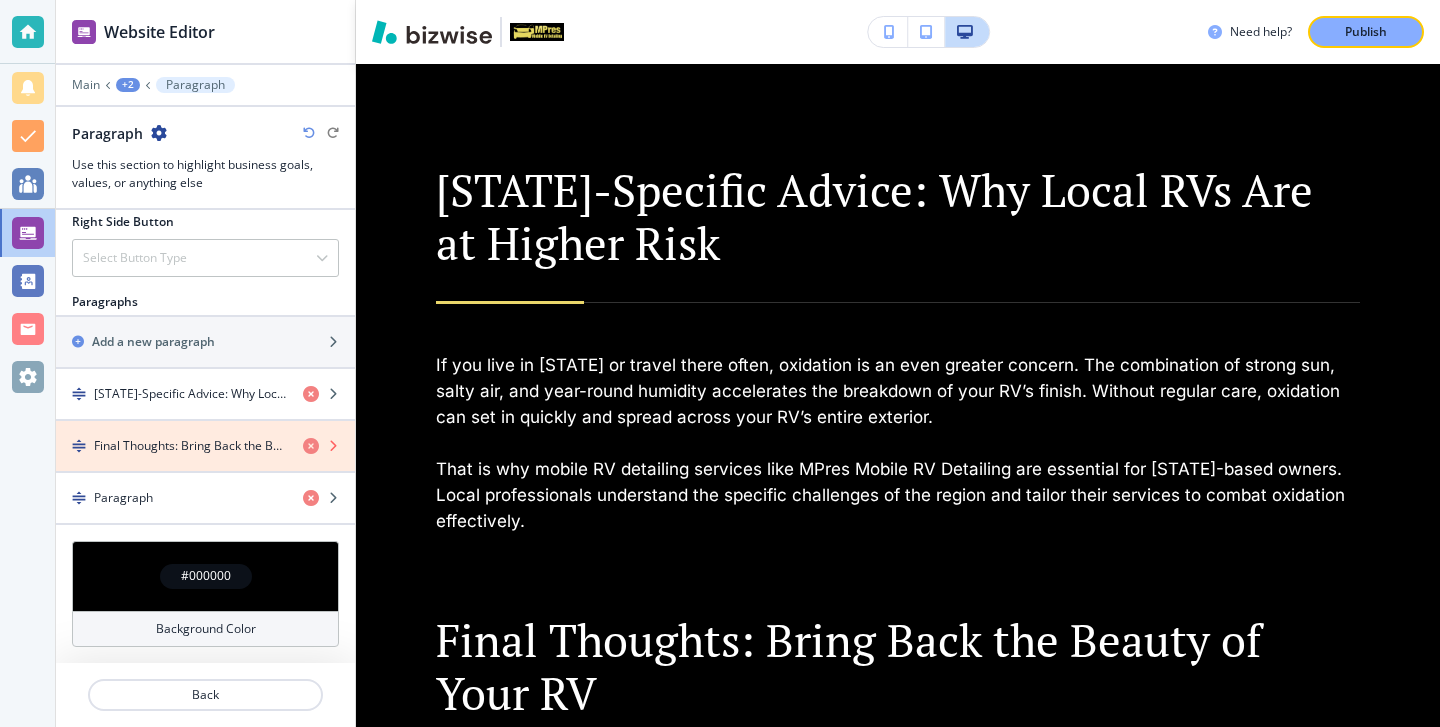 click at bounding box center [311, 446] 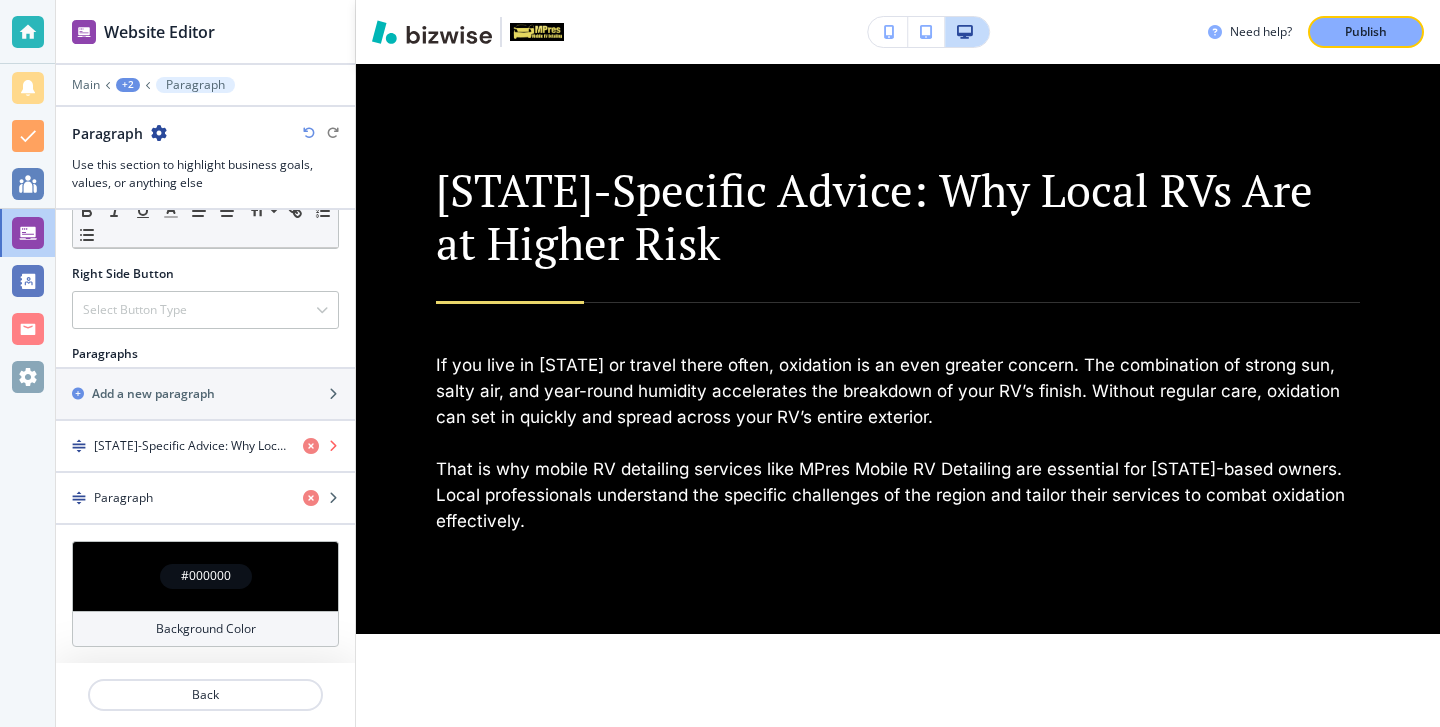 click at bounding box center (311, 446) 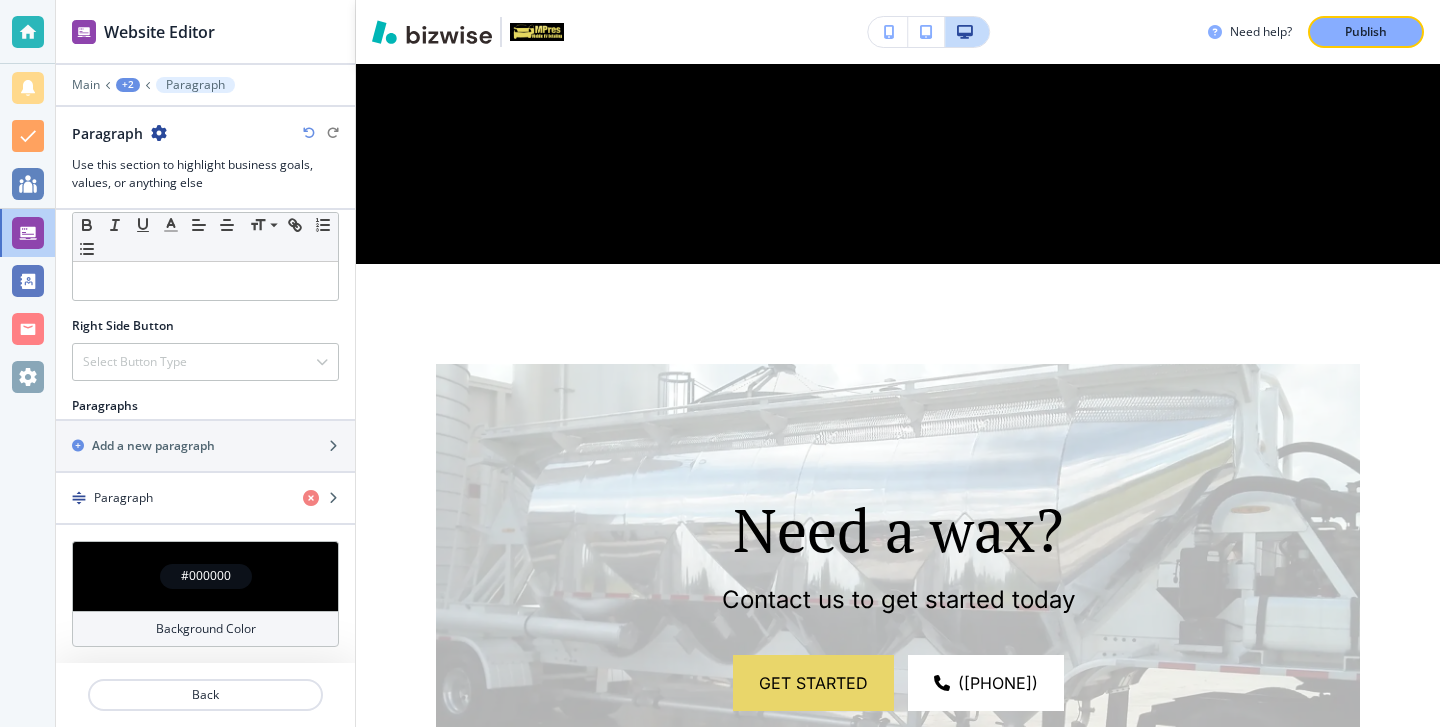scroll, scrollTop: 912, scrollLeft: 0, axis: vertical 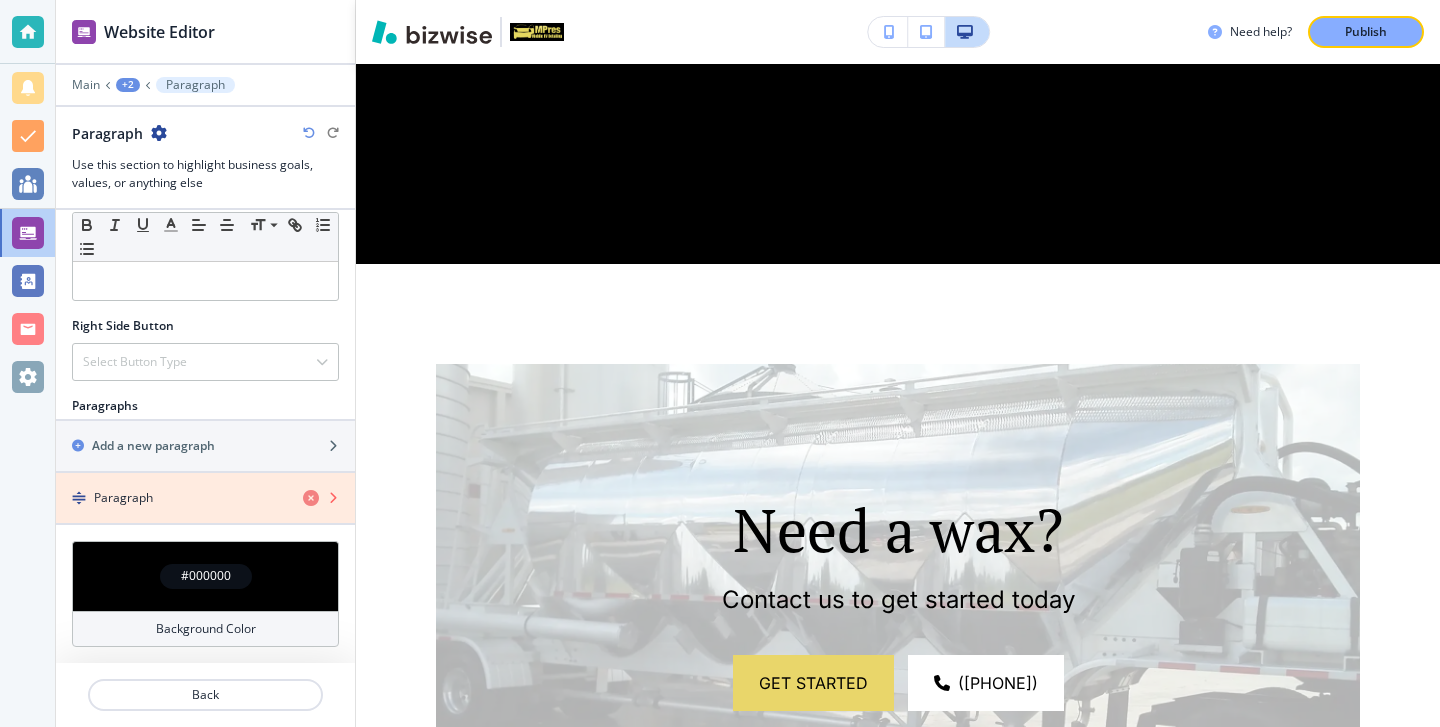click at bounding box center (311, 498) 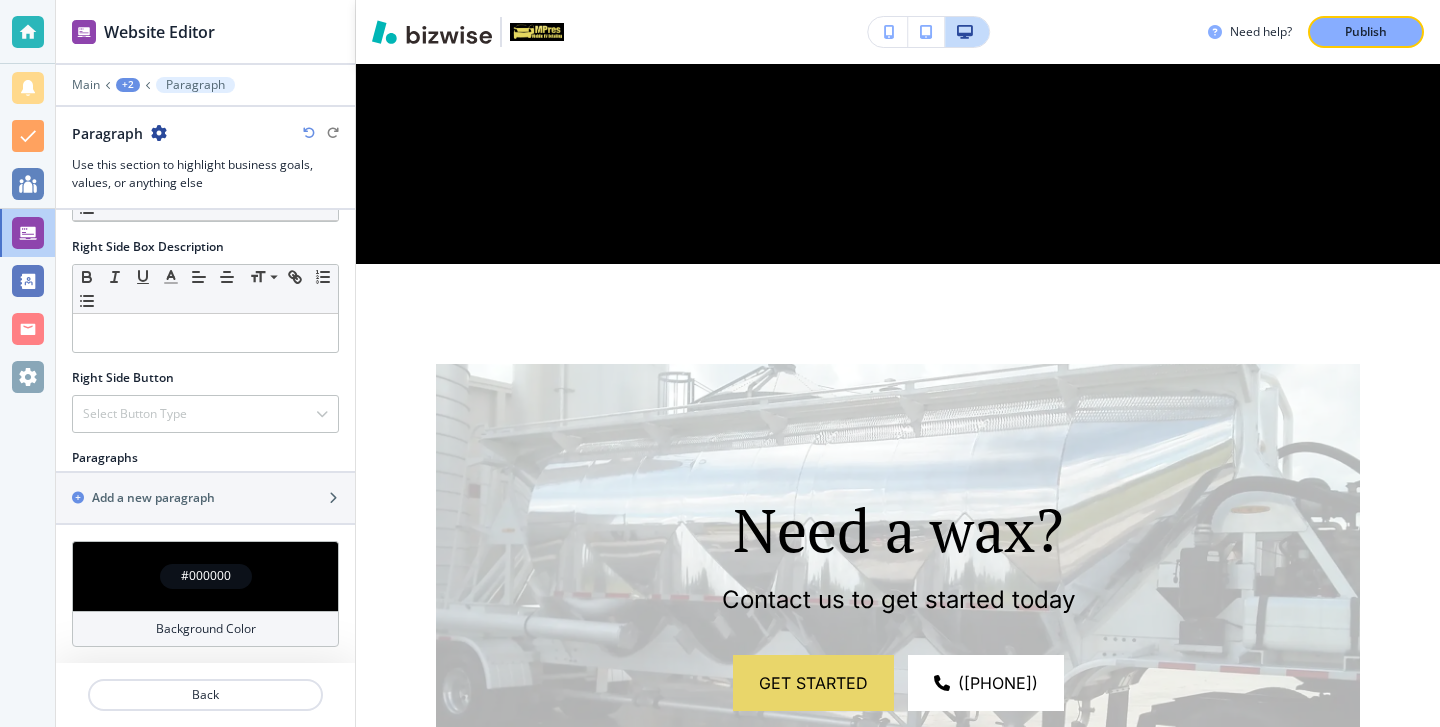 scroll, scrollTop: 860, scrollLeft: 0, axis: vertical 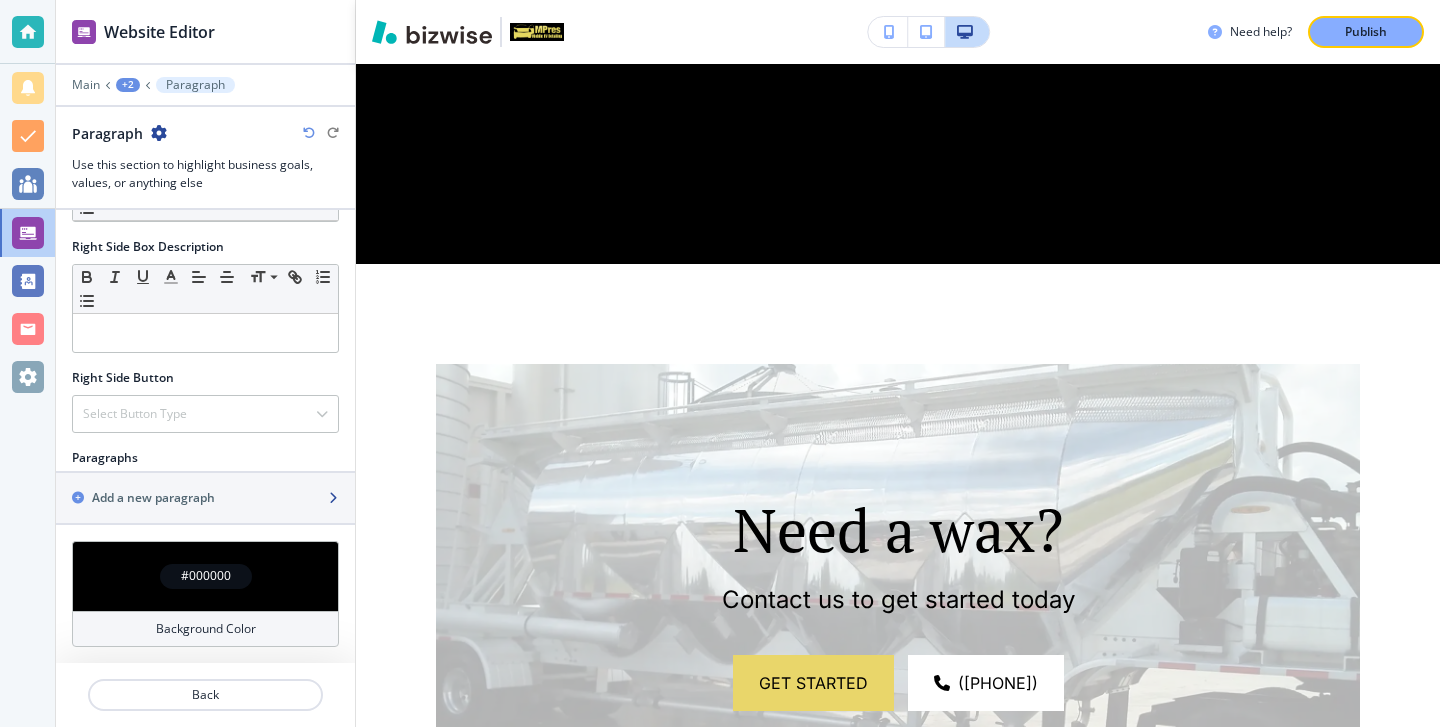 click on "Add a new paragraph" at bounding box center (183, 498) 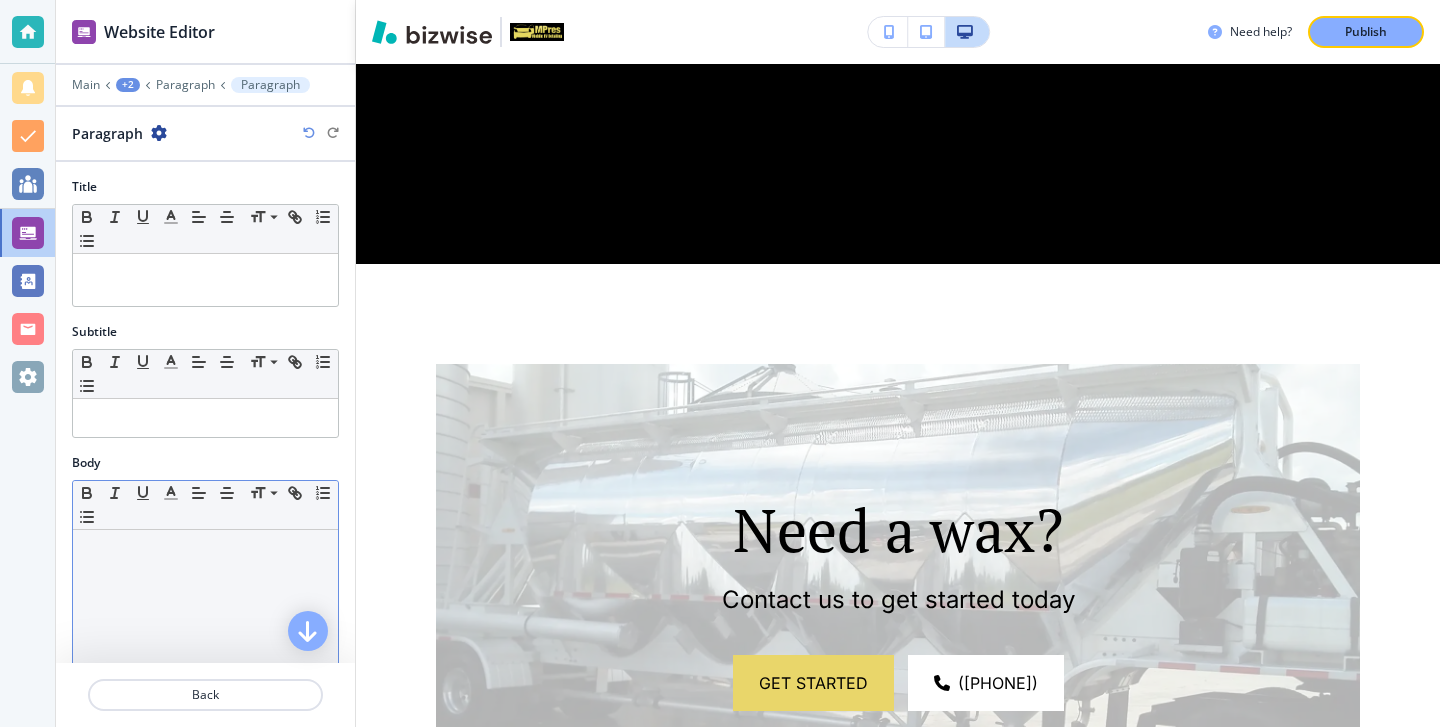 click at bounding box center [205, 660] 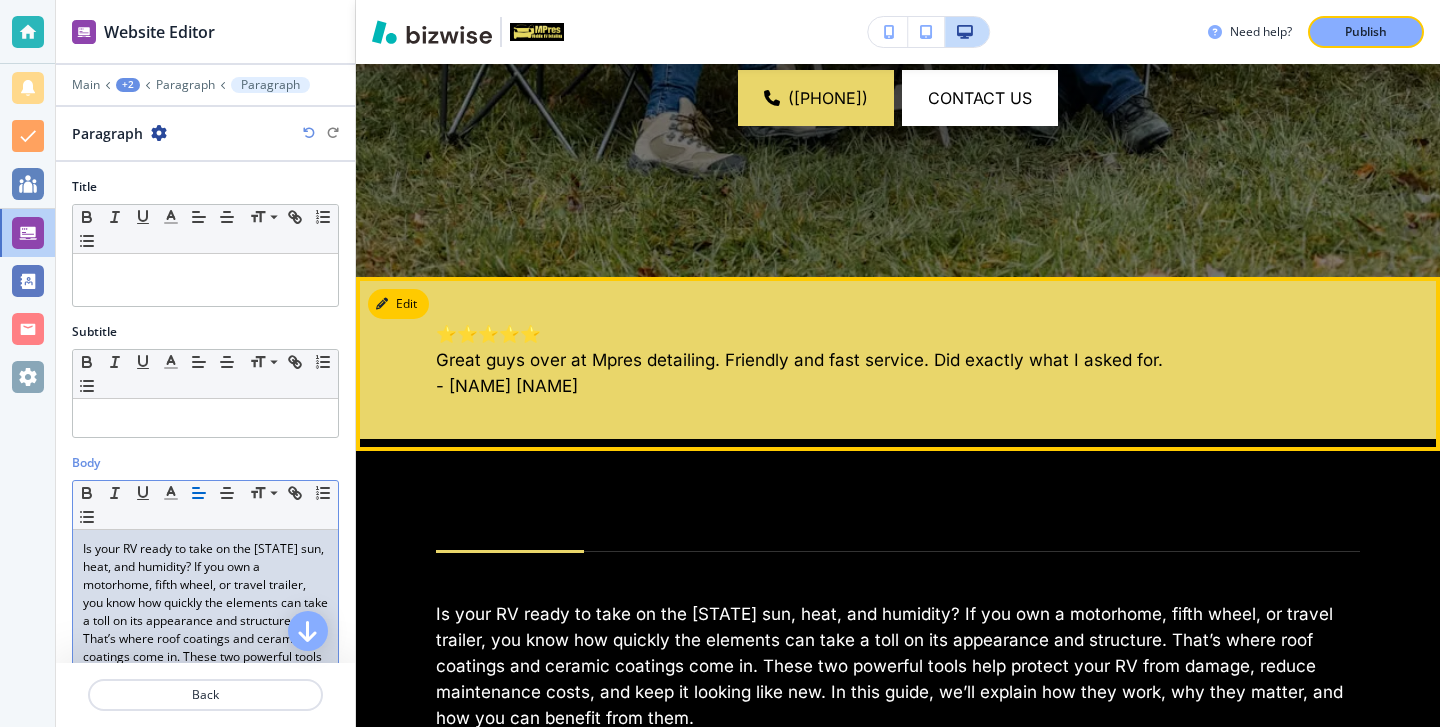 scroll, scrollTop: 1183, scrollLeft: 0, axis: vertical 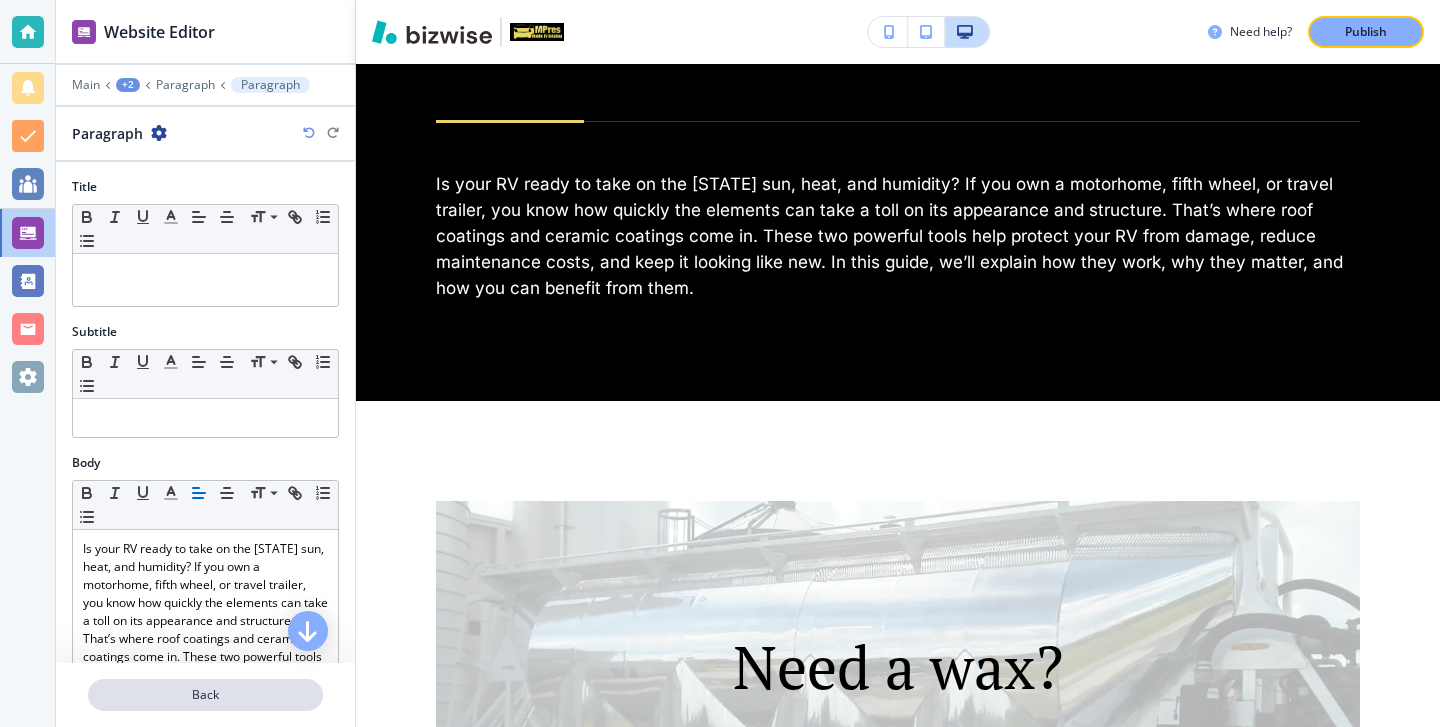 click on "Back" at bounding box center [205, 695] 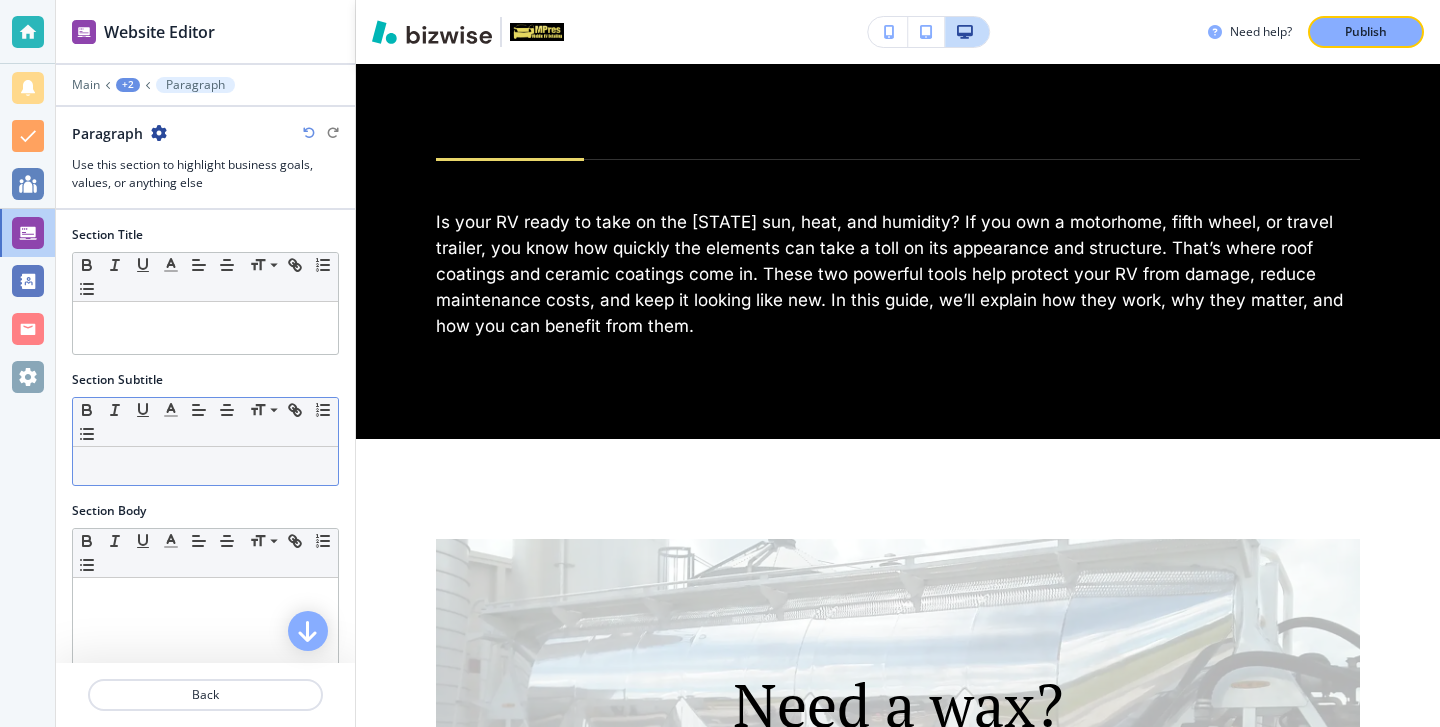 scroll, scrollTop: 1140, scrollLeft: 0, axis: vertical 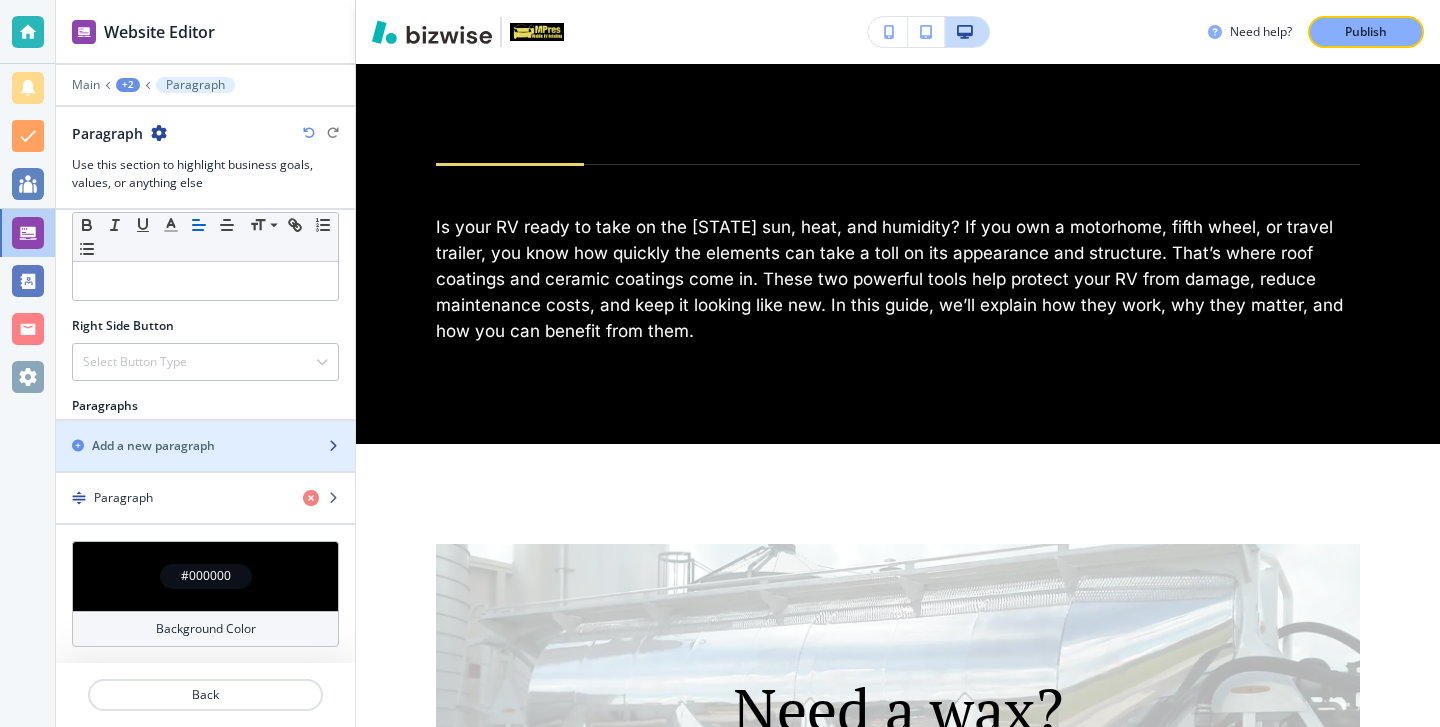 click at bounding box center (205, 463) 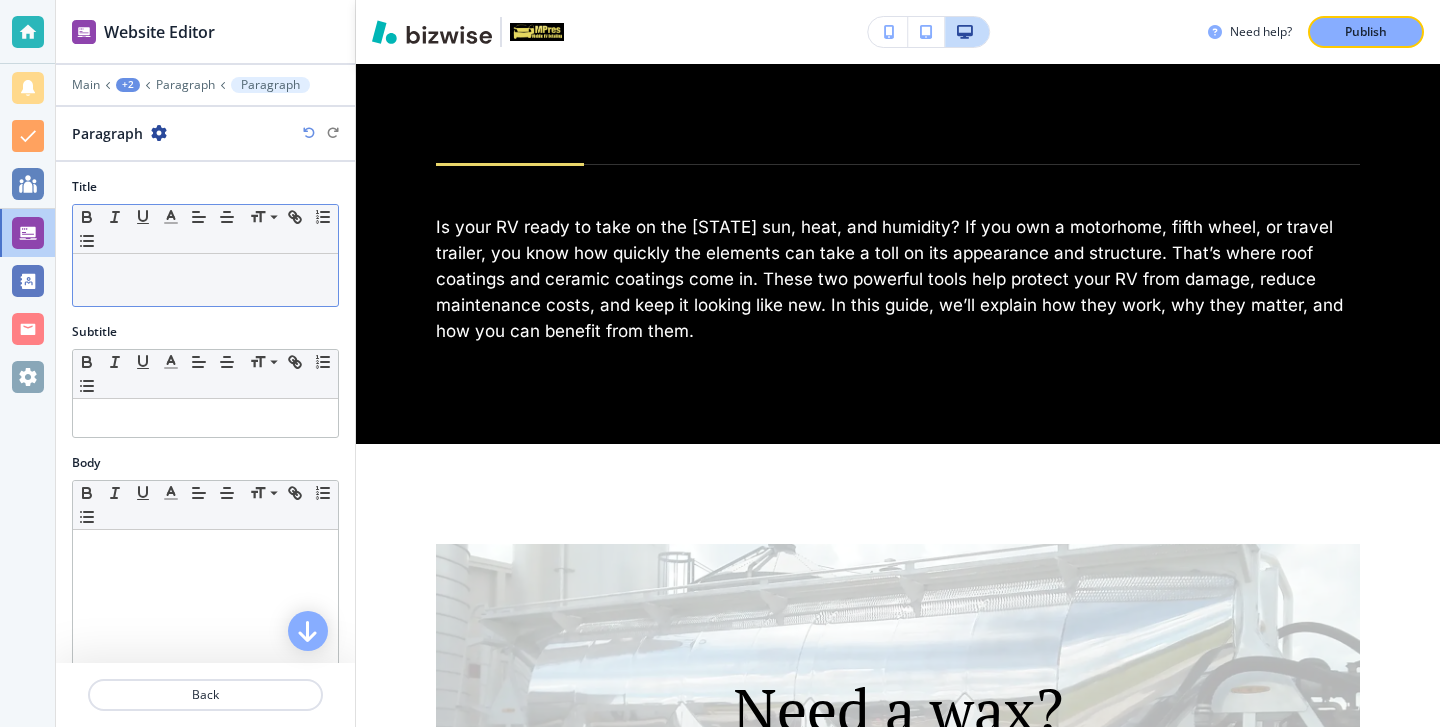 click at bounding box center (205, 280) 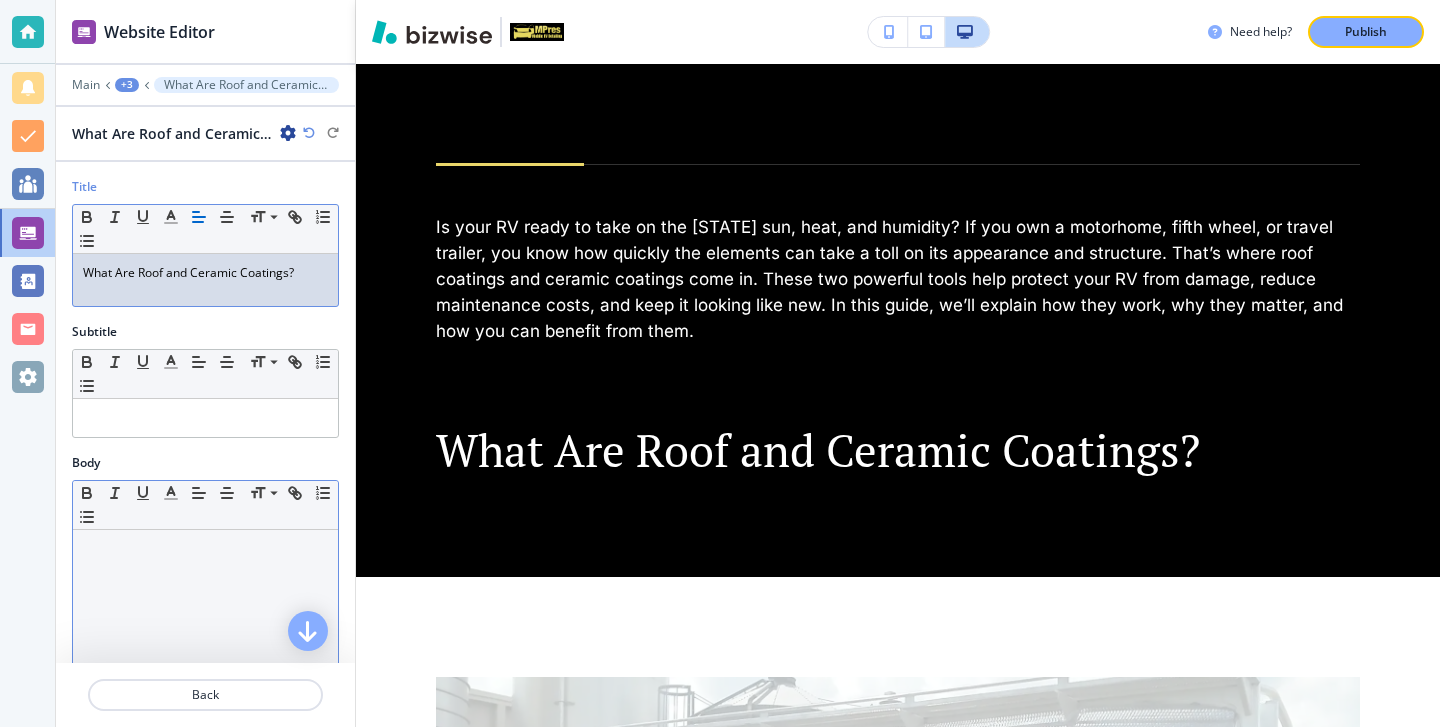 click at bounding box center [205, 660] 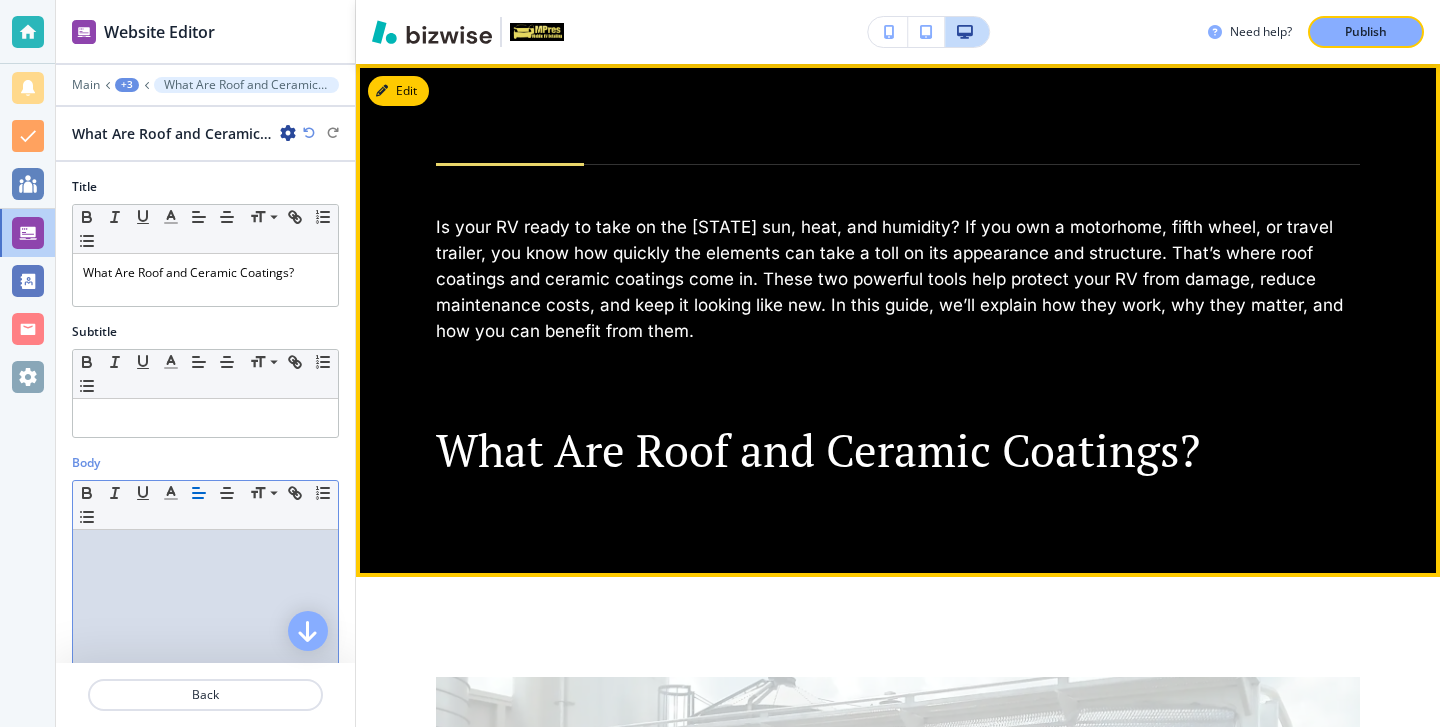 scroll, scrollTop: 0, scrollLeft: 0, axis: both 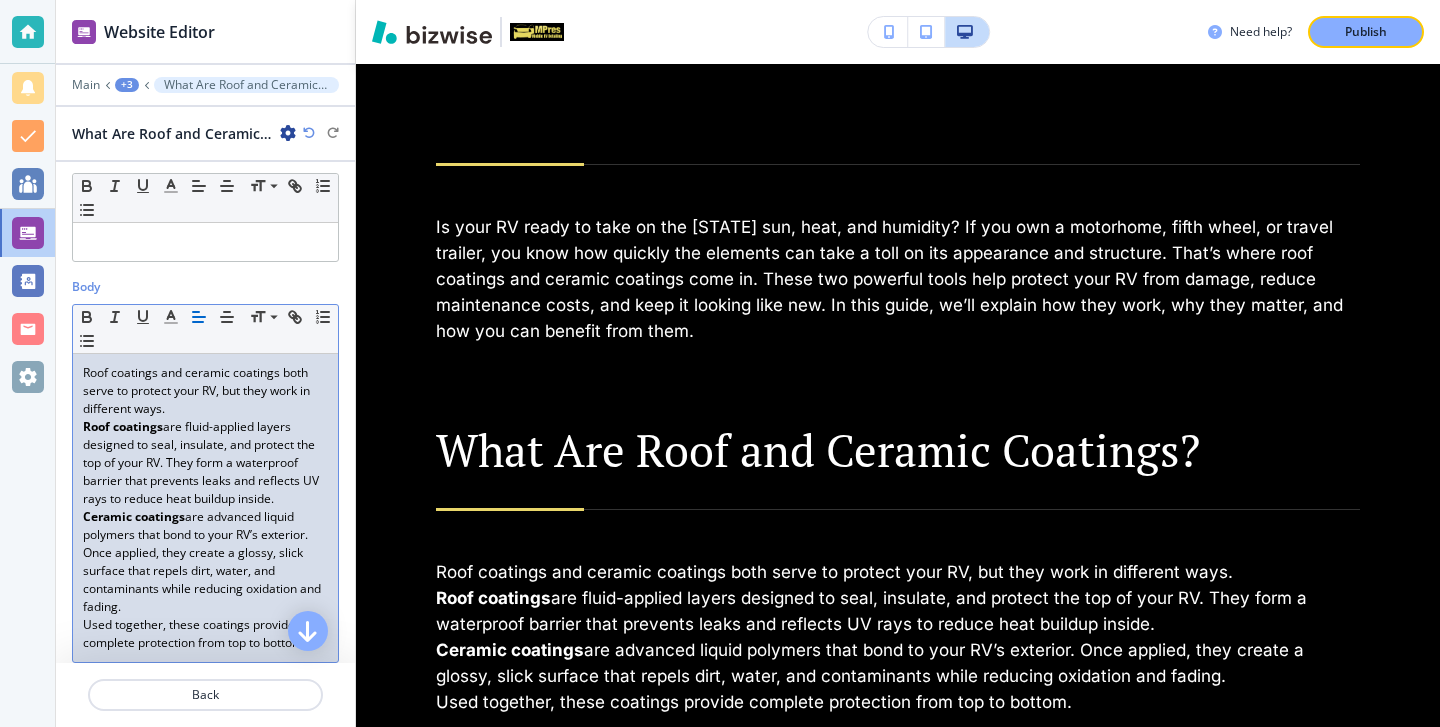click on "Roof coatings and ceramic coatings both serve to protect your RV, but they work in different ways." at bounding box center (205, 391) 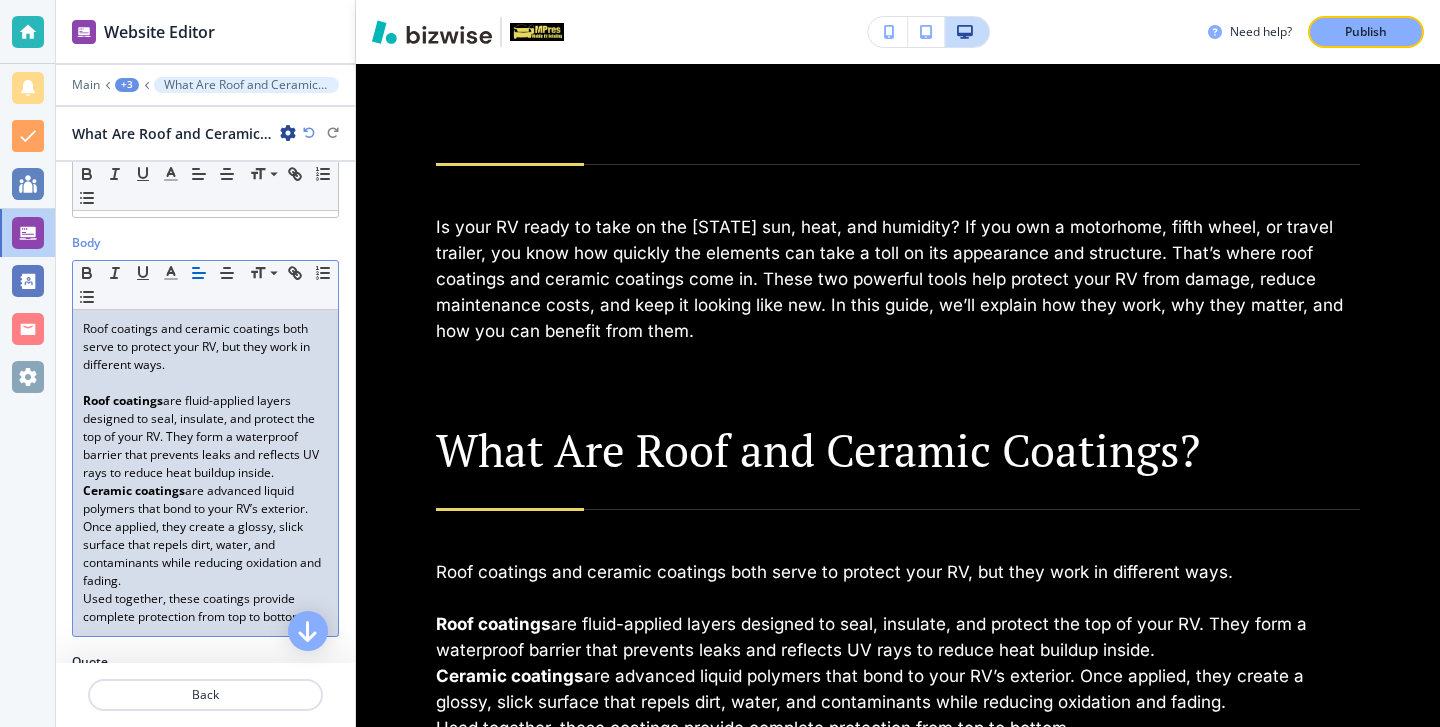scroll, scrollTop: 279, scrollLeft: 0, axis: vertical 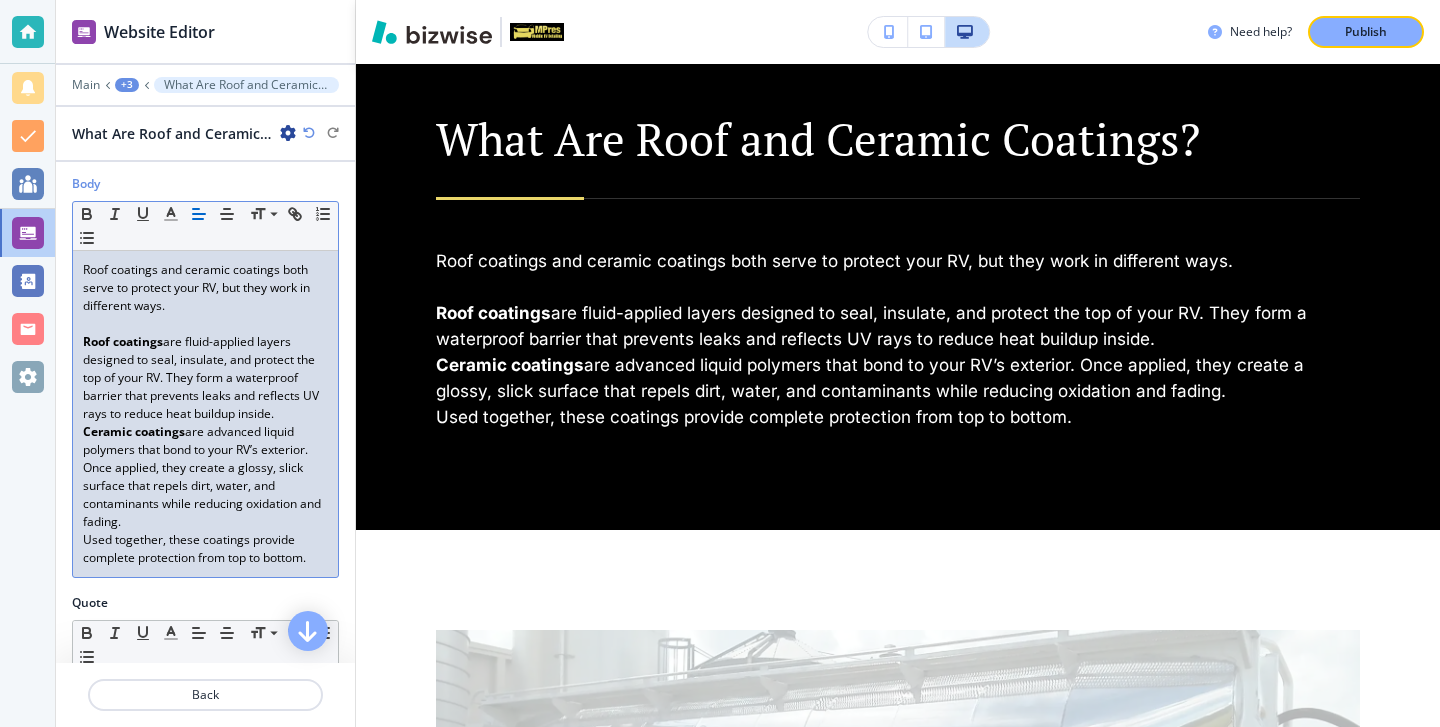 click on "Roof coatings  are fluid-applied layers designed to seal, insulate, and protect the top of your RV. They form a waterproof barrier that prevents leaks and reflects UV rays to reduce heat buildup inside." at bounding box center [205, 378] 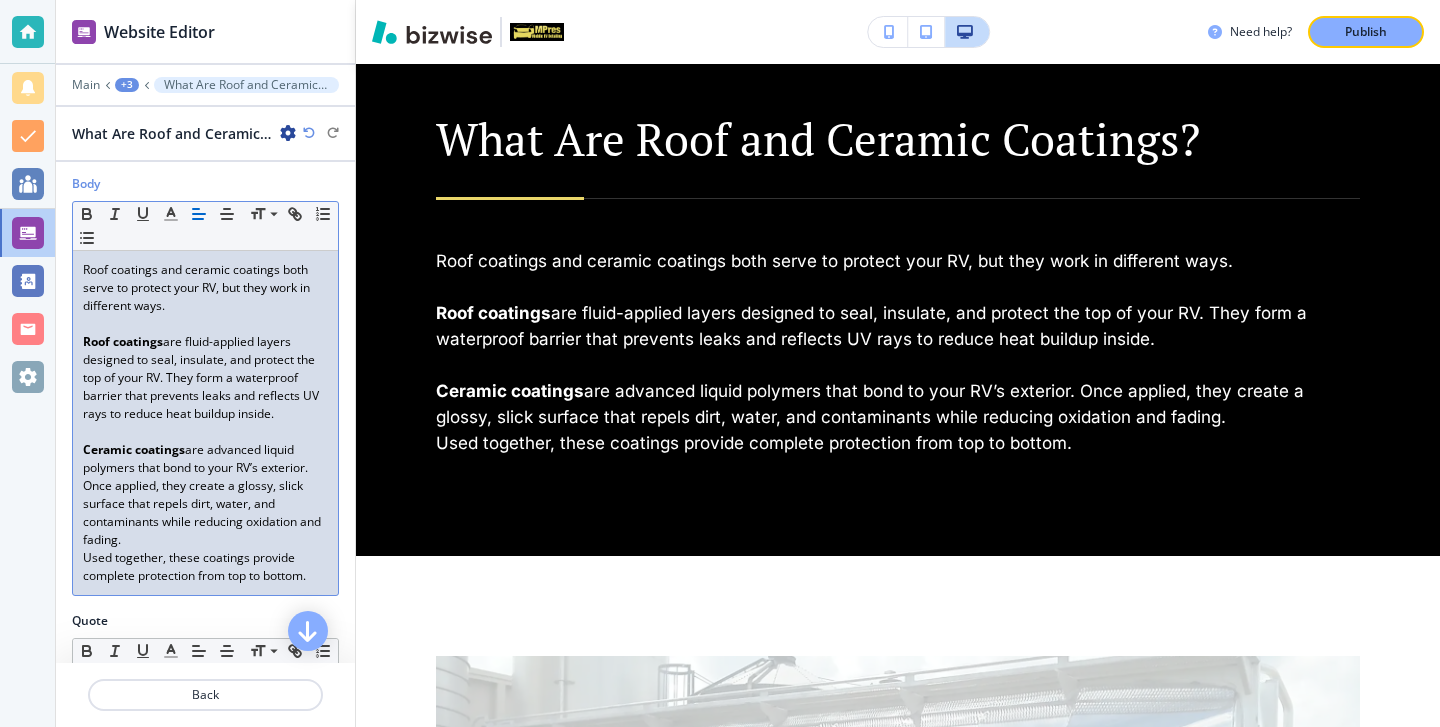 click on "Ceramic coatings  are advanced liquid polymers that bond to your RV’s exterior. Once applied, they create a glossy, slick surface that repels dirt, water, and contaminants while reducing oxidation and fading." at bounding box center (205, 495) 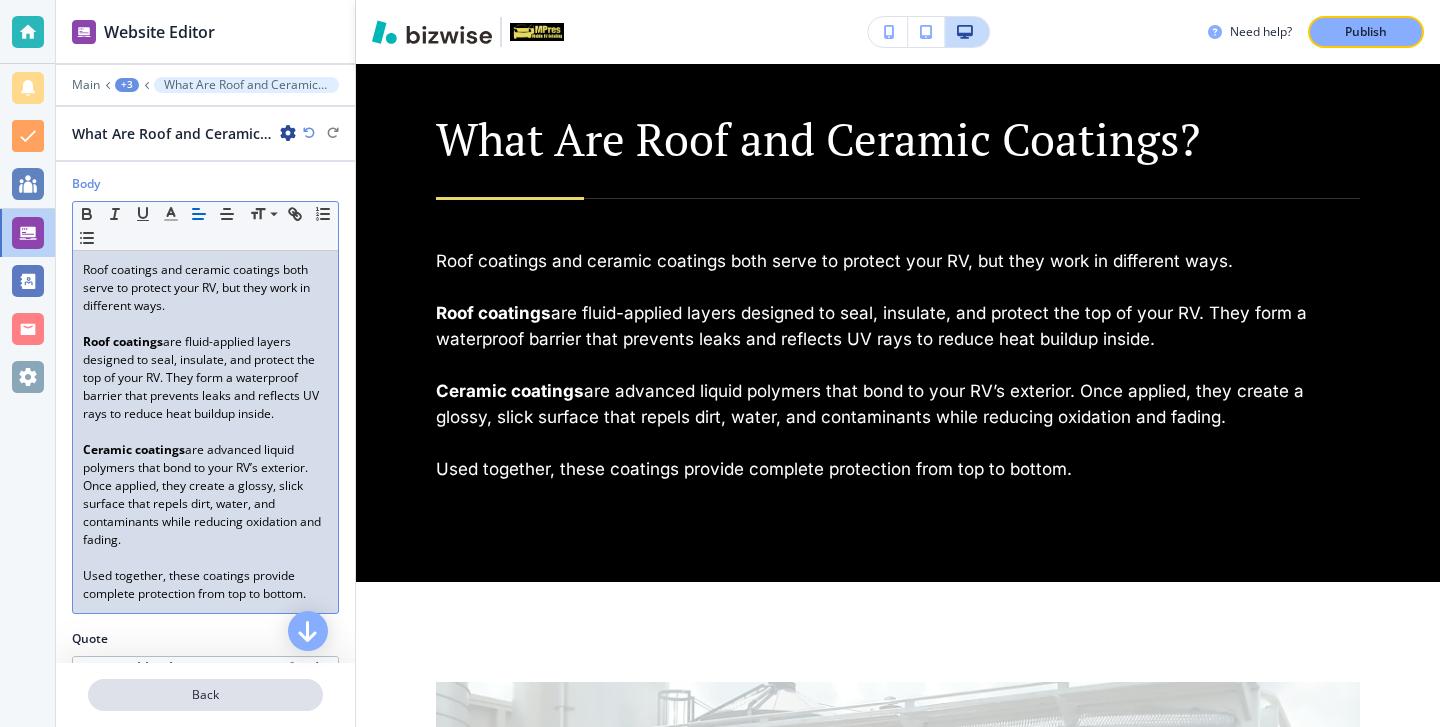 click on "Back" at bounding box center (205, 695) 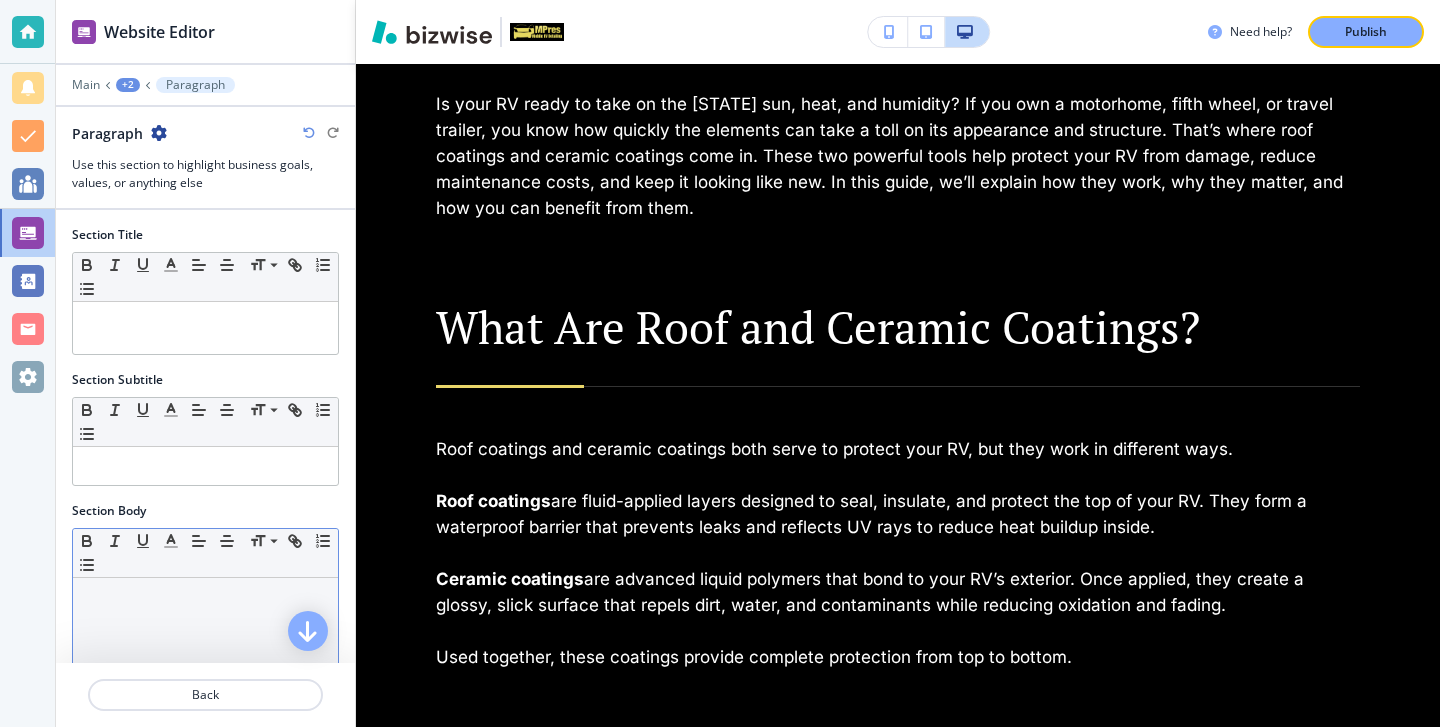 scroll, scrollTop: 1140, scrollLeft: 0, axis: vertical 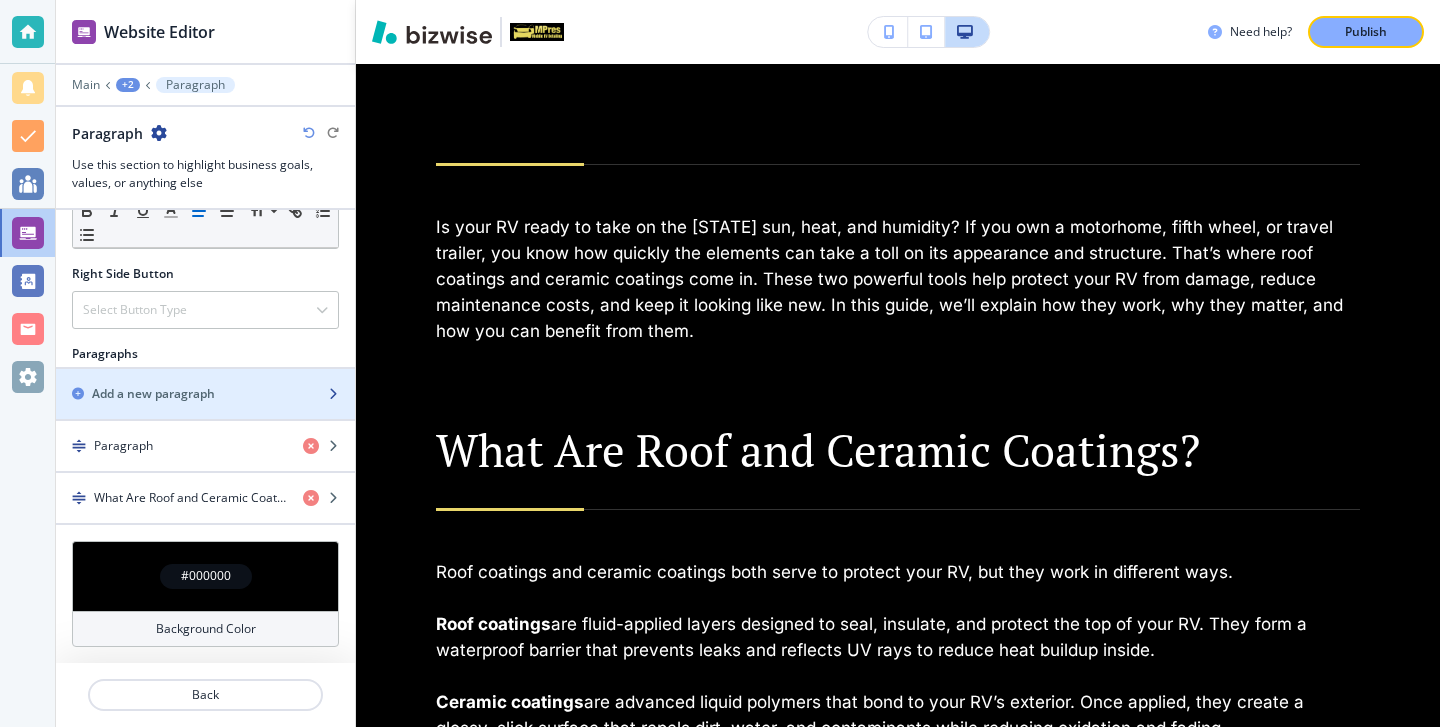 click at bounding box center (205, 411) 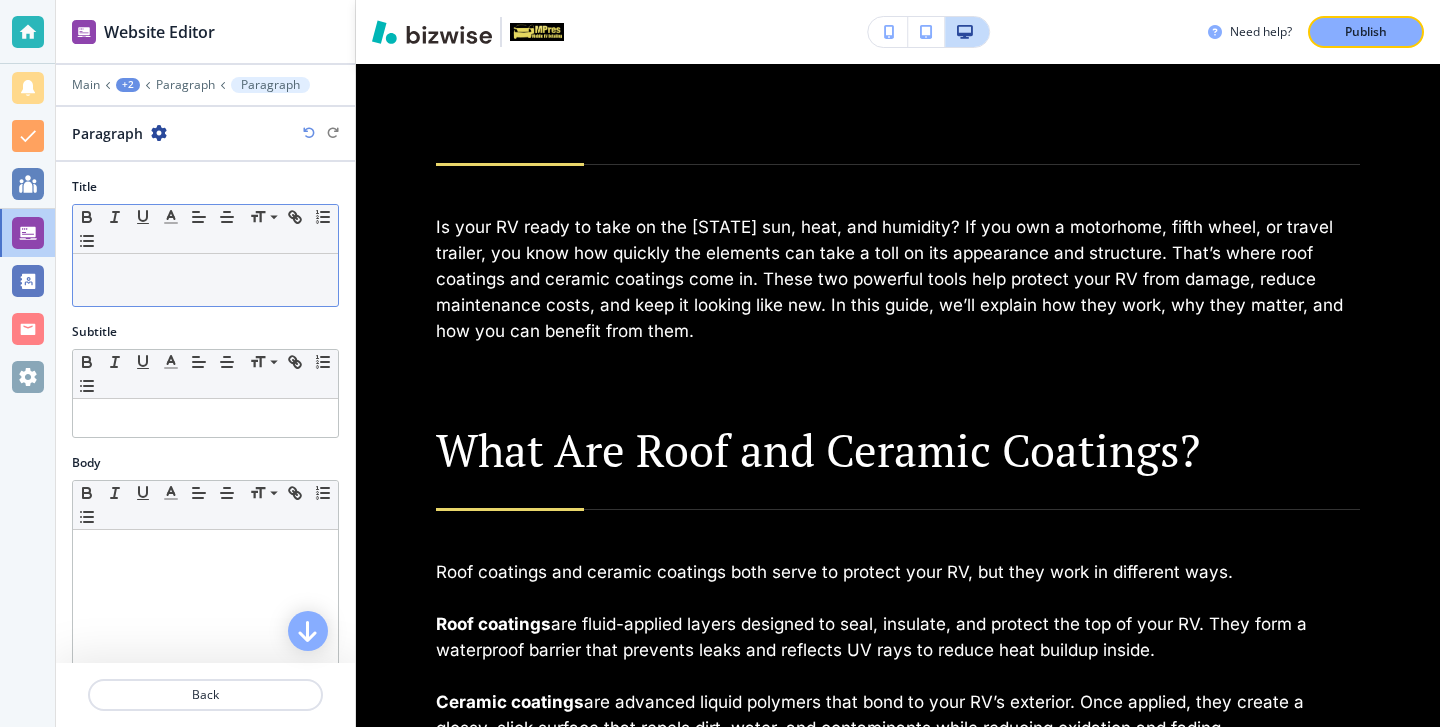 click at bounding box center (205, 280) 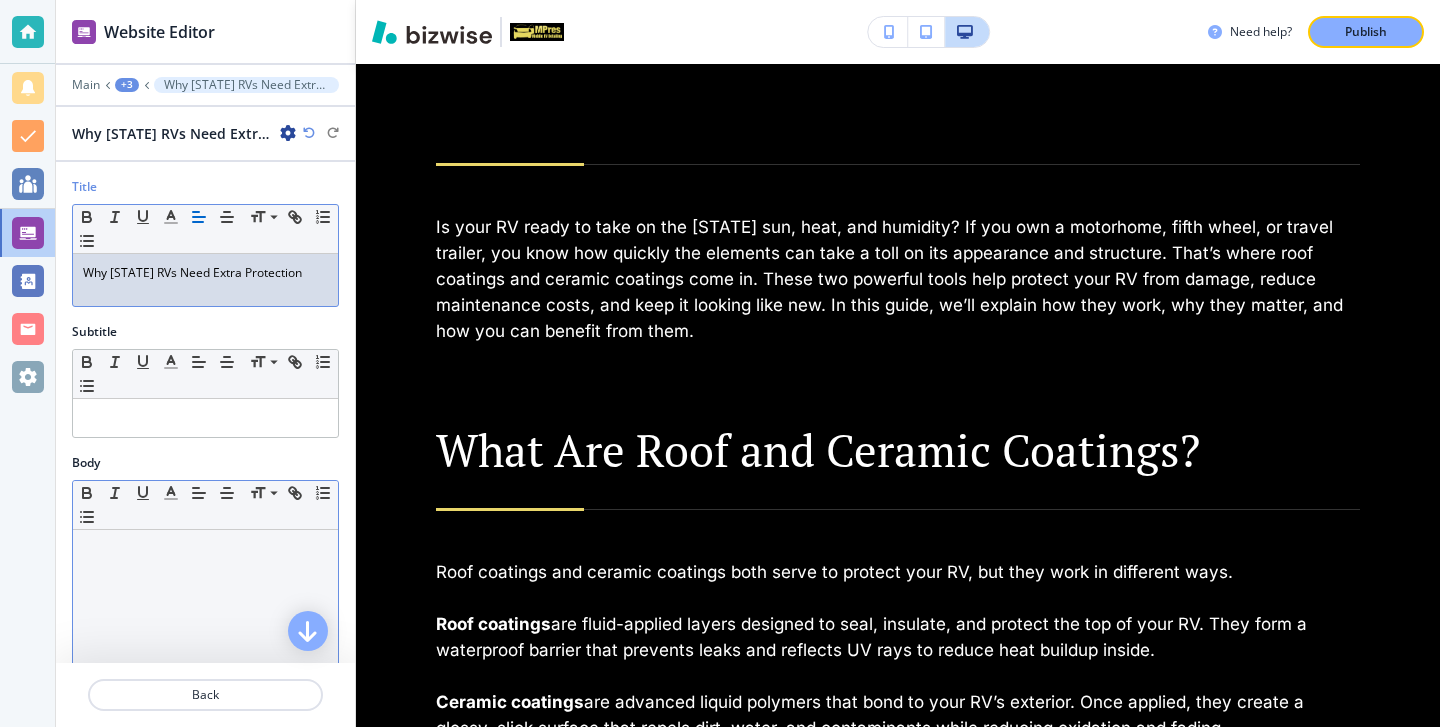 click at bounding box center [205, 549] 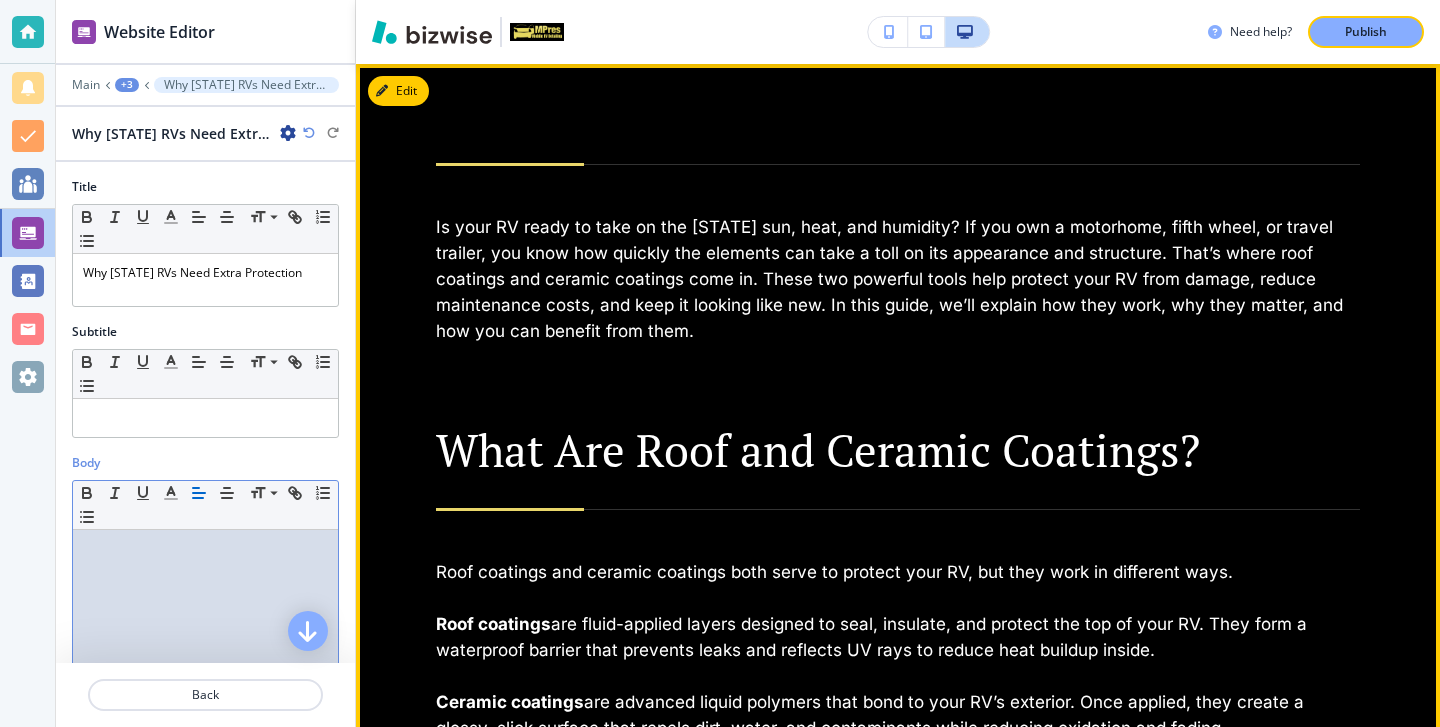 scroll, scrollTop: 0, scrollLeft: 0, axis: both 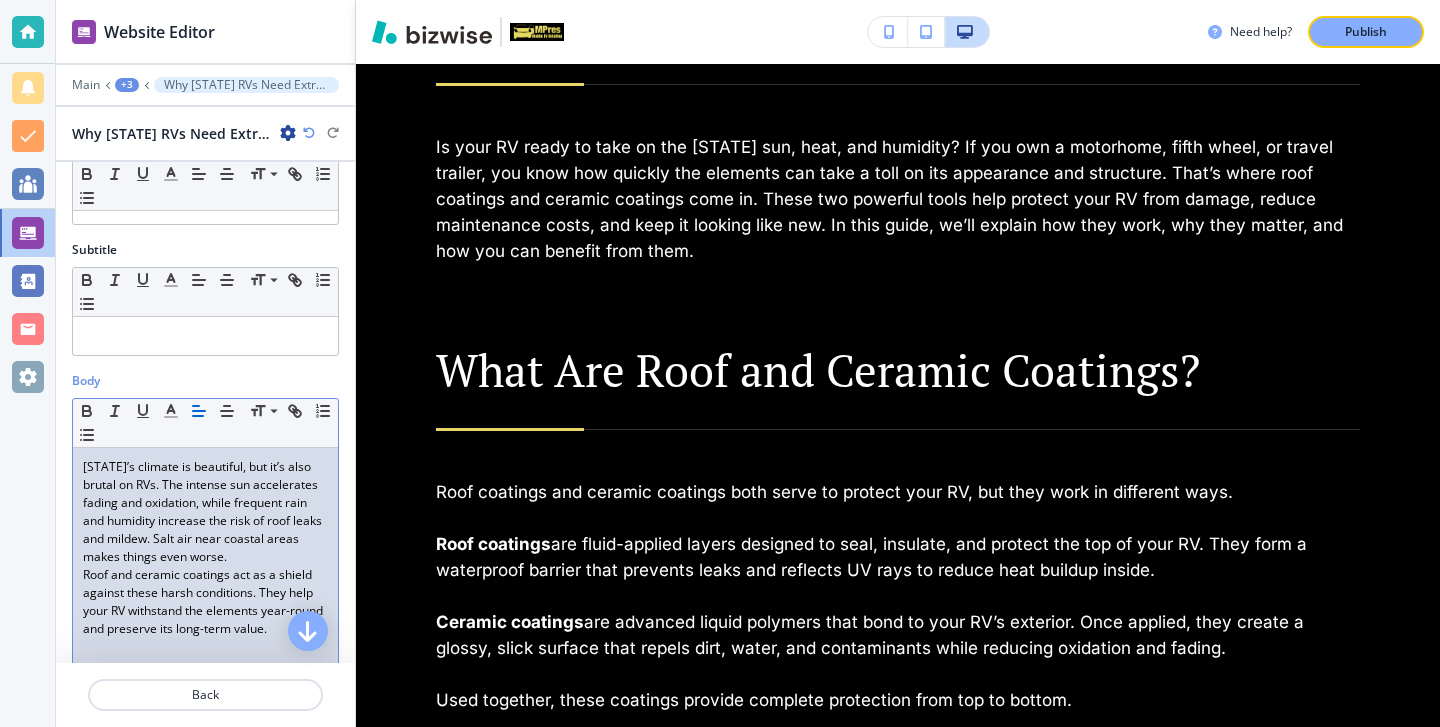 click on "[STATE]’s climate is beautiful, but it’s also brutal on RVs. The intense sun accelerates fading and oxidation, while frequent rain and humidity increase the risk of roof leaks and mildew. Salt air near coastal areas makes things even worse." at bounding box center [205, 512] 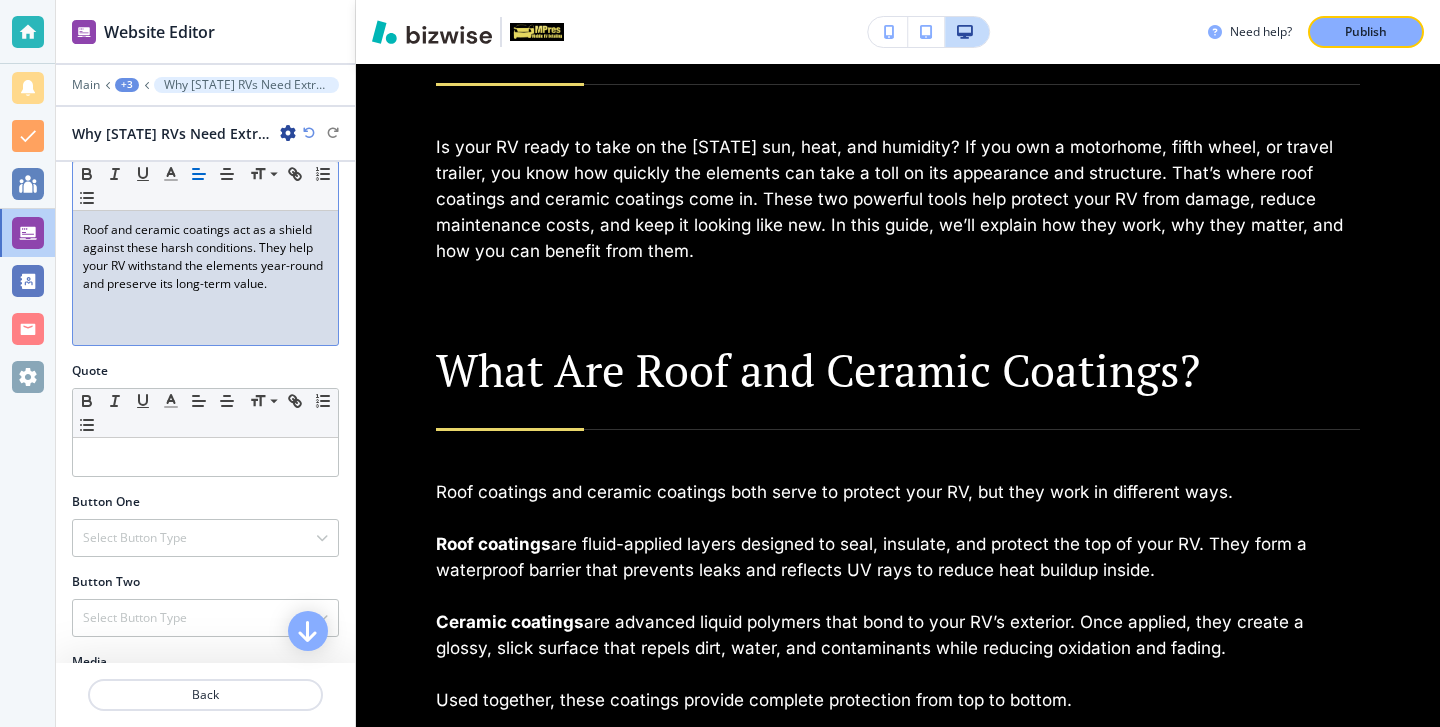 scroll, scrollTop: 474, scrollLeft: 0, axis: vertical 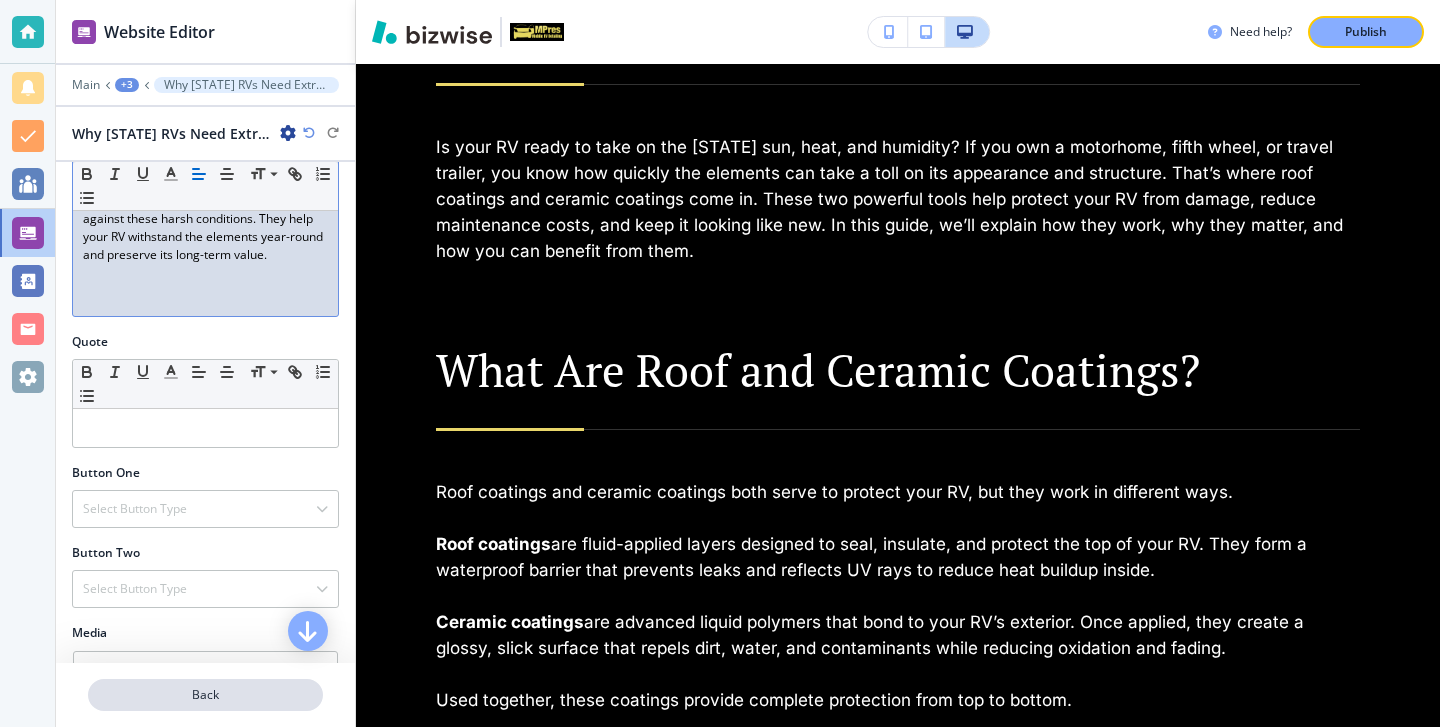 click on "Back" at bounding box center (205, 695) 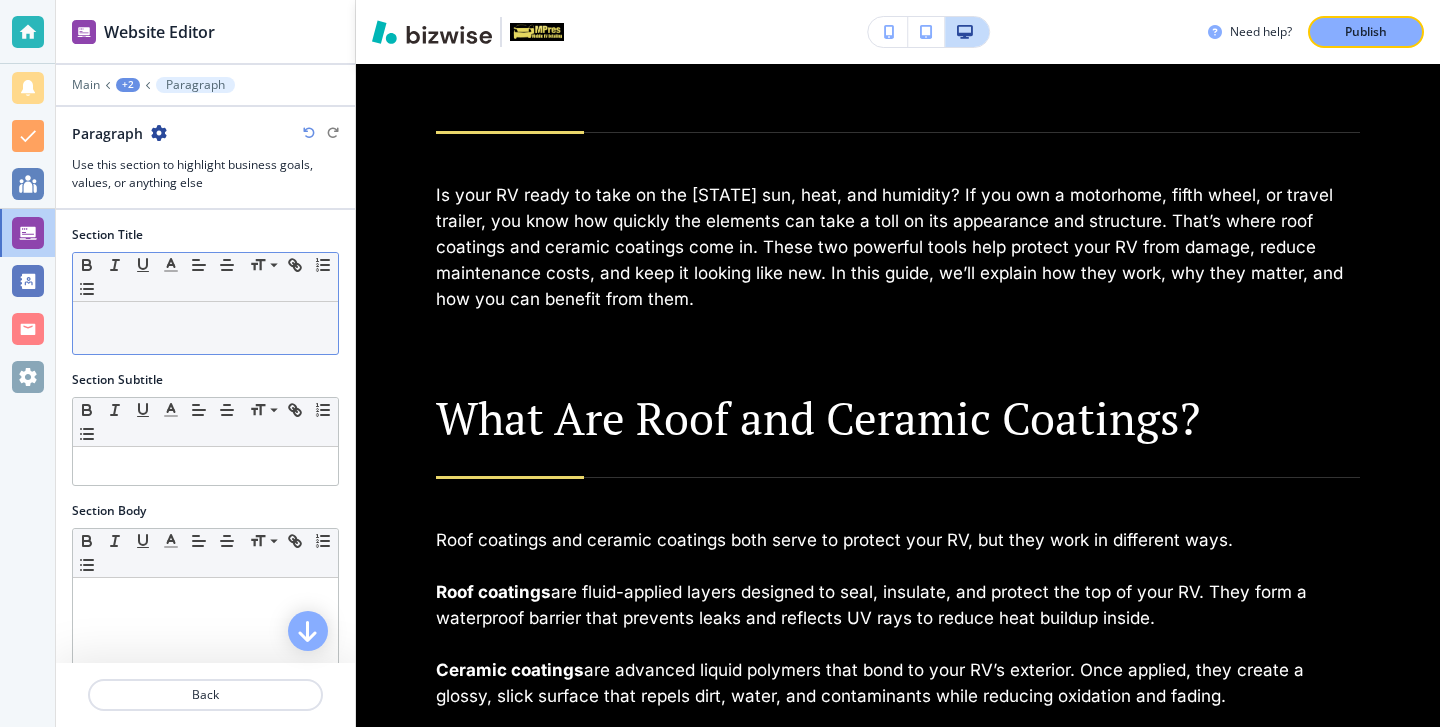 scroll, scrollTop: 1140, scrollLeft: 0, axis: vertical 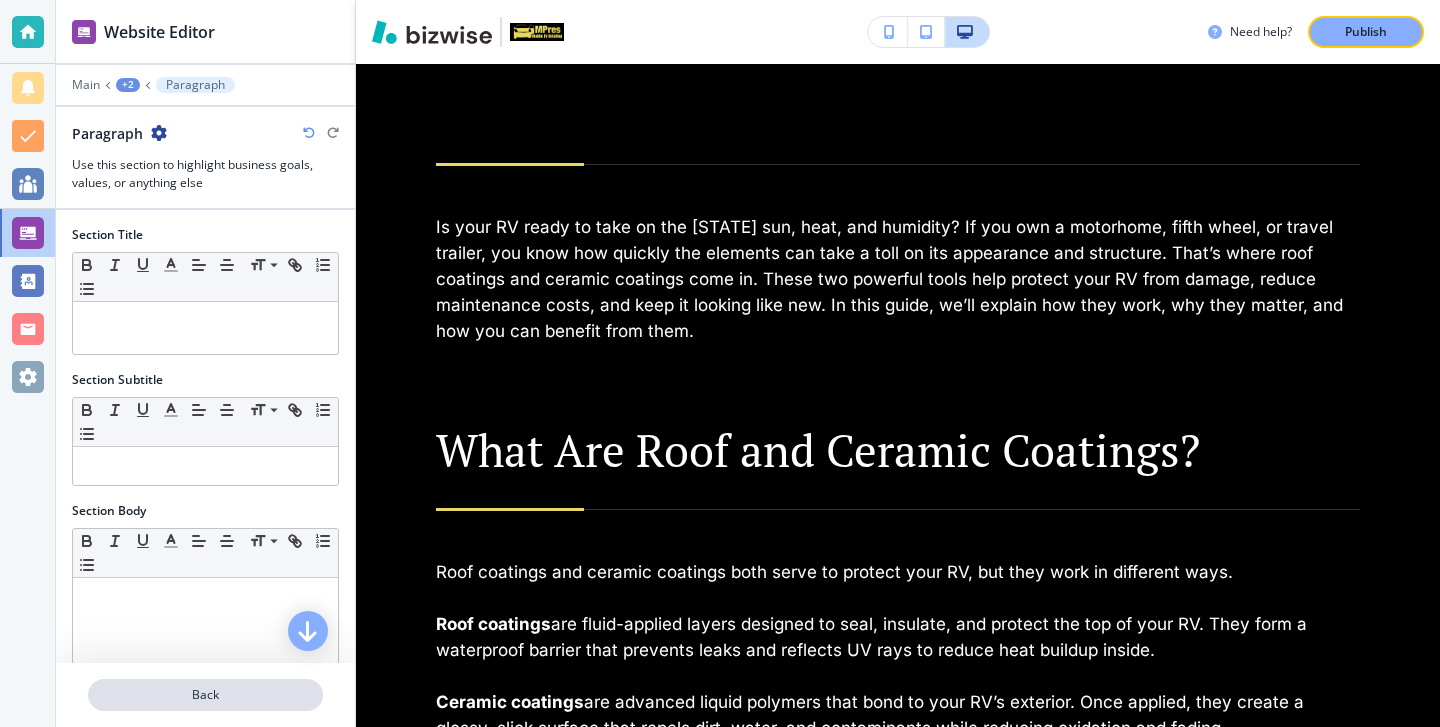 click on "Back" at bounding box center (205, 695) 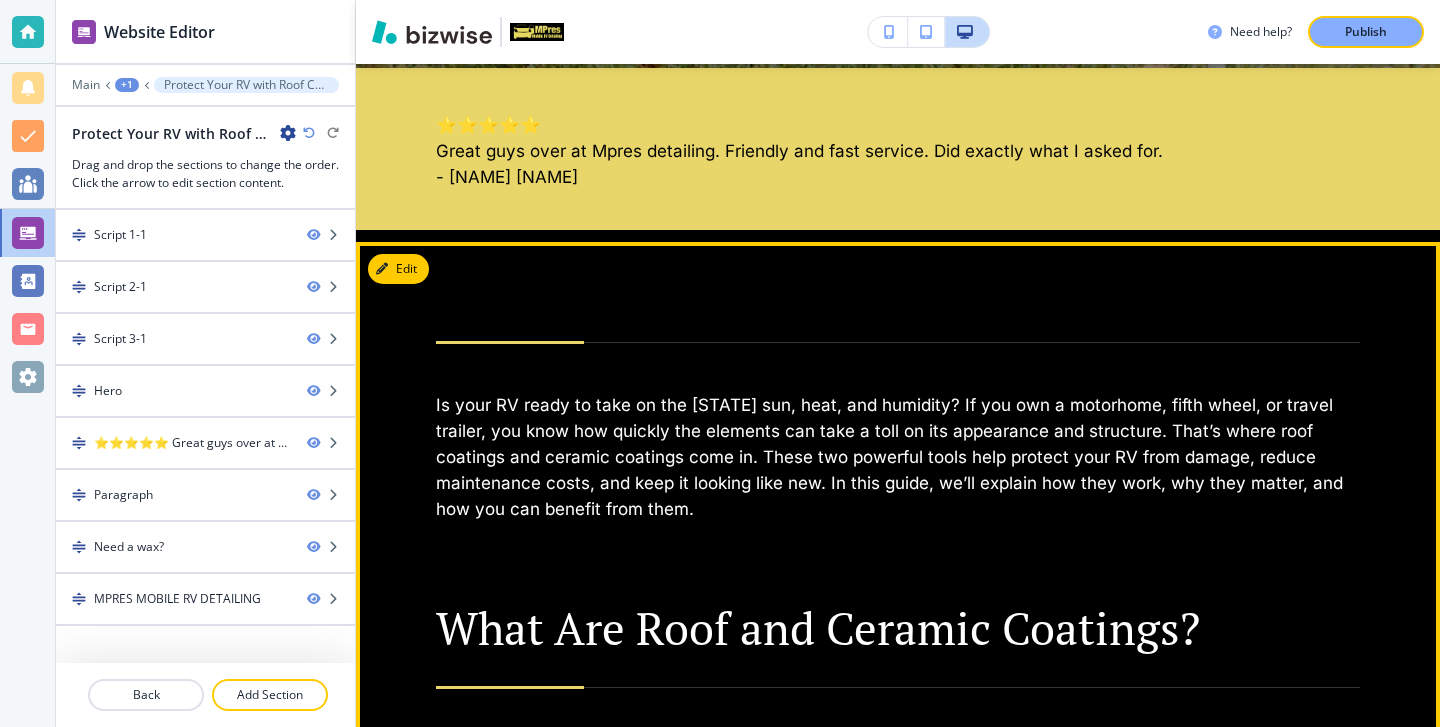 scroll, scrollTop: 943, scrollLeft: 0, axis: vertical 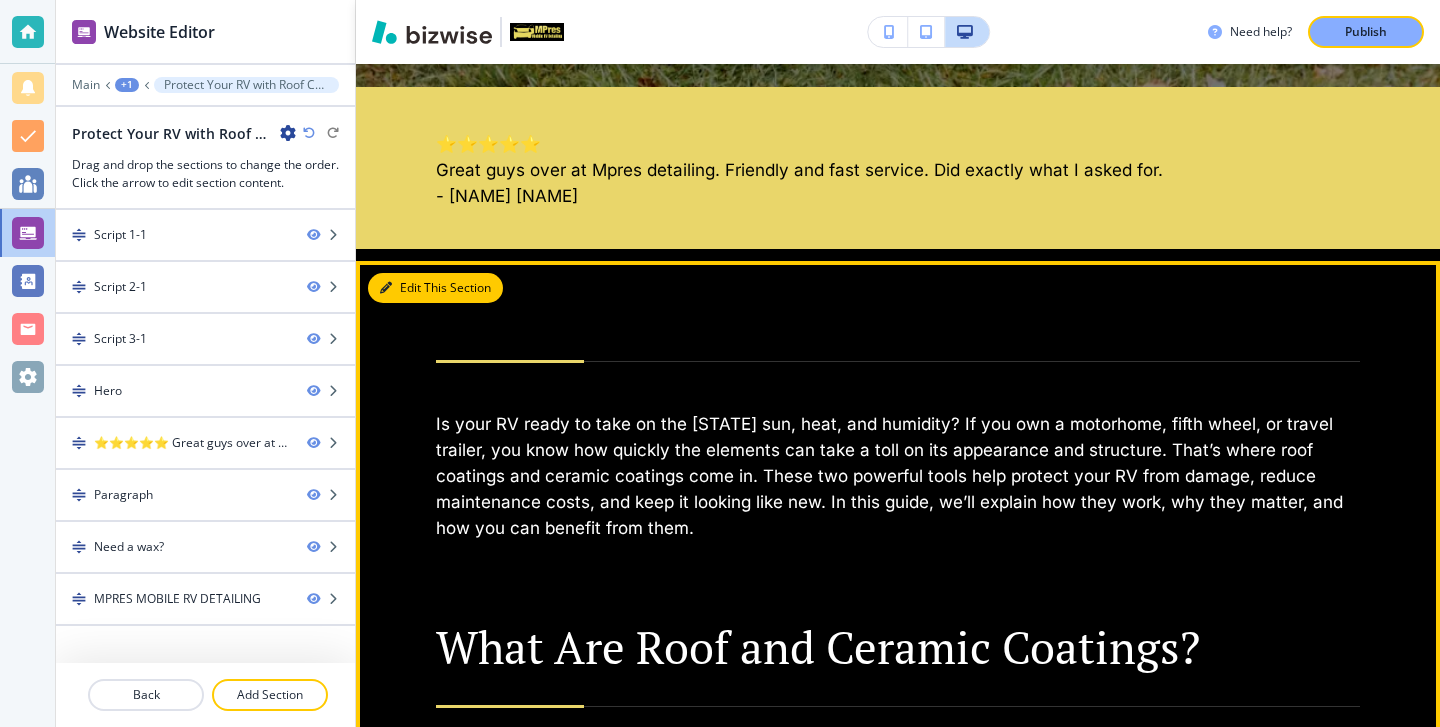 click on "Edit This Section" at bounding box center [435, 288] 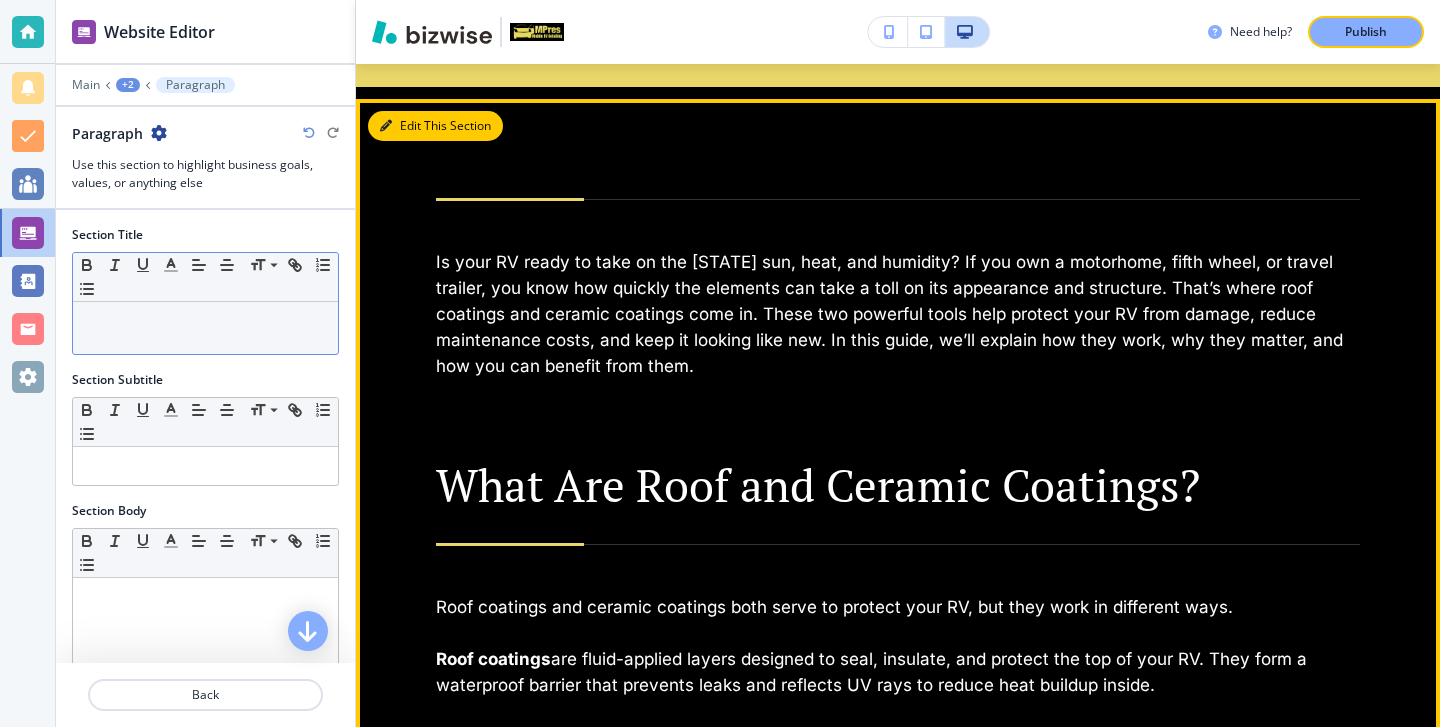 scroll, scrollTop: 1140, scrollLeft: 0, axis: vertical 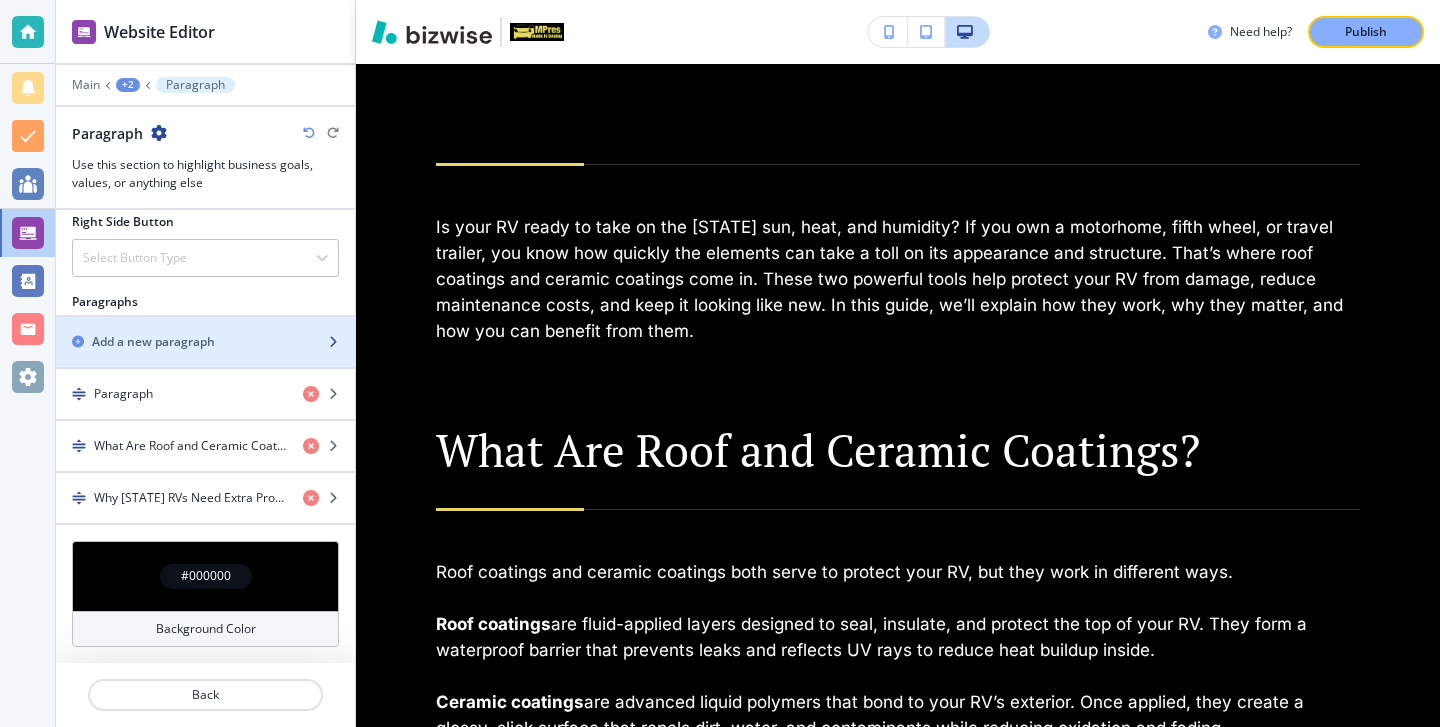 click at bounding box center [205, 359] 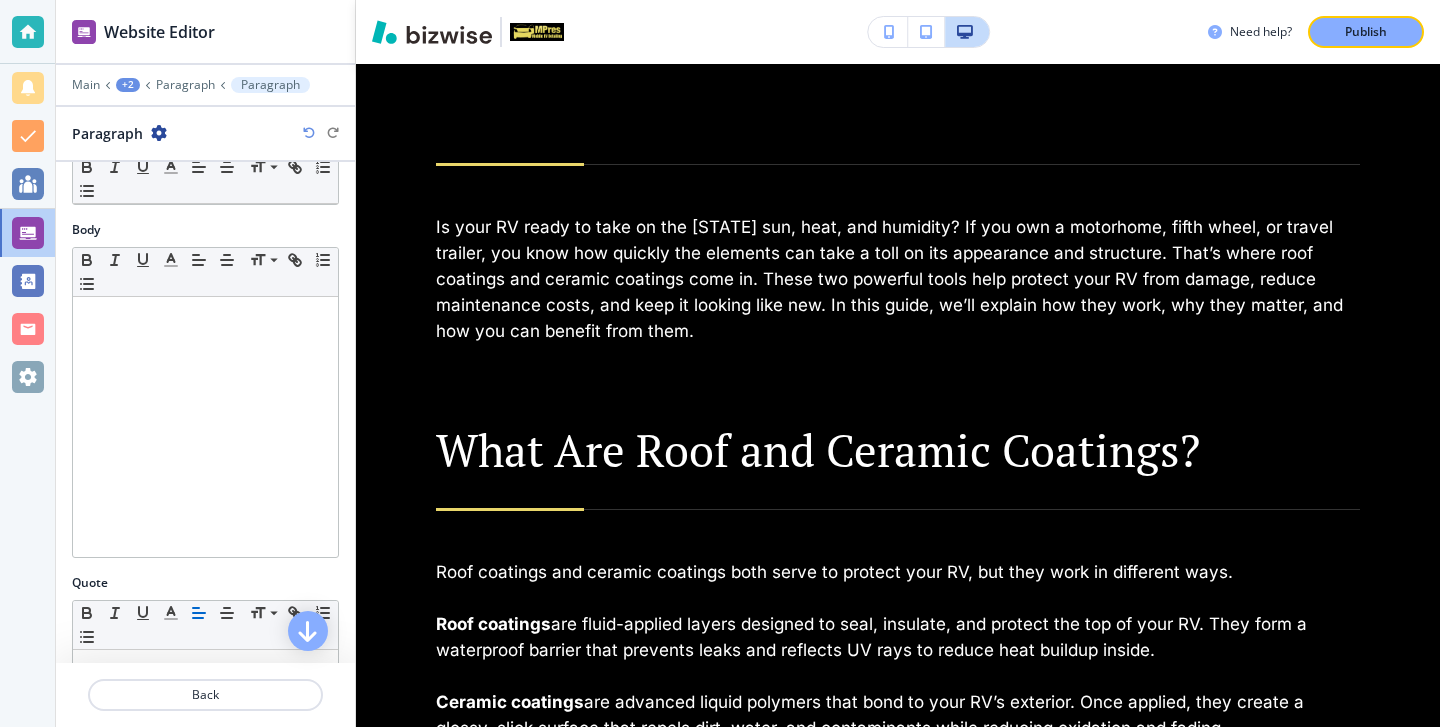 scroll, scrollTop: 0, scrollLeft: 0, axis: both 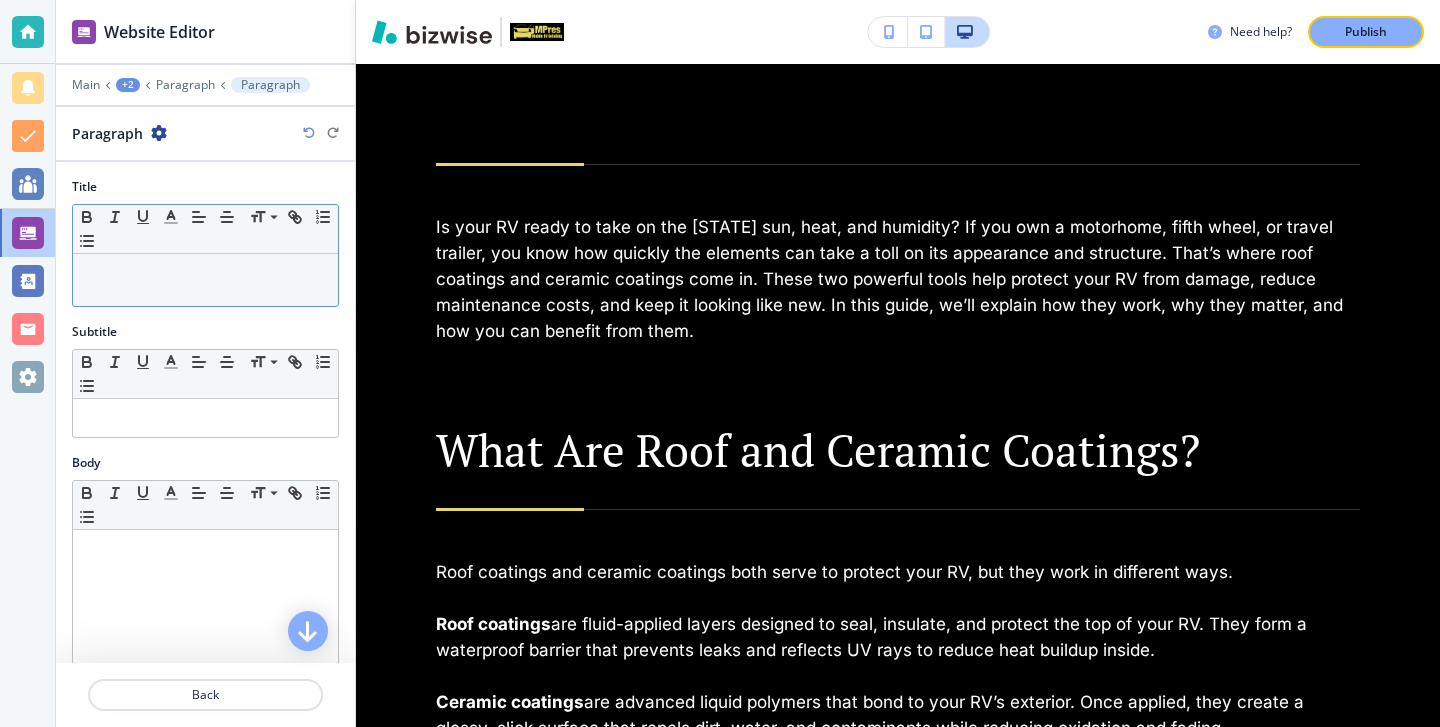 click at bounding box center [205, 280] 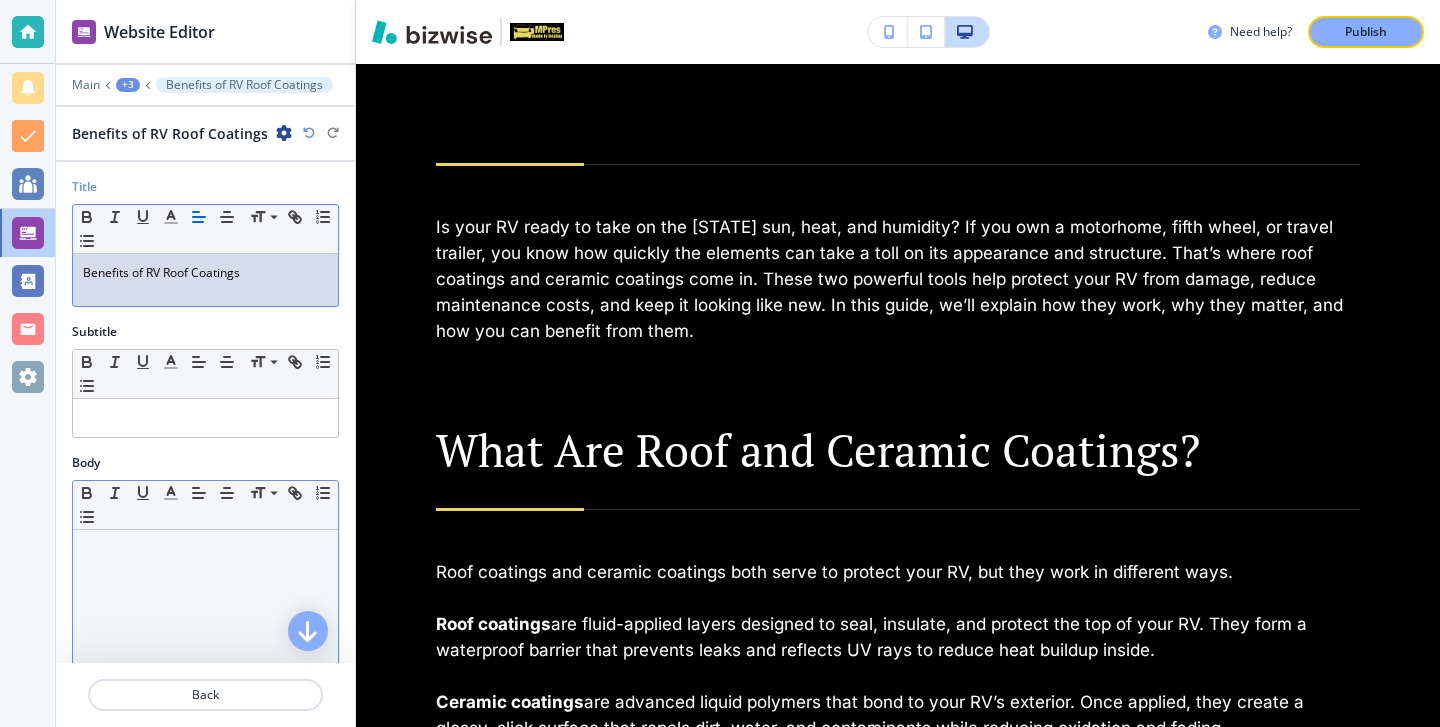 click at bounding box center (205, 660) 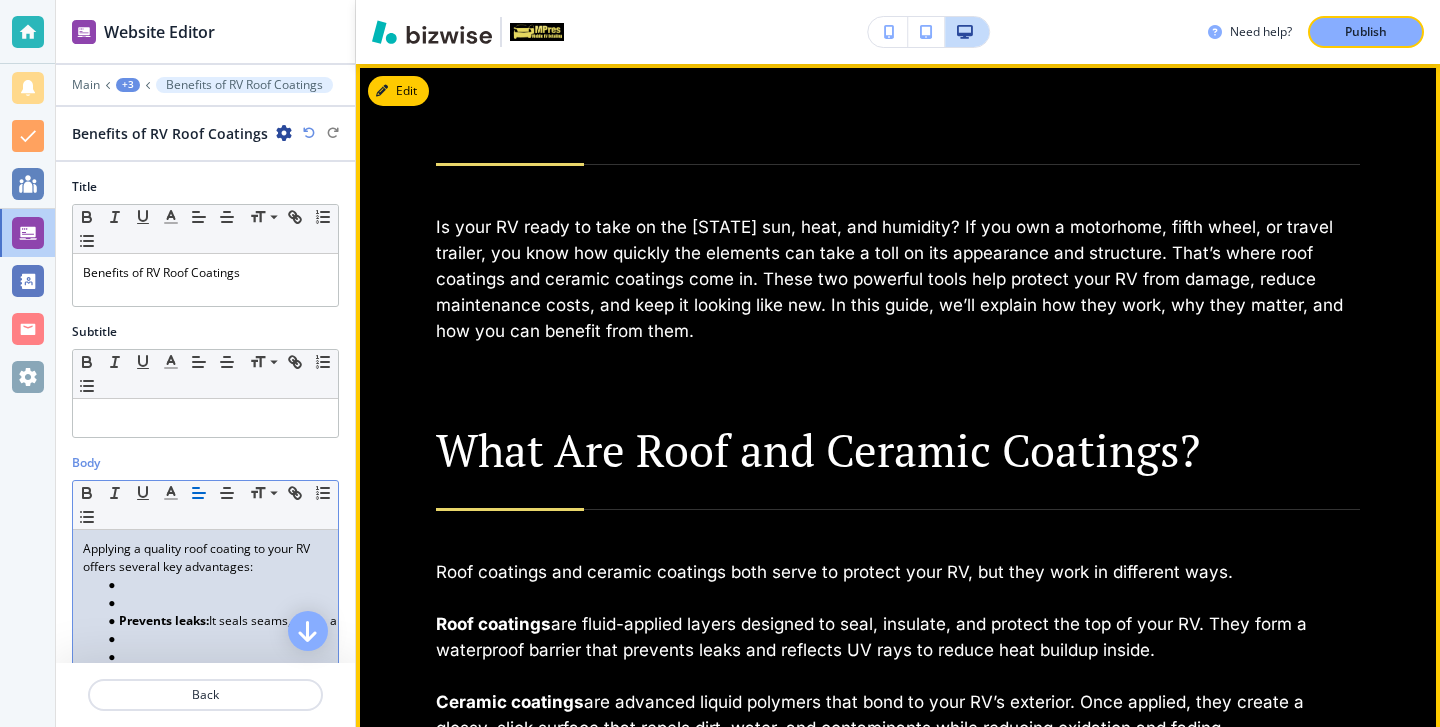 scroll, scrollTop: 0, scrollLeft: 0, axis: both 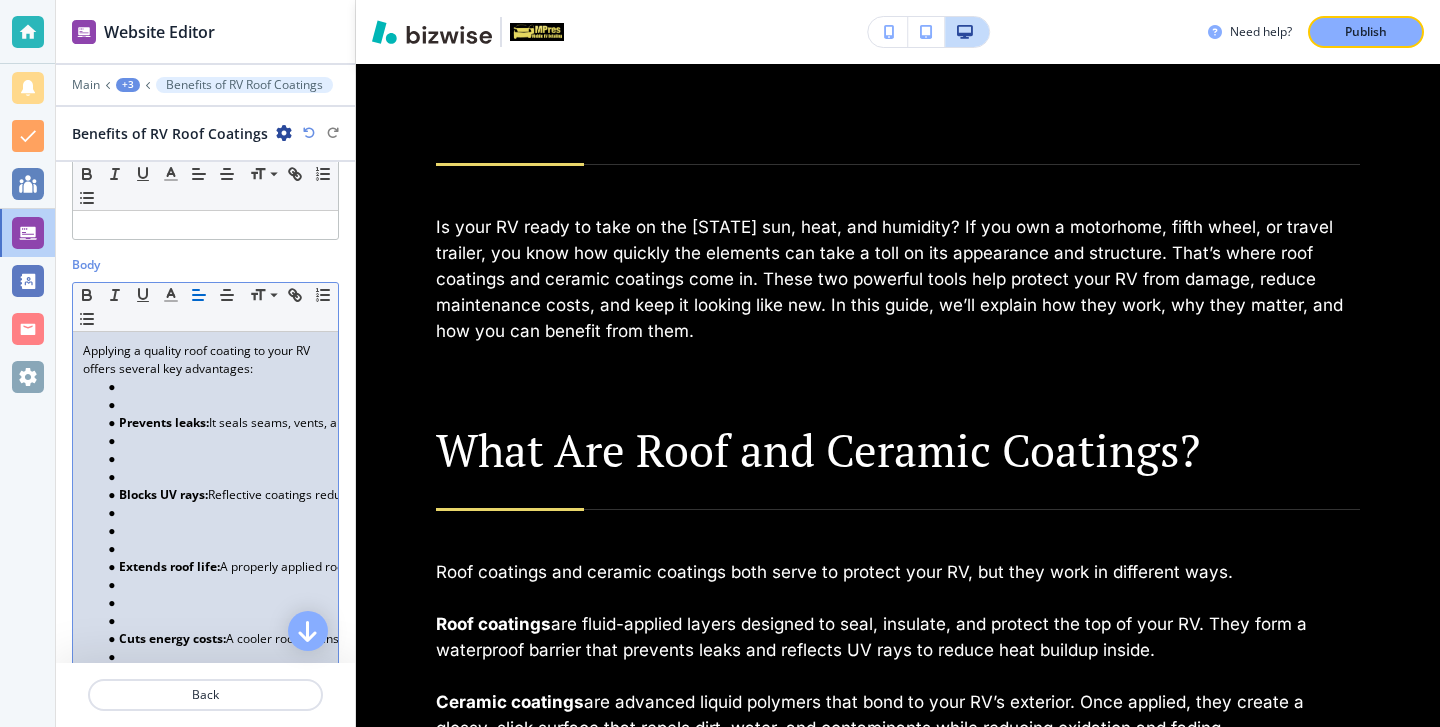 click at bounding box center [214, 549] 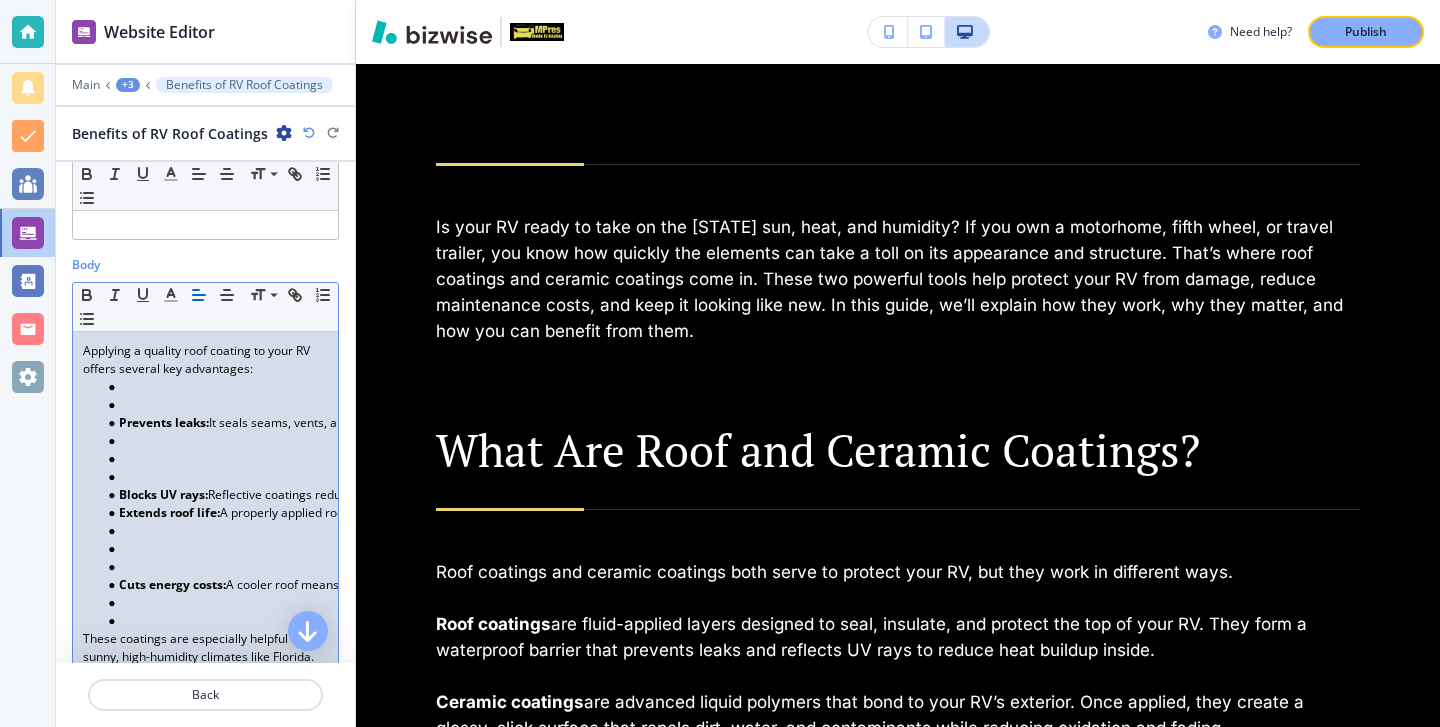 click at bounding box center (214, 477) 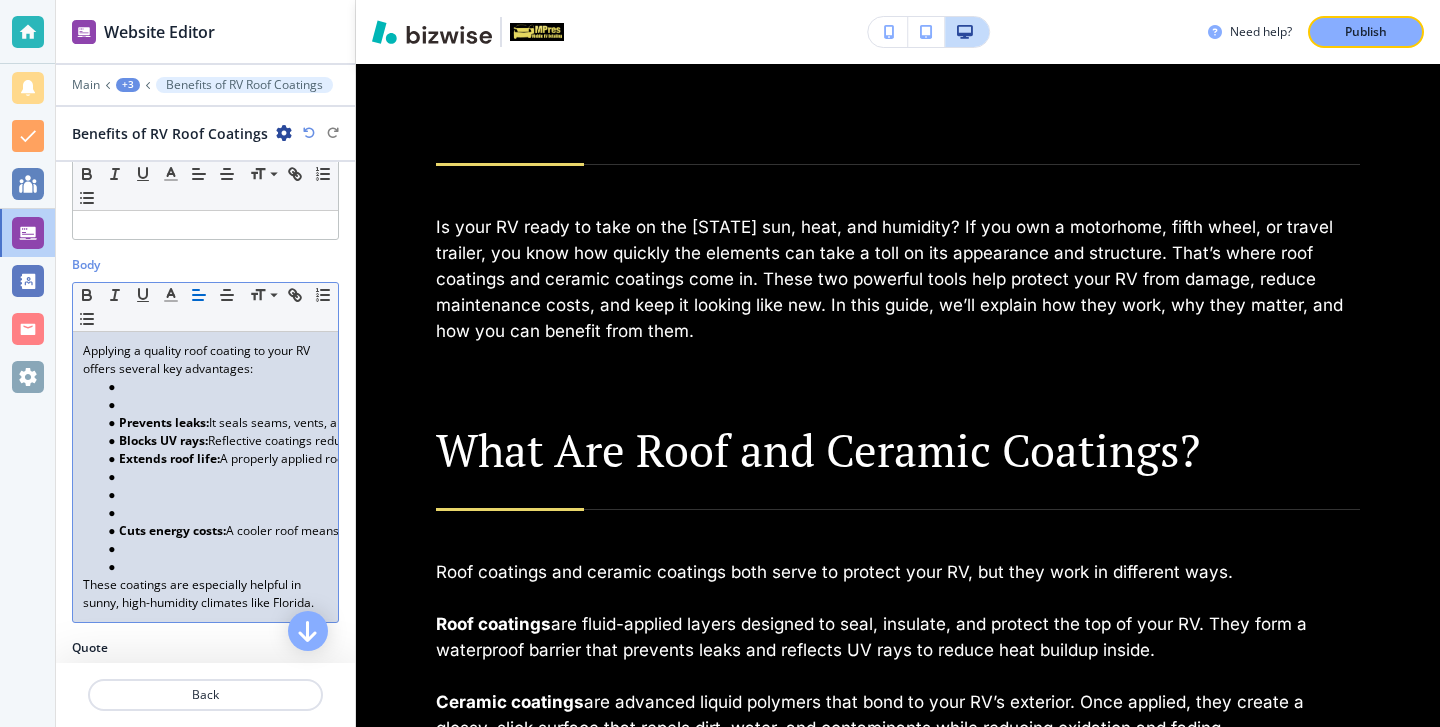 click at bounding box center [214, 387] 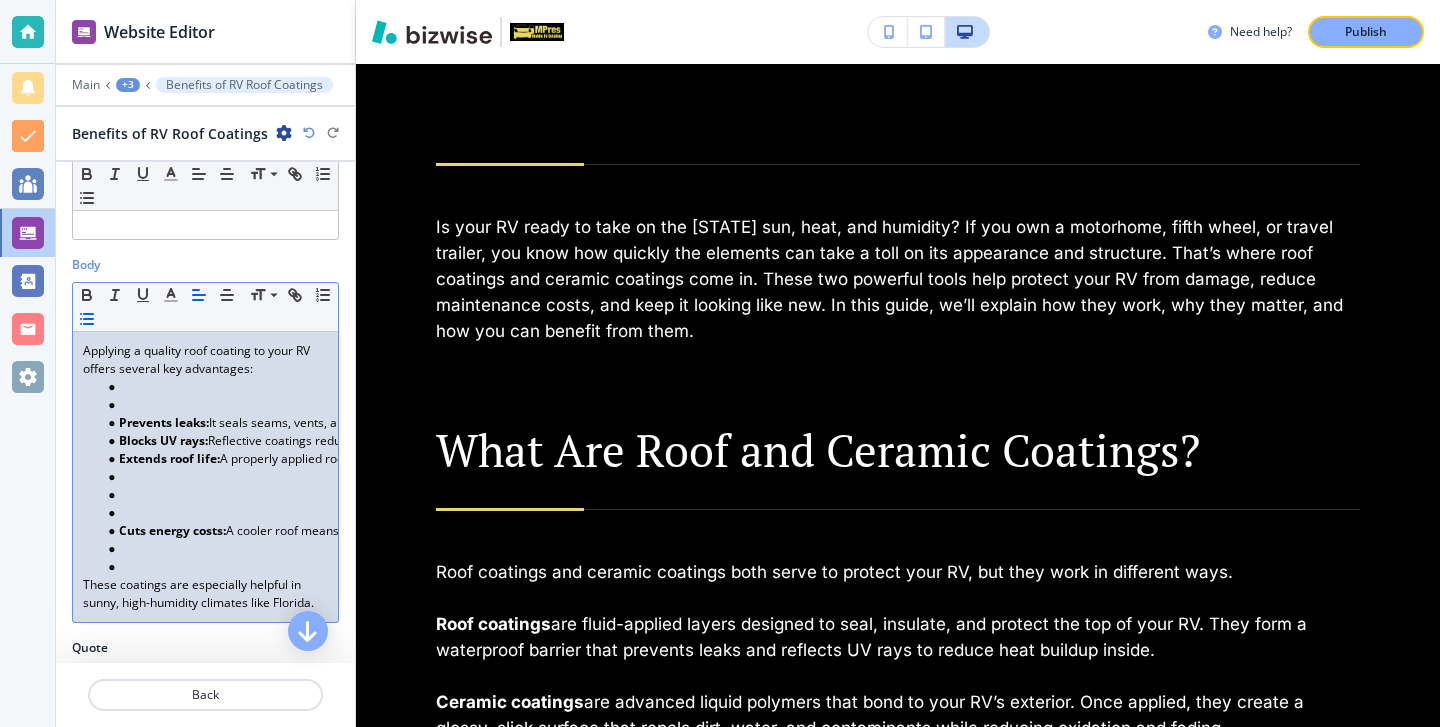click at bounding box center (214, 405) 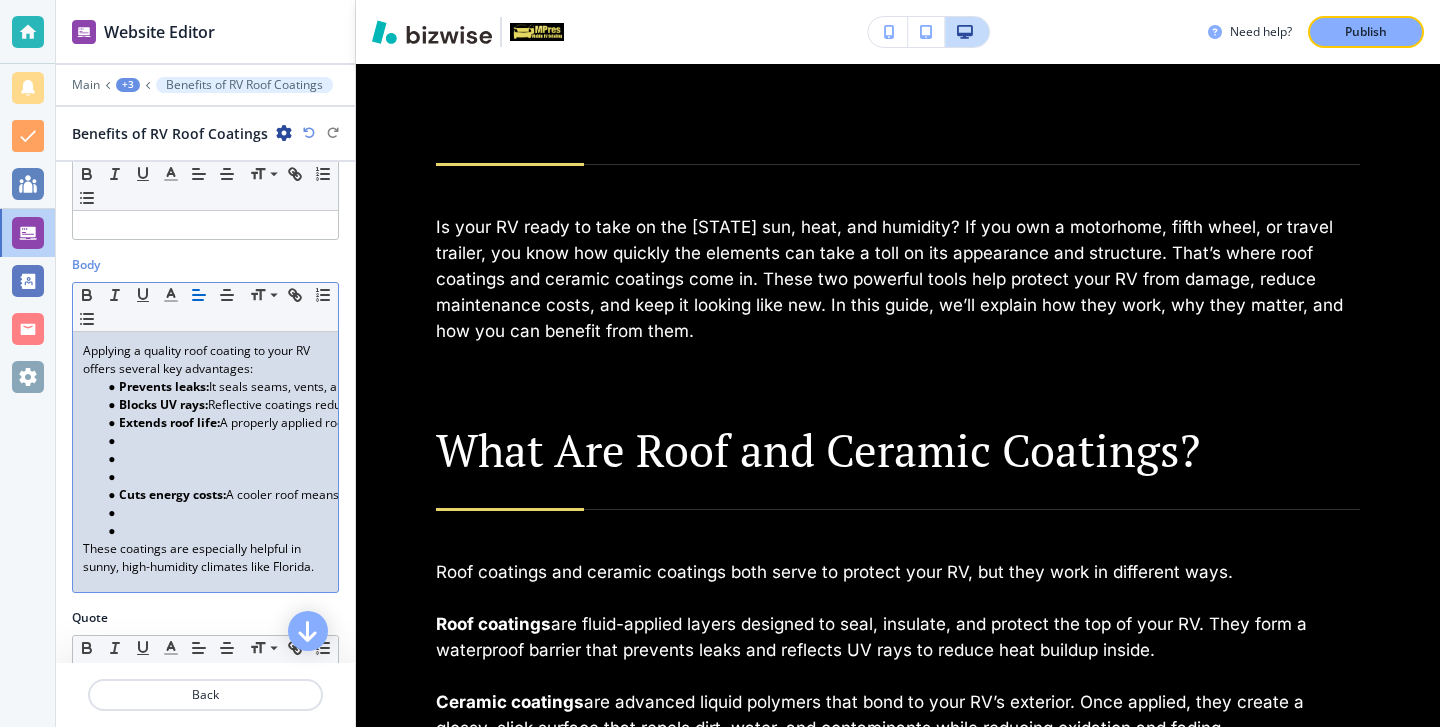 click at bounding box center (214, 477) 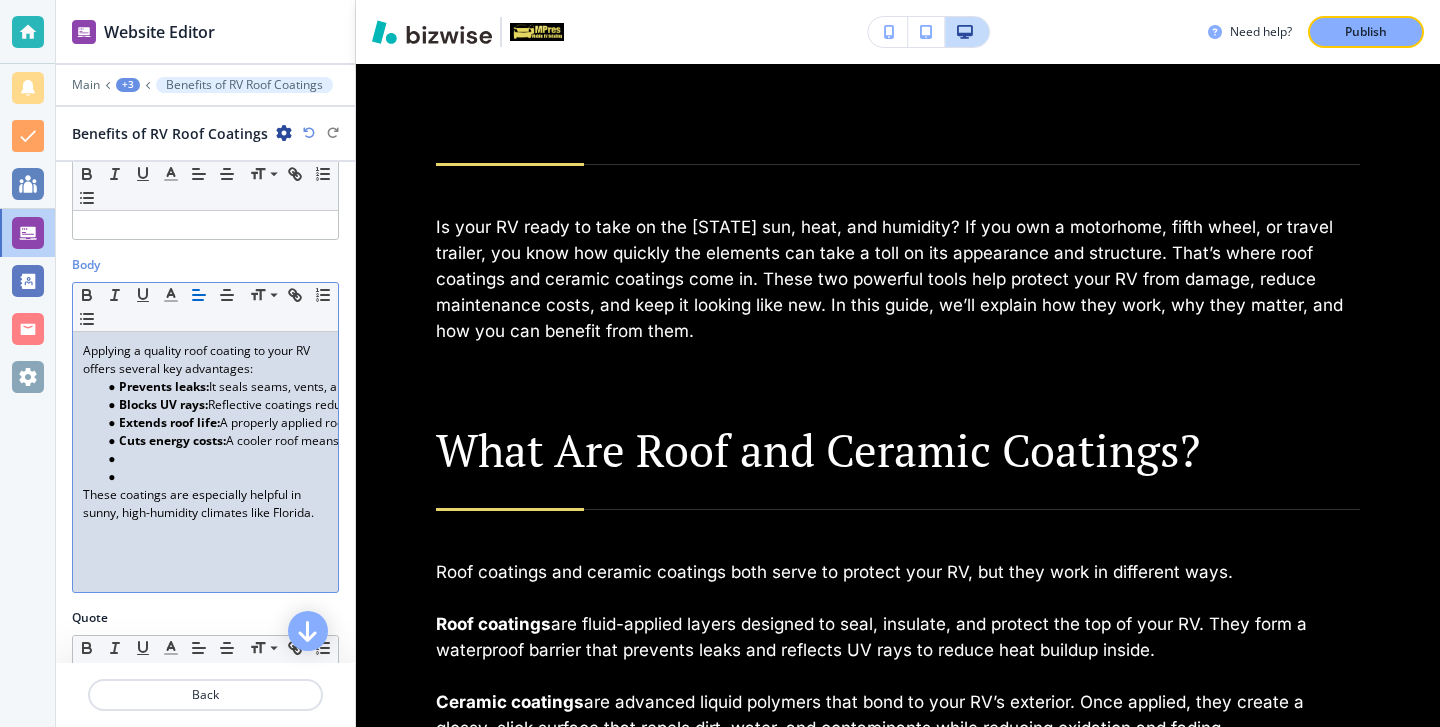 click at bounding box center (214, 459) 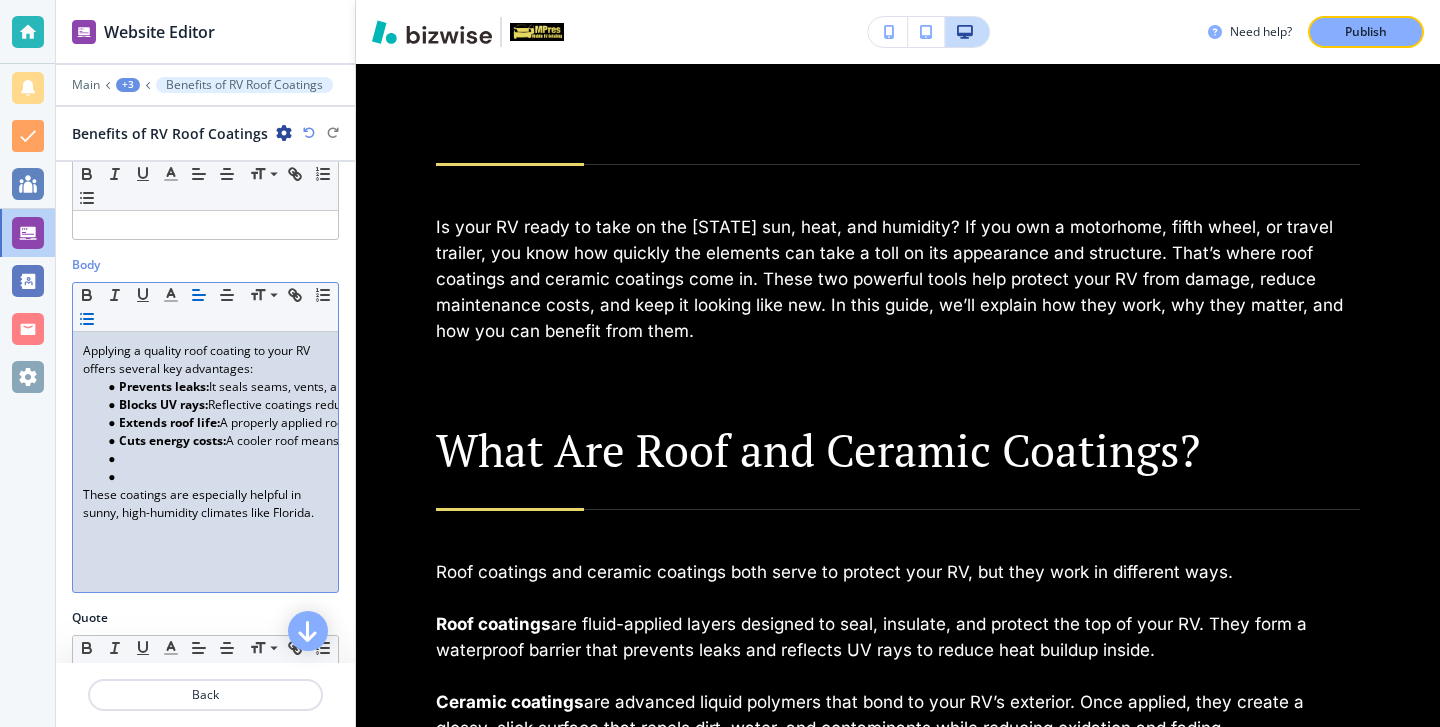 click at bounding box center (214, 477) 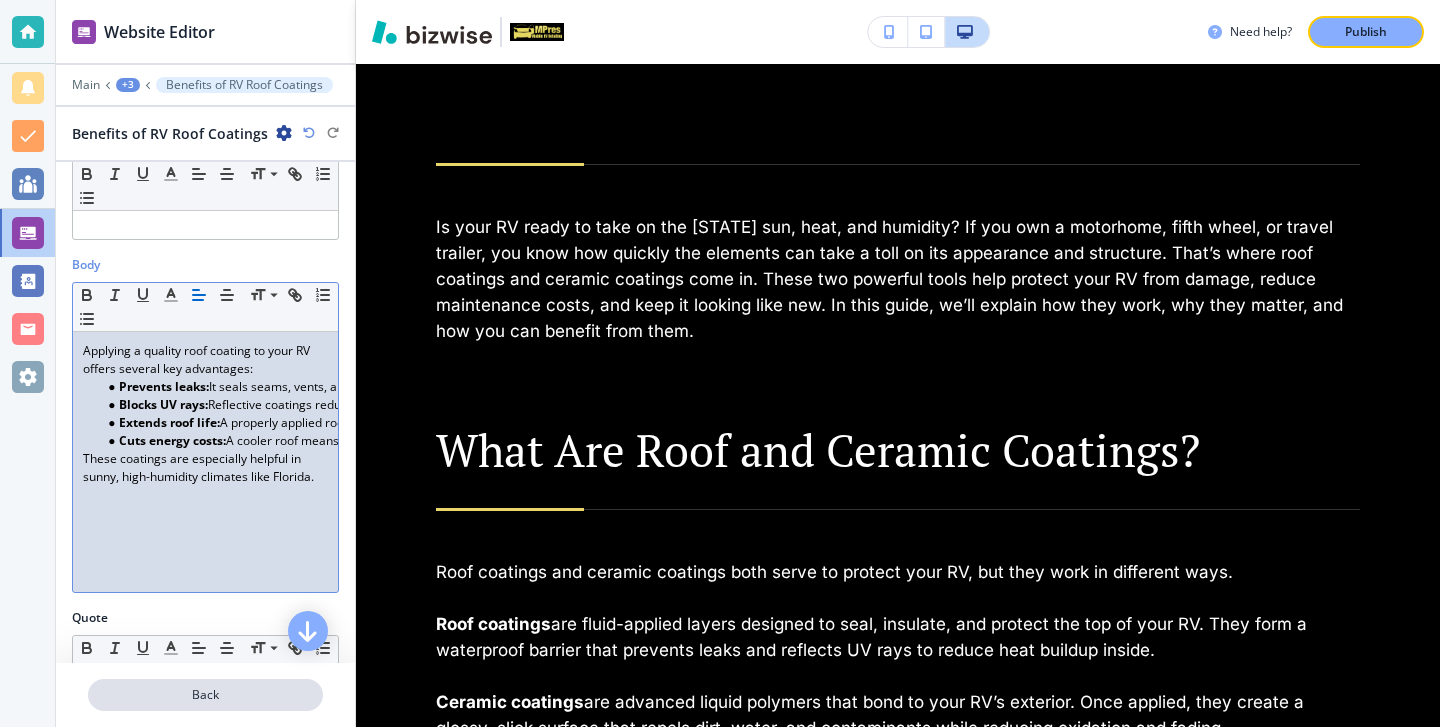 click on "Back" at bounding box center (205, 695) 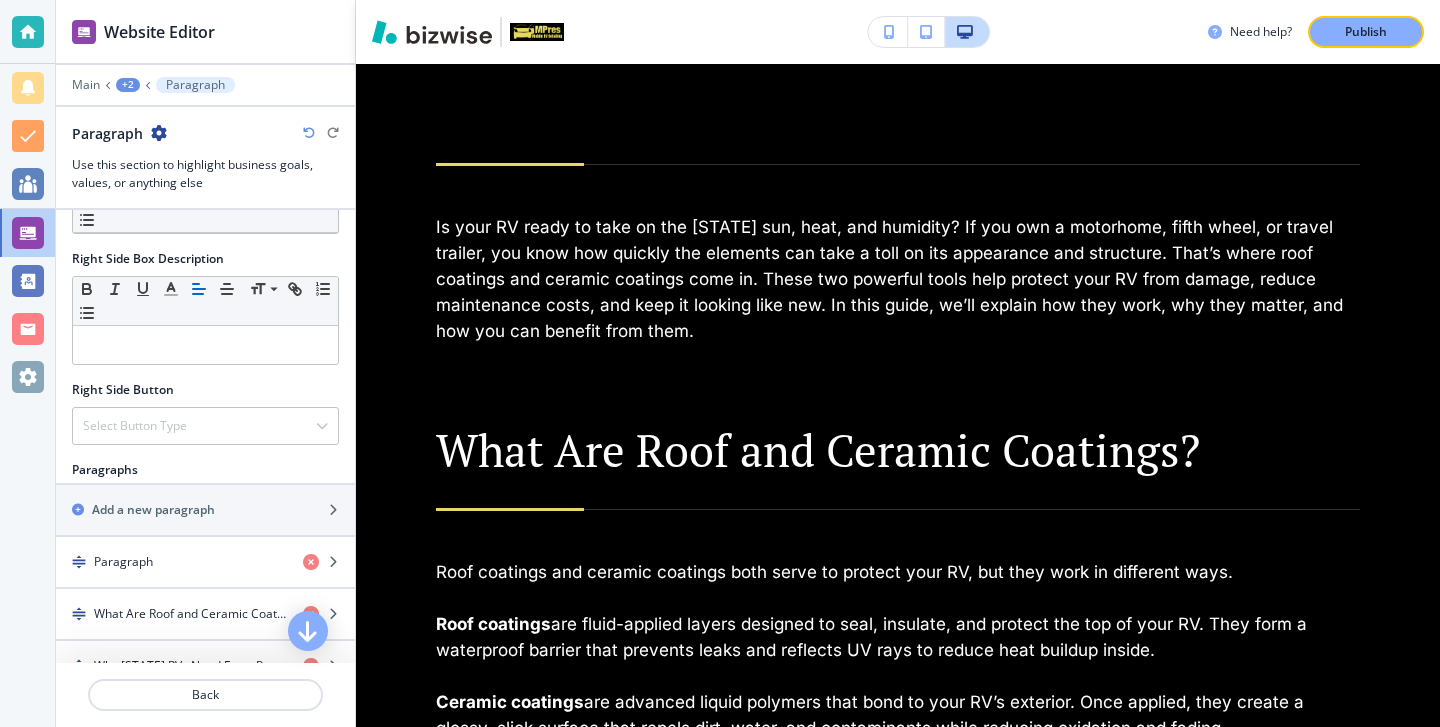 scroll, scrollTop: 1068, scrollLeft: 0, axis: vertical 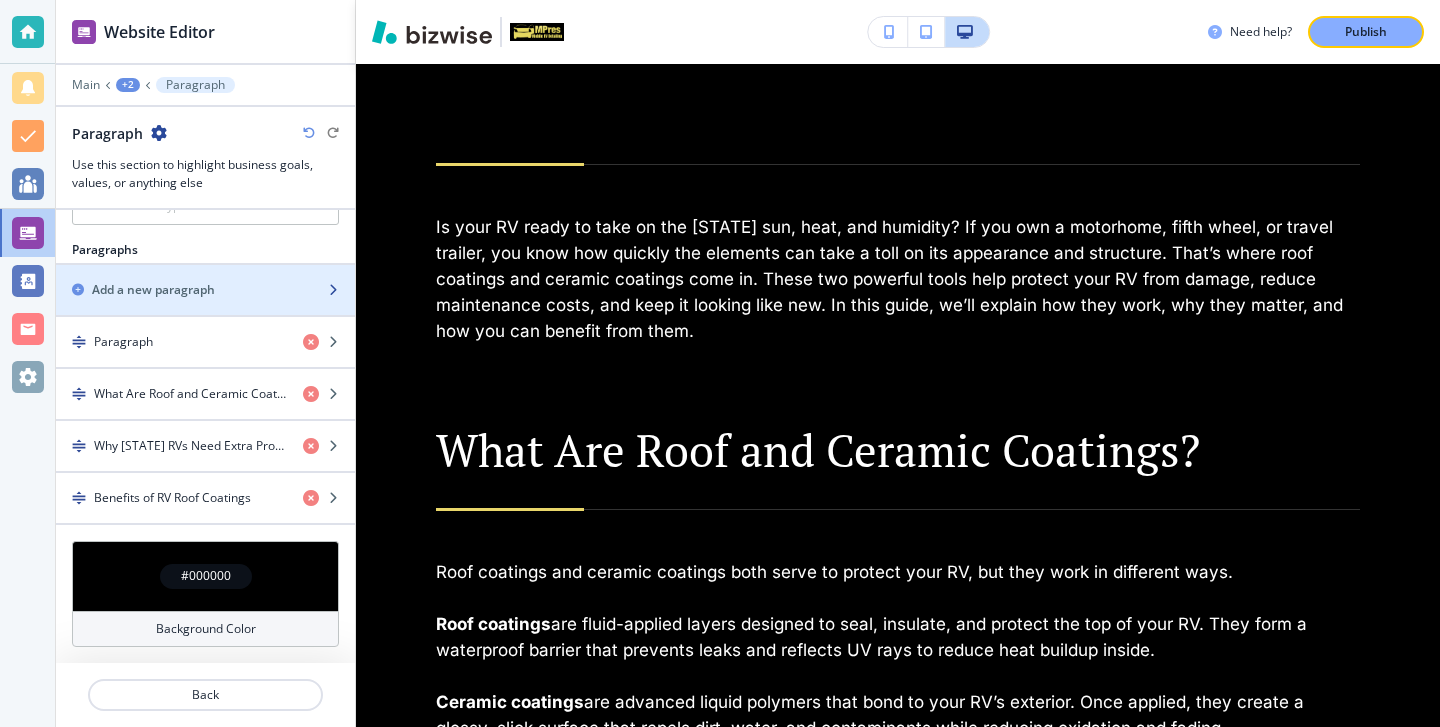 click at bounding box center [205, 307] 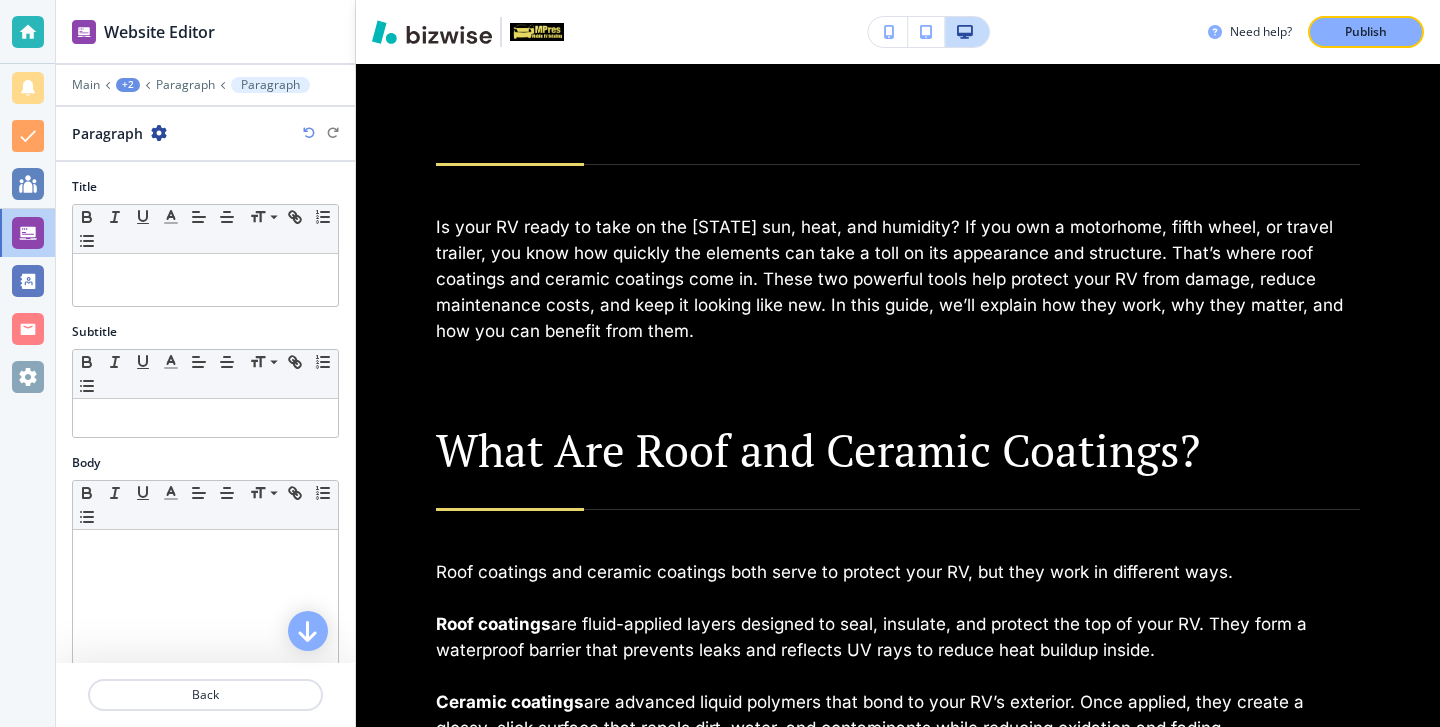 click on "Title                                           Small Normal Large Huge" at bounding box center (205, 250) 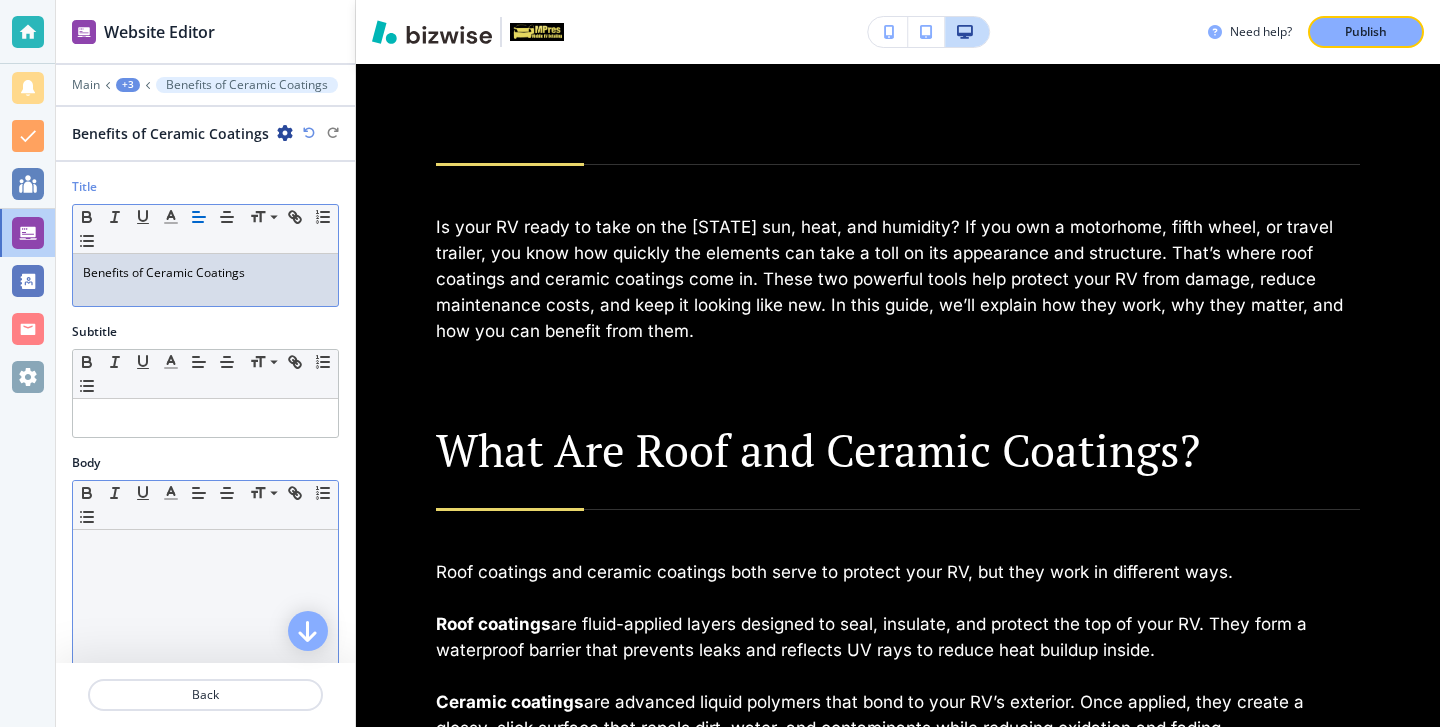 scroll, scrollTop: 1, scrollLeft: 0, axis: vertical 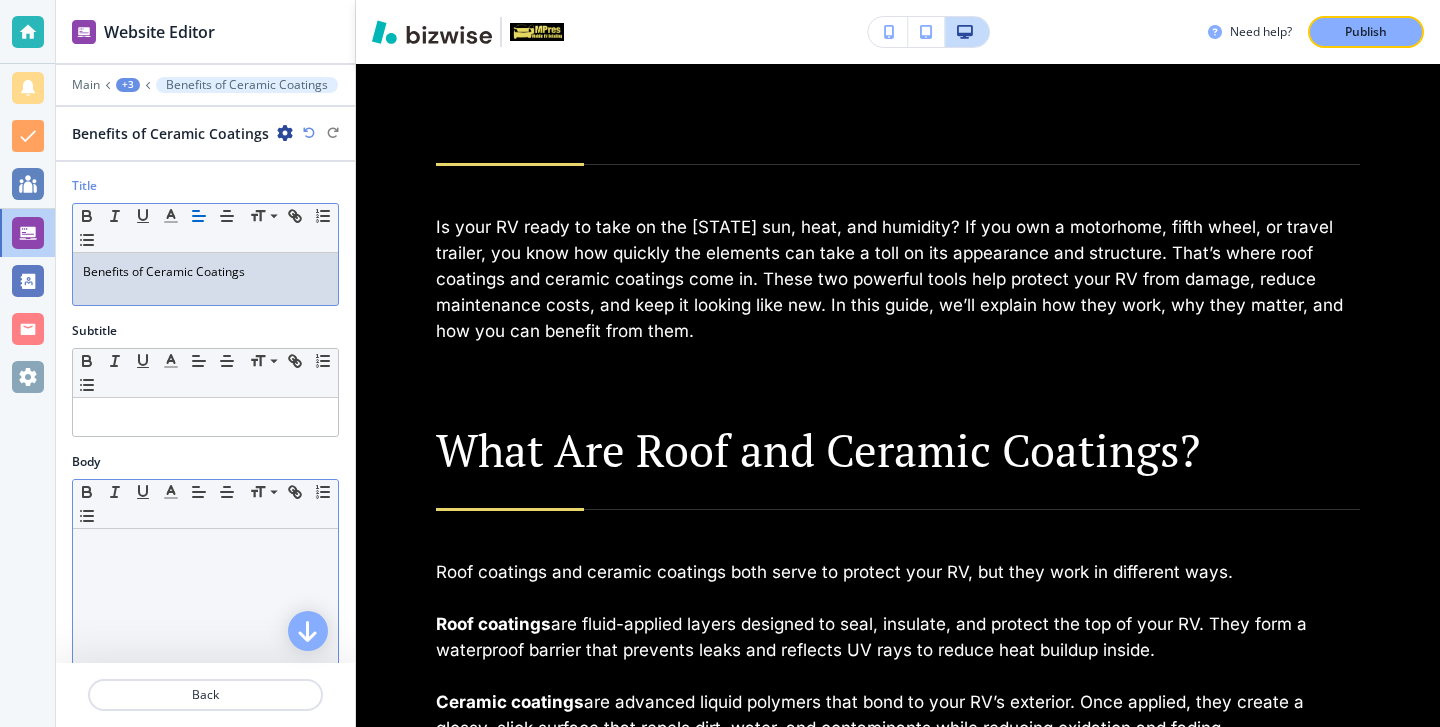 click at bounding box center [205, 548] 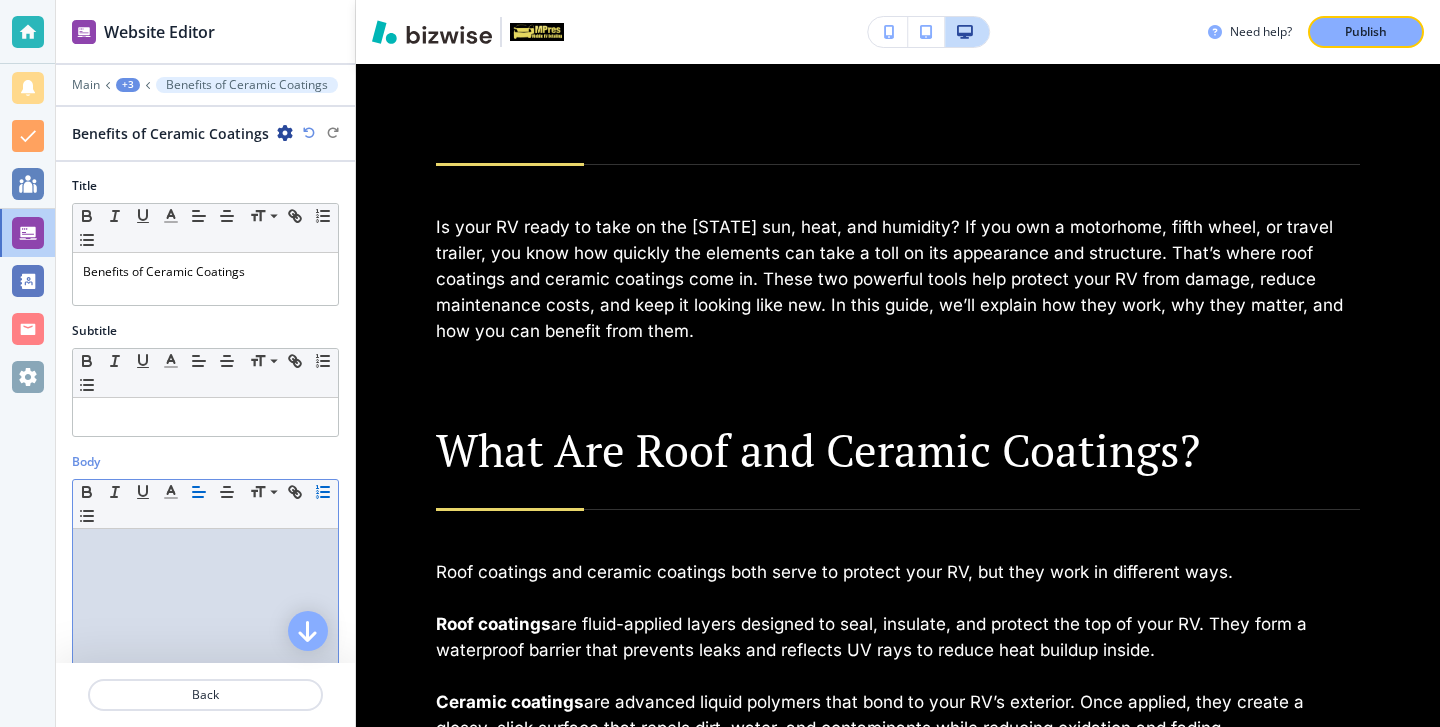 scroll, scrollTop: 0, scrollLeft: 0, axis: both 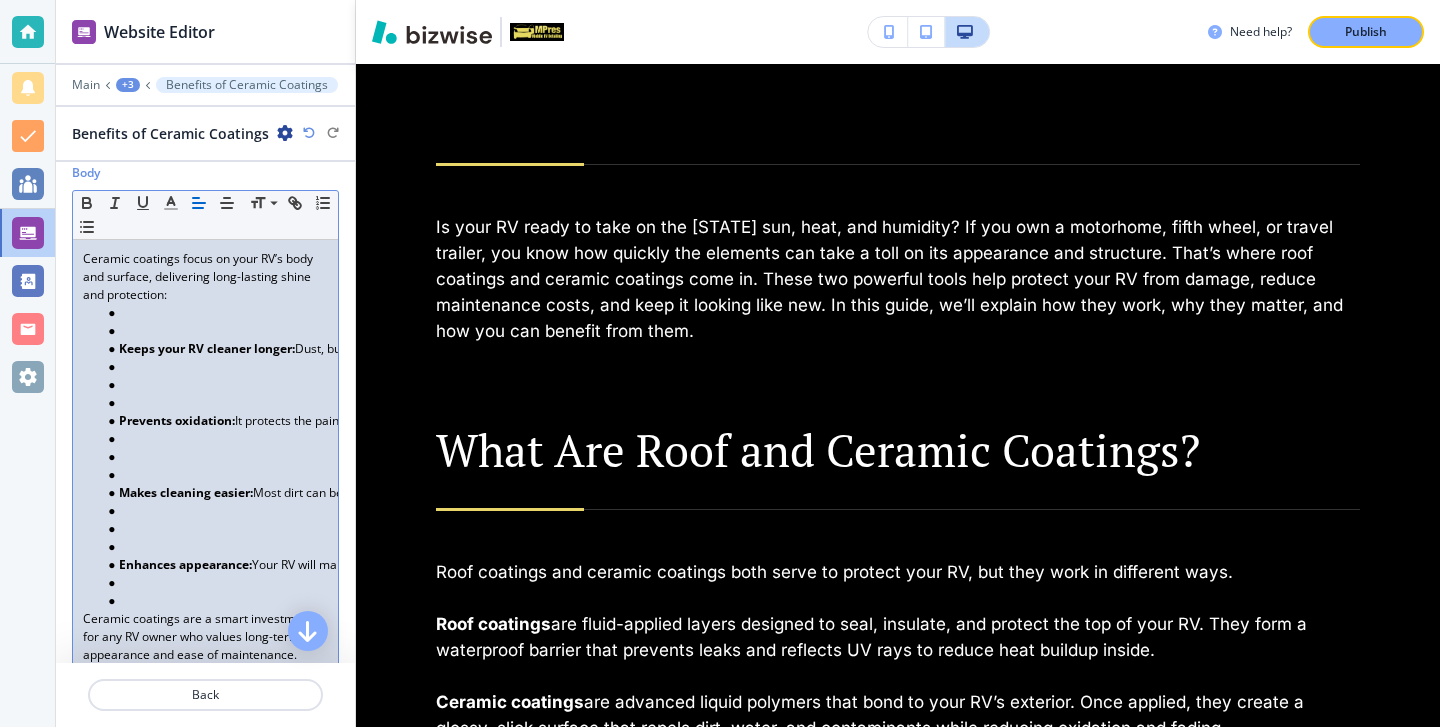 click at bounding box center [214, 601] 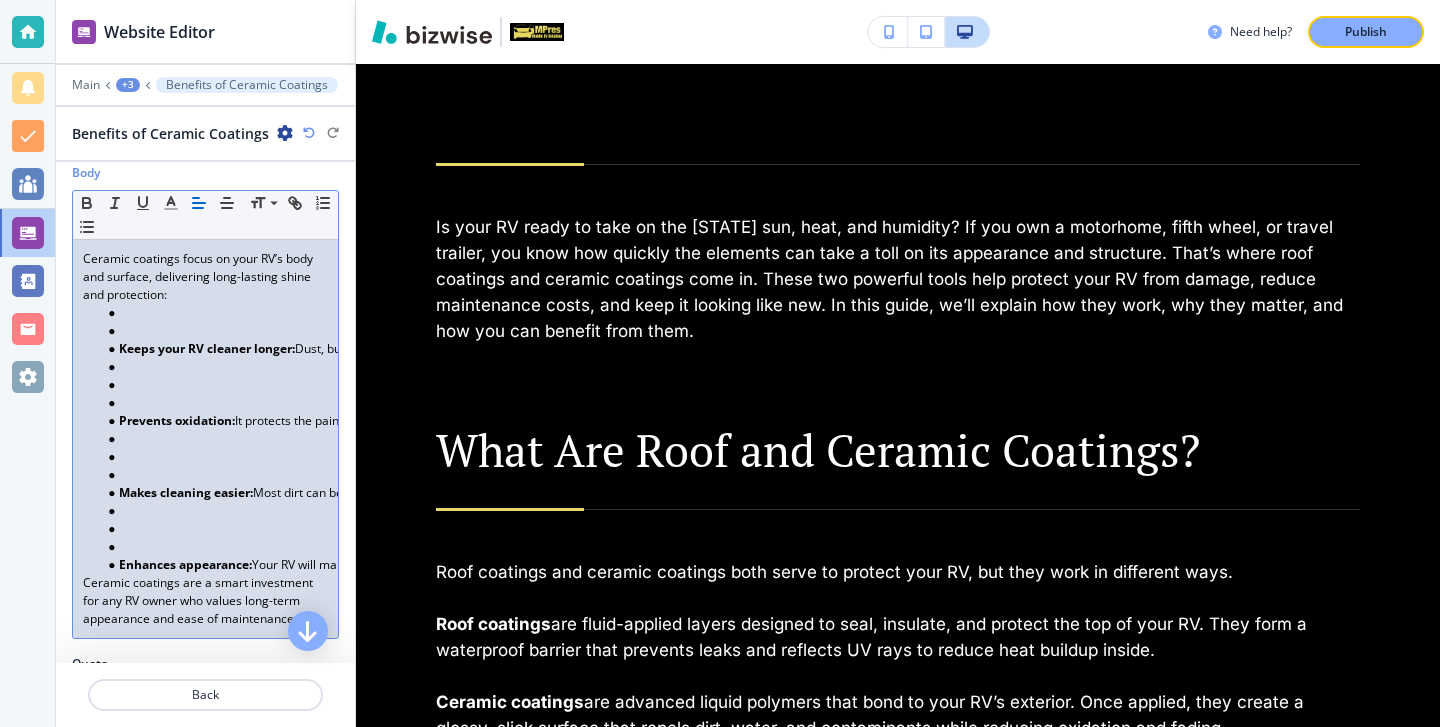 click at bounding box center [214, 547] 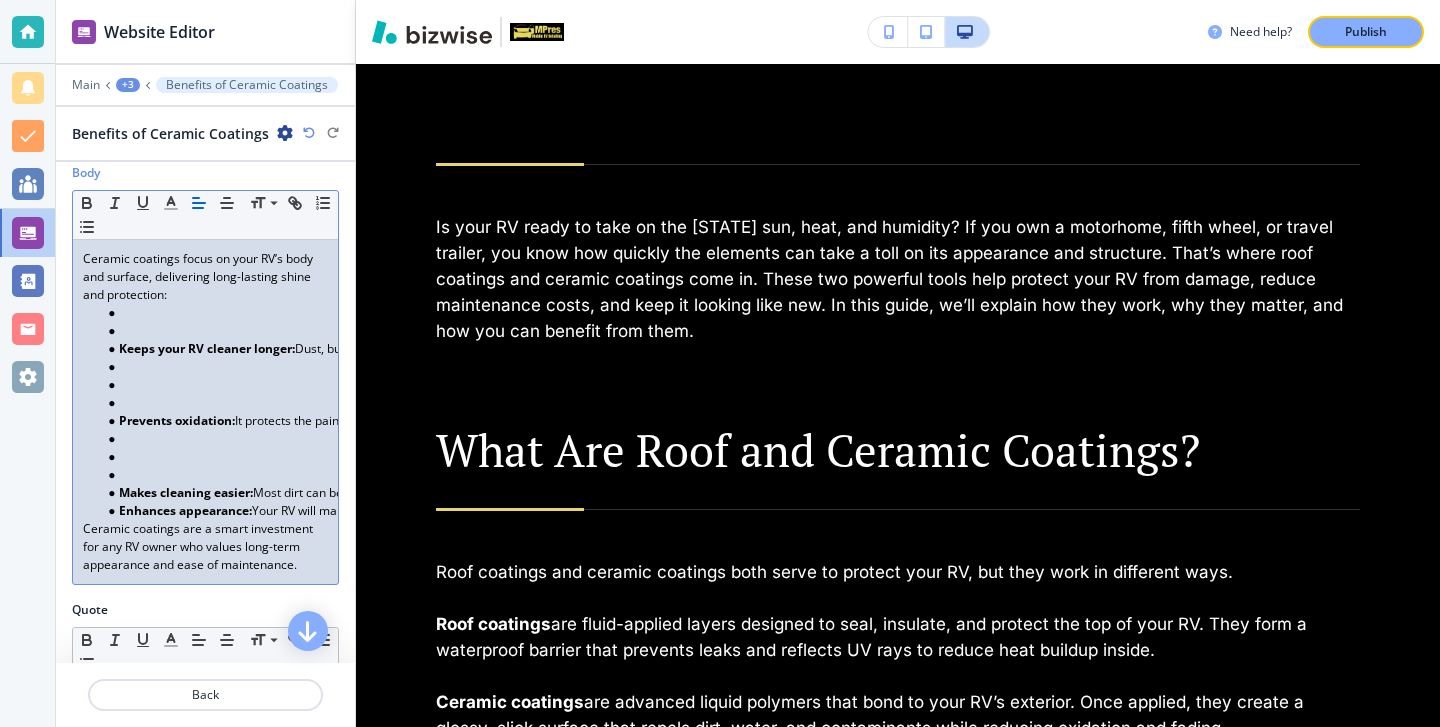 click at bounding box center [214, 475] 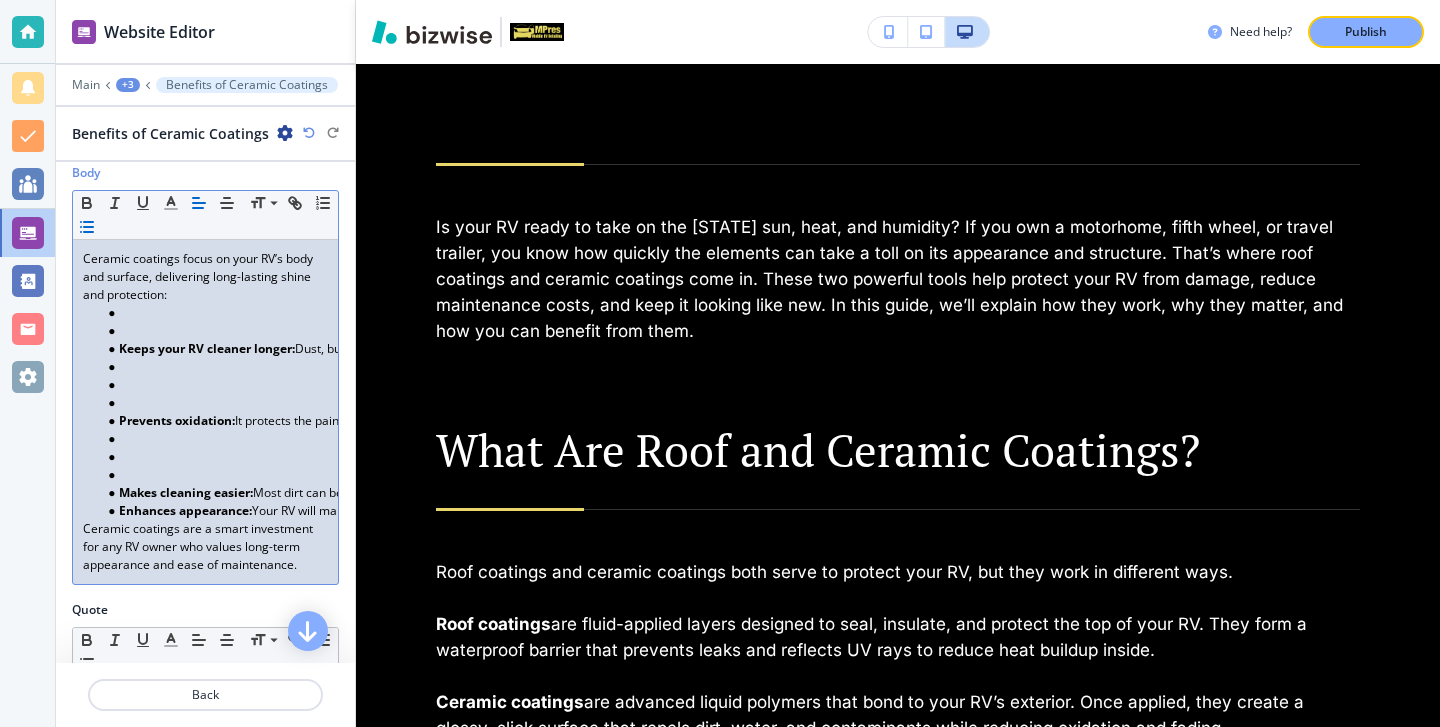 type 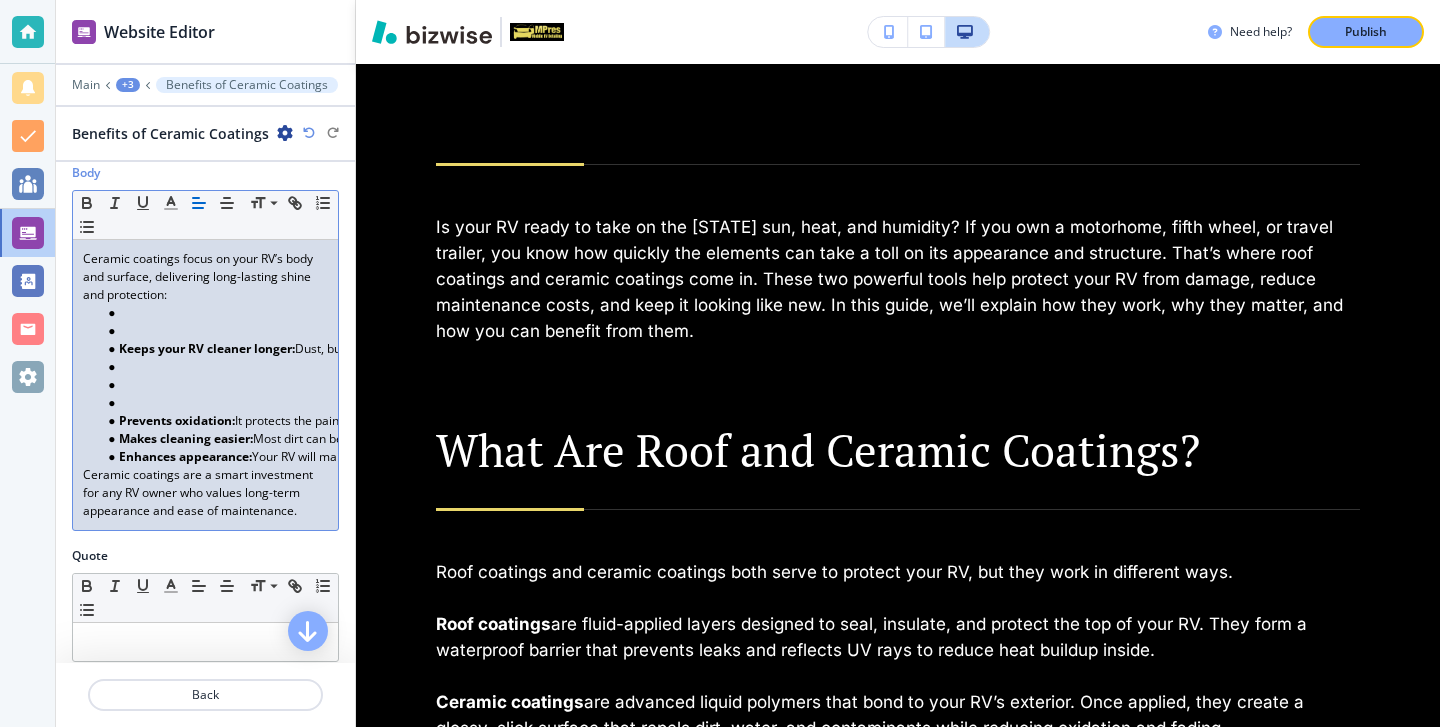 click at bounding box center [214, 403] 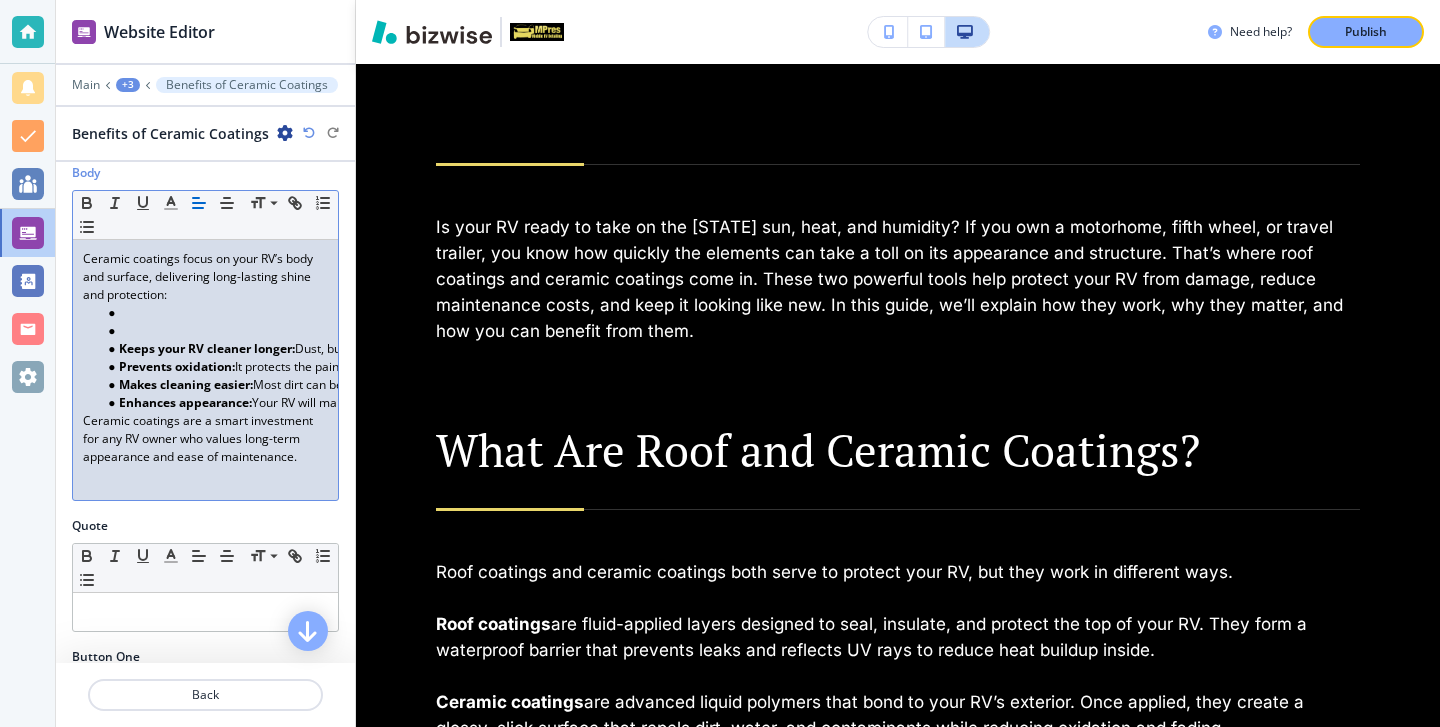 click at bounding box center [214, 331] 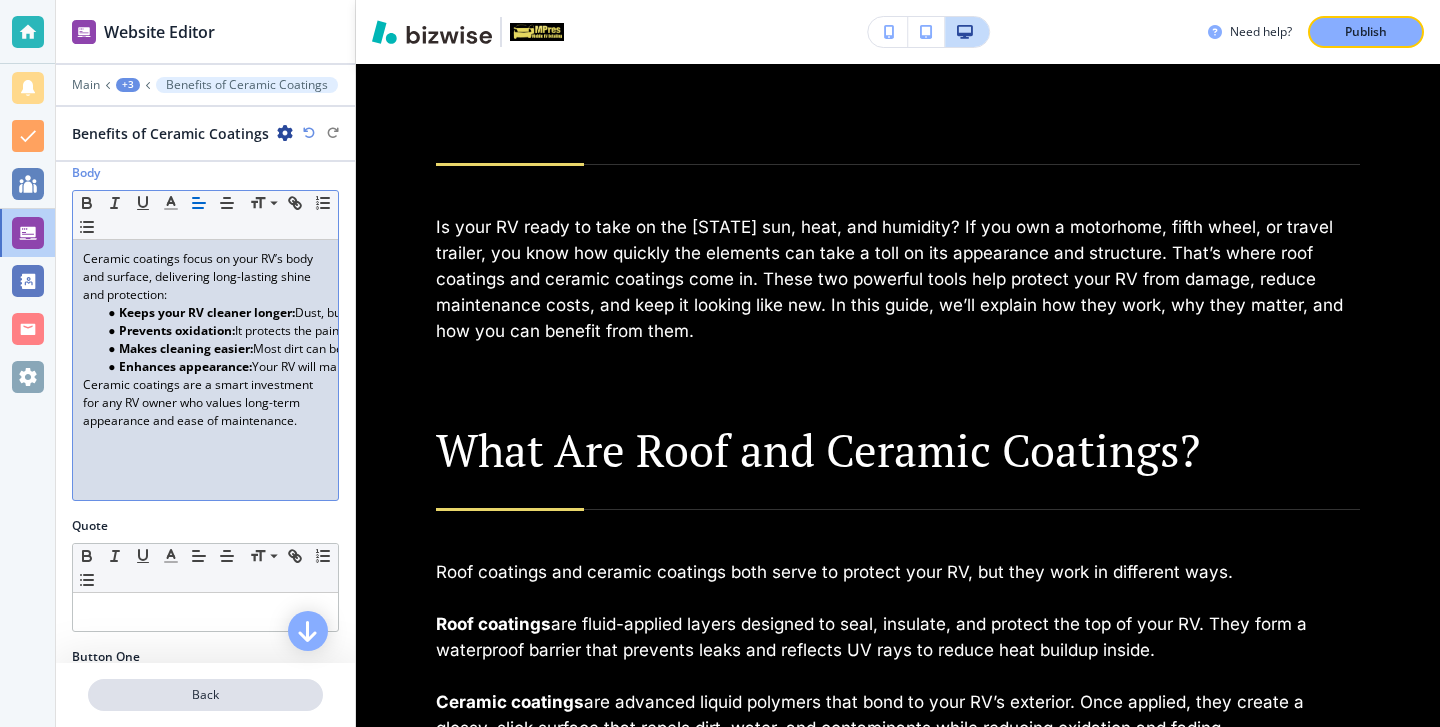 click on "Back" at bounding box center (205, 695) 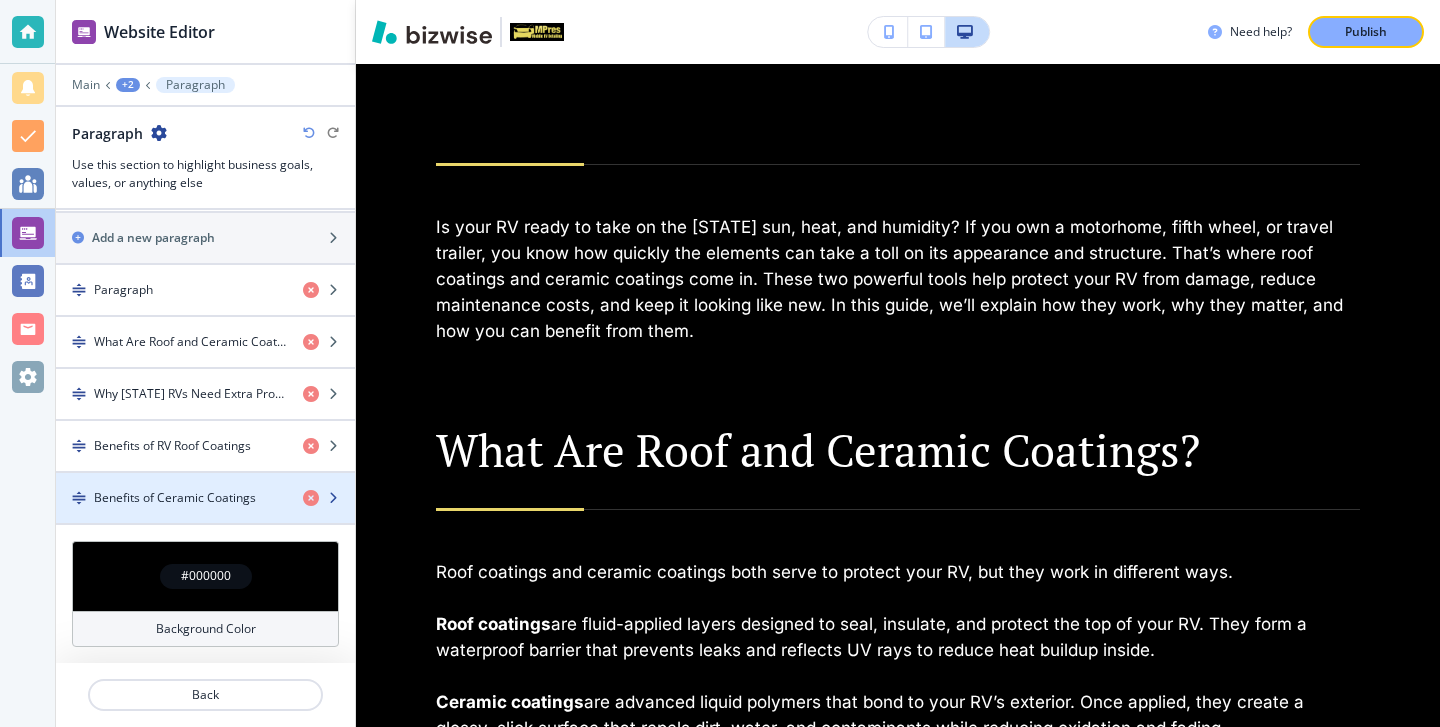 scroll, scrollTop: 1012, scrollLeft: 0, axis: vertical 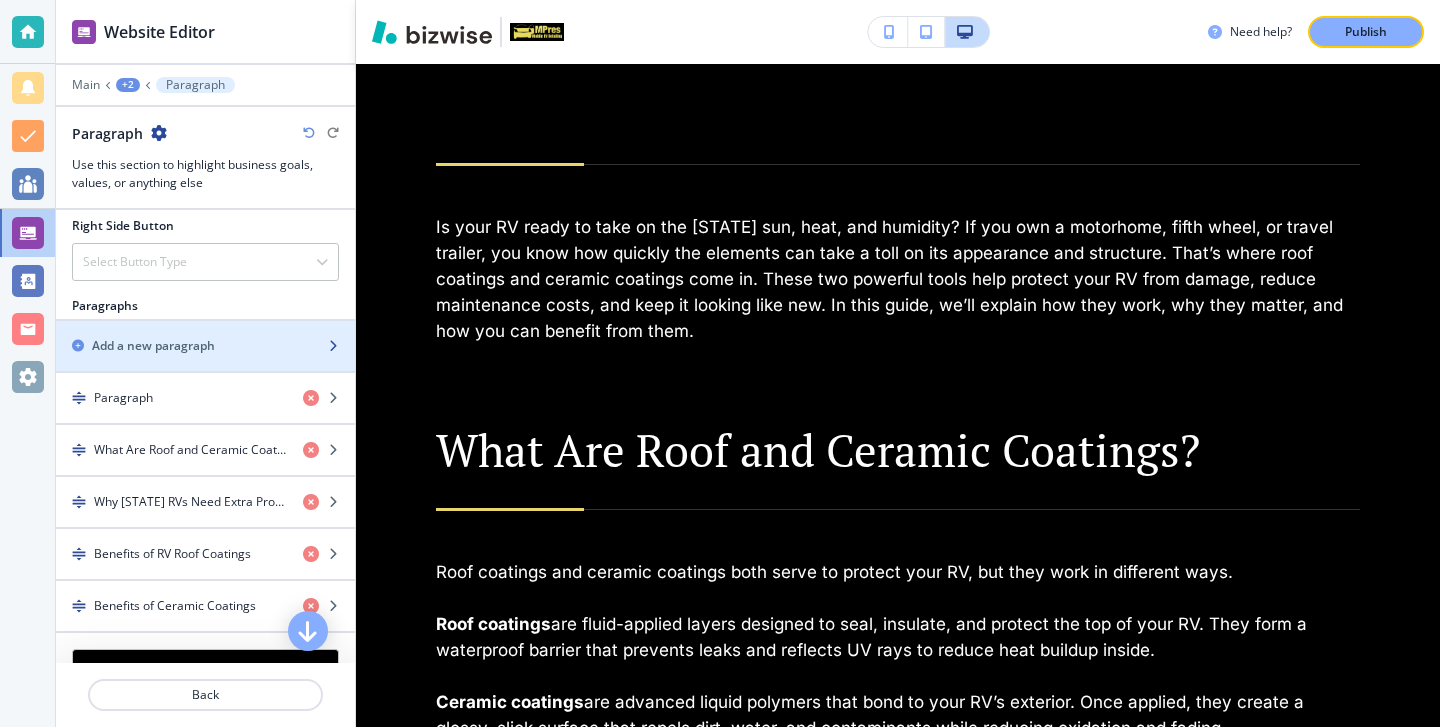 click on "Add a new paragraph" at bounding box center [153, 346] 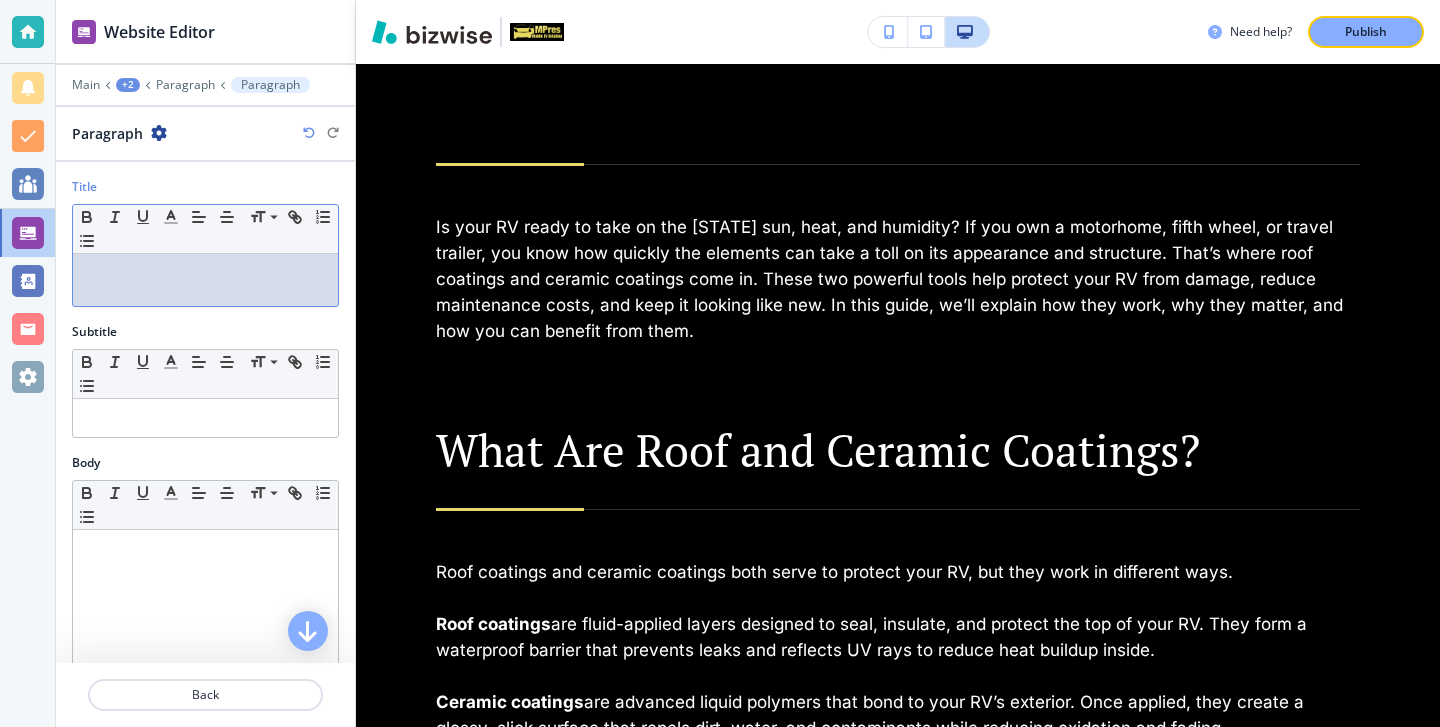 click on "Title                                           Small Normal Large Huge" at bounding box center (205, 250) 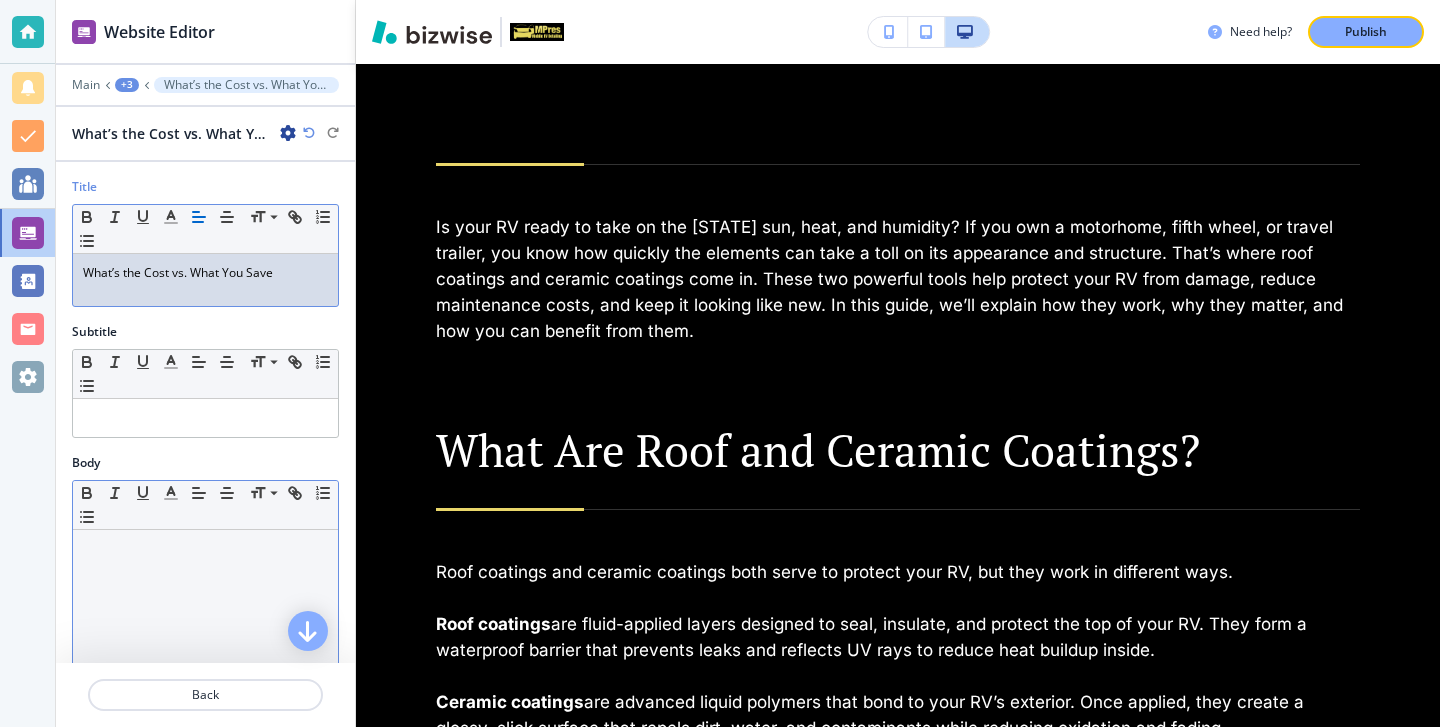click on "Small Normal Large Huge" at bounding box center [205, 505] 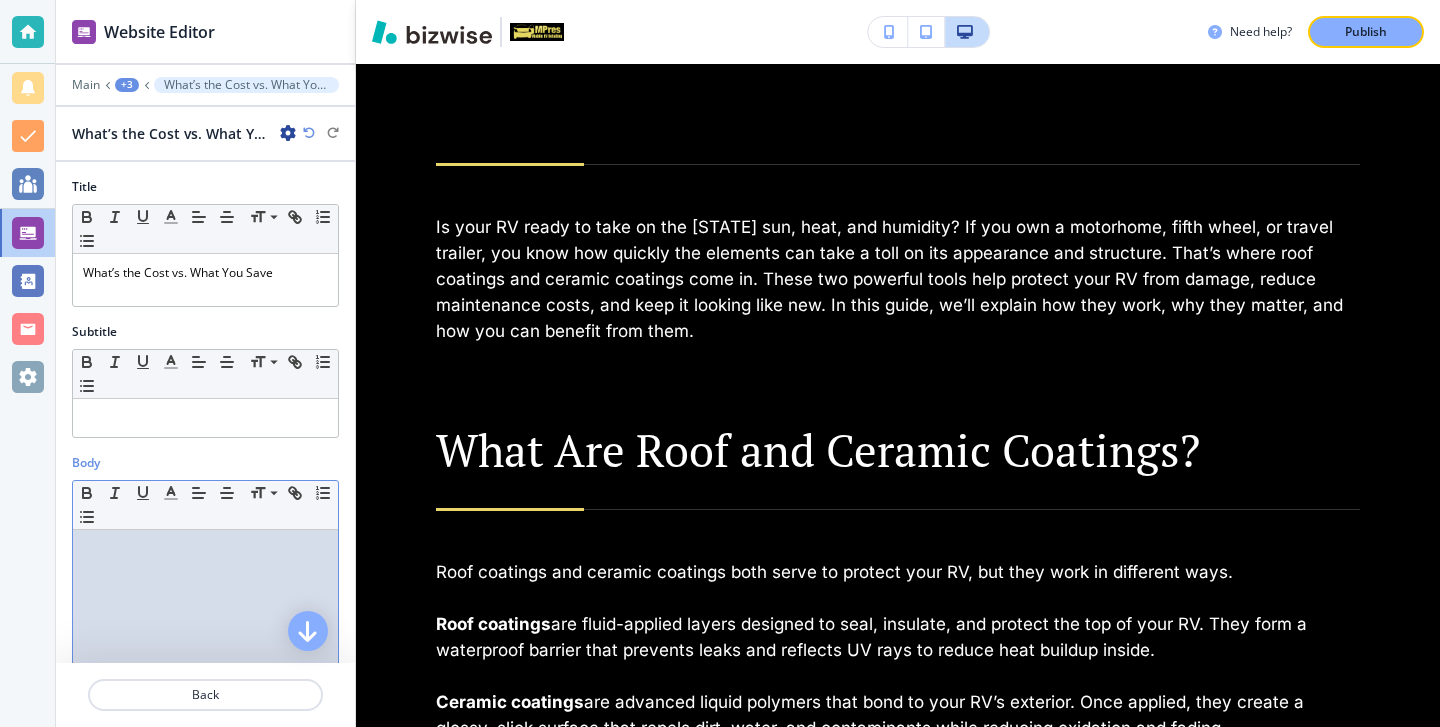 click at bounding box center (205, 549) 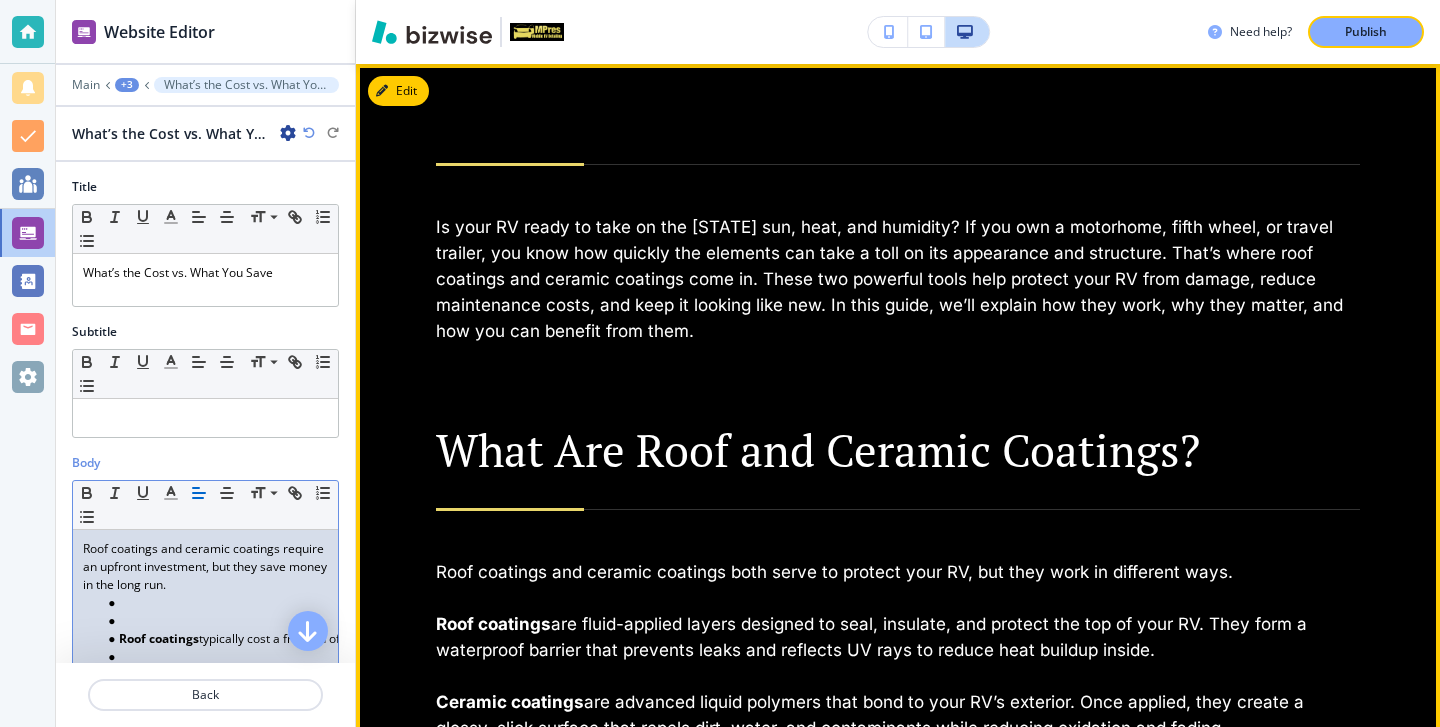 scroll, scrollTop: 0, scrollLeft: 0, axis: both 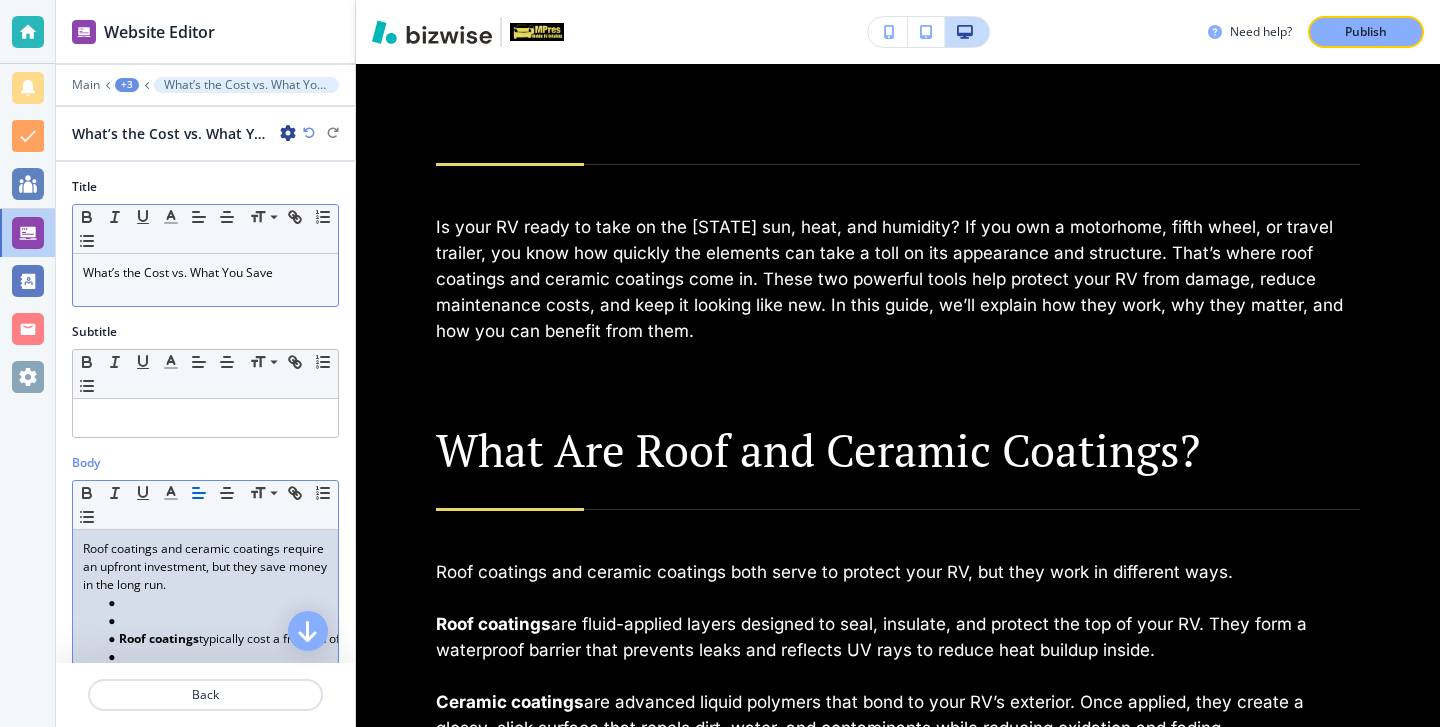 click on "Small Normal Large Huge" at bounding box center [205, 229] 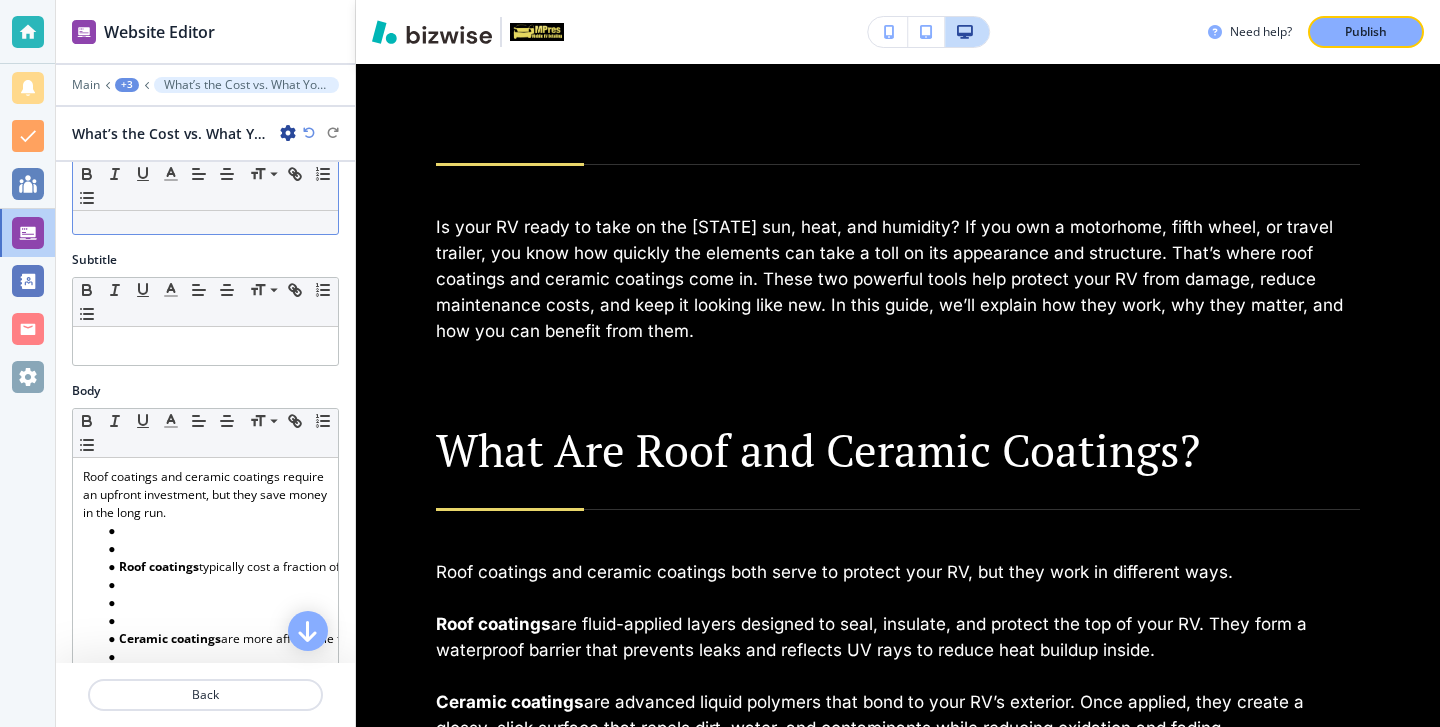 scroll, scrollTop: 243, scrollLeft: 0, axis: vertical 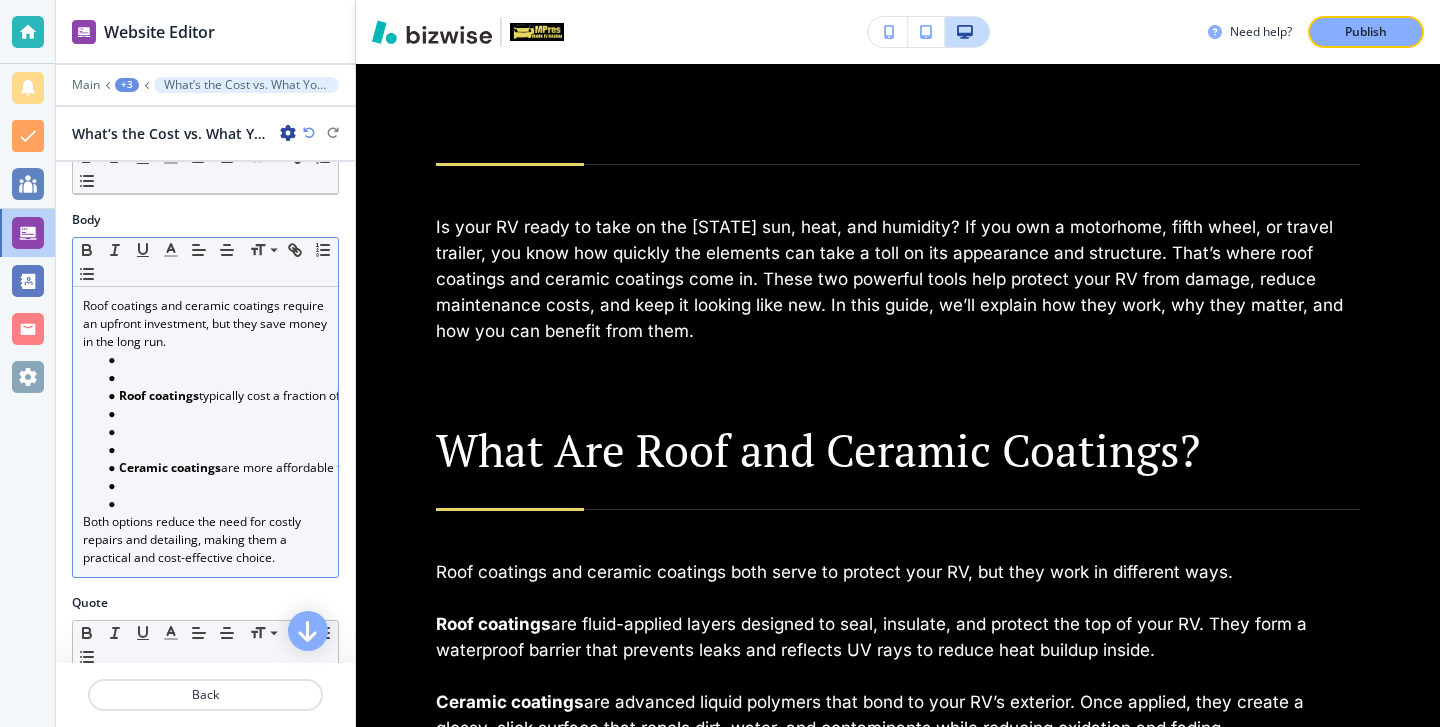 click at bounding box center (214, 432) 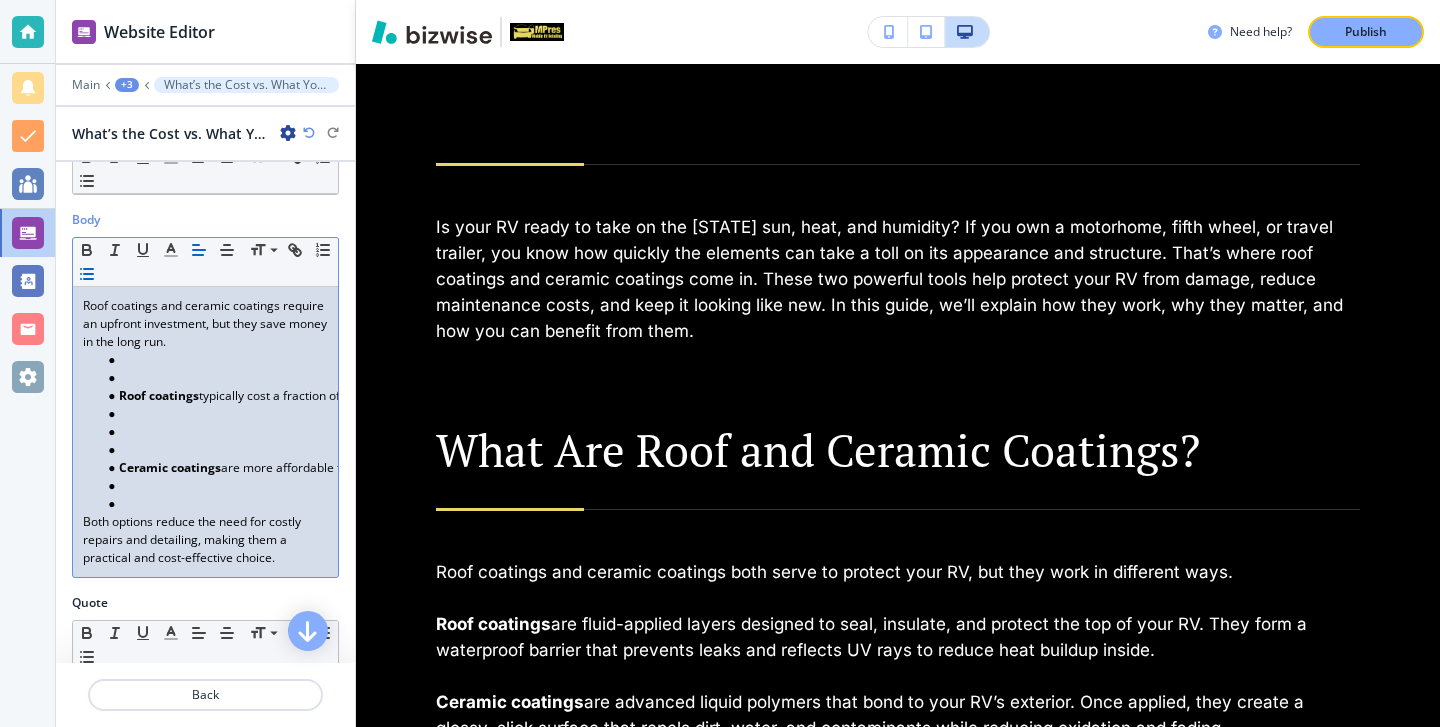 click at bounding box center (214, 450) 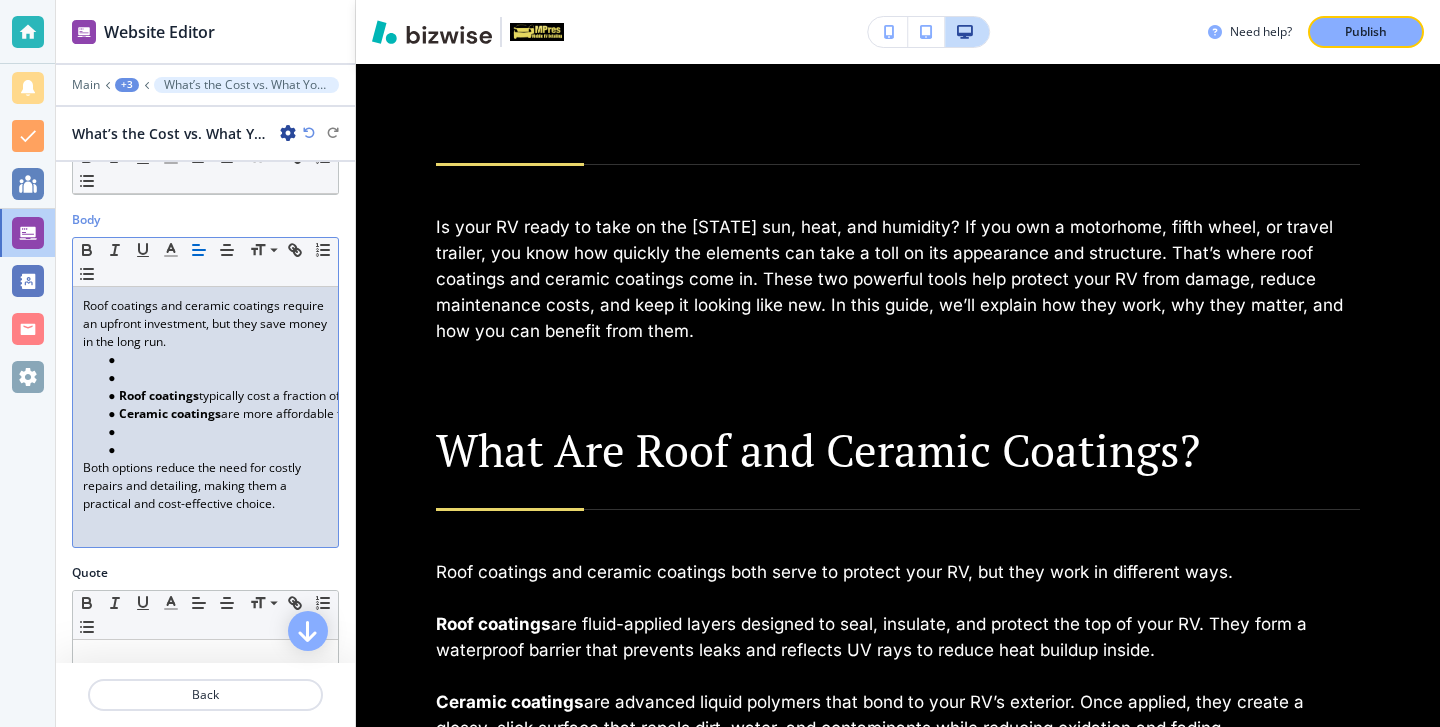 click at bounding box center (214, 450) 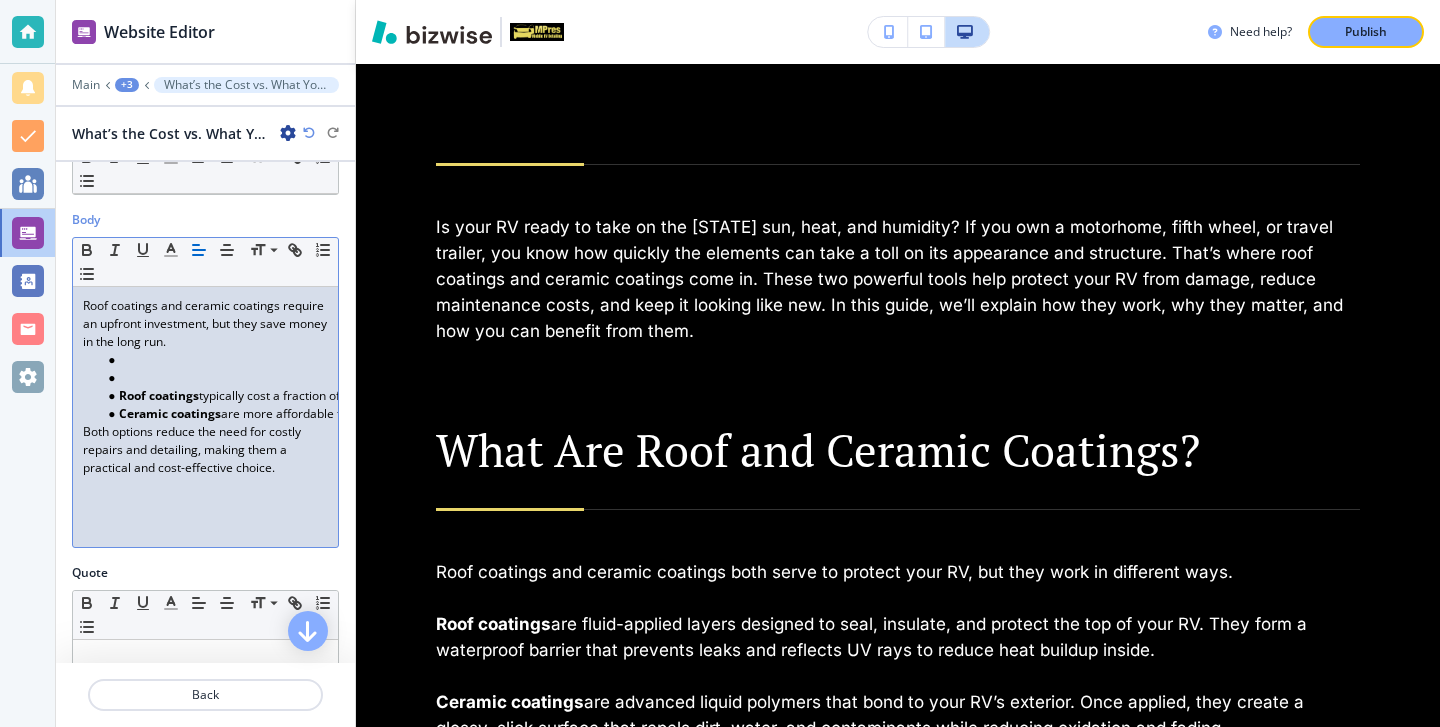 click on "Roof coatings" at bounding box center (159, 395) 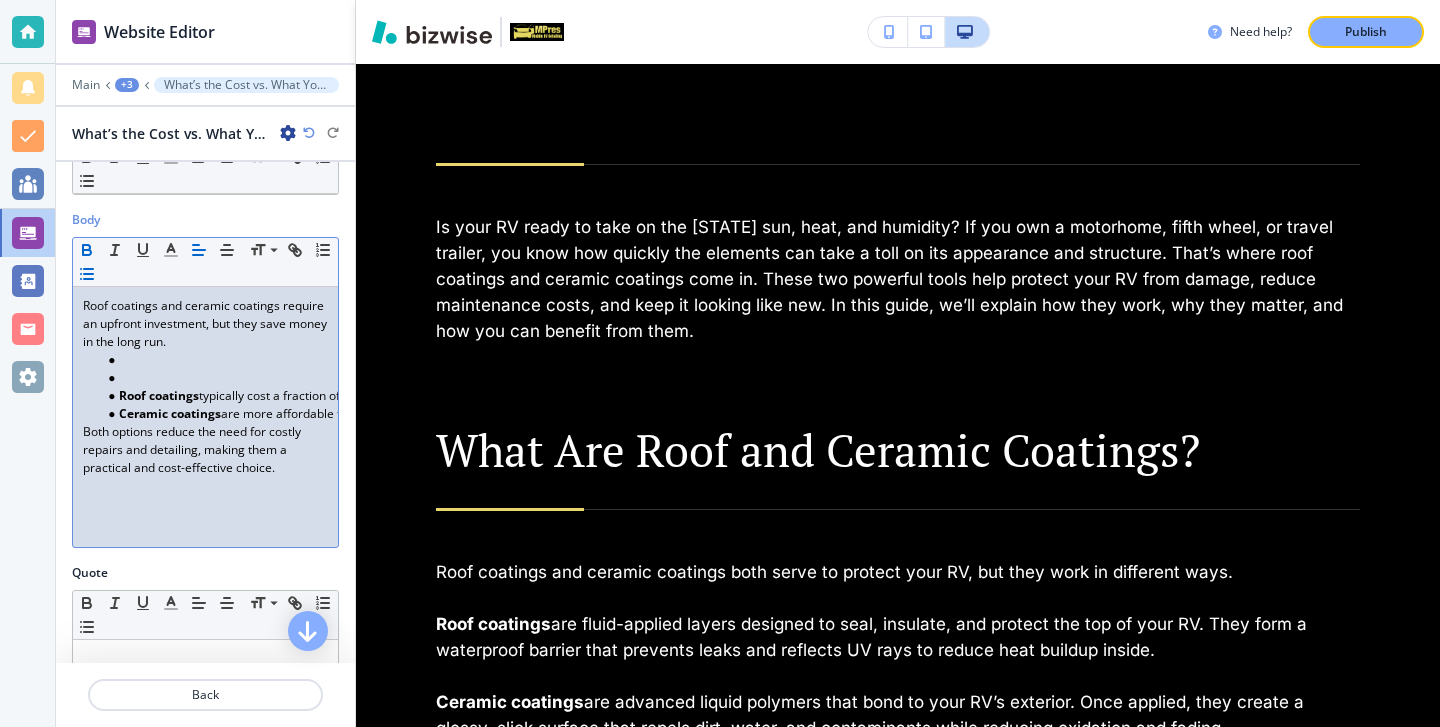 click at bounding box center (214, 378) 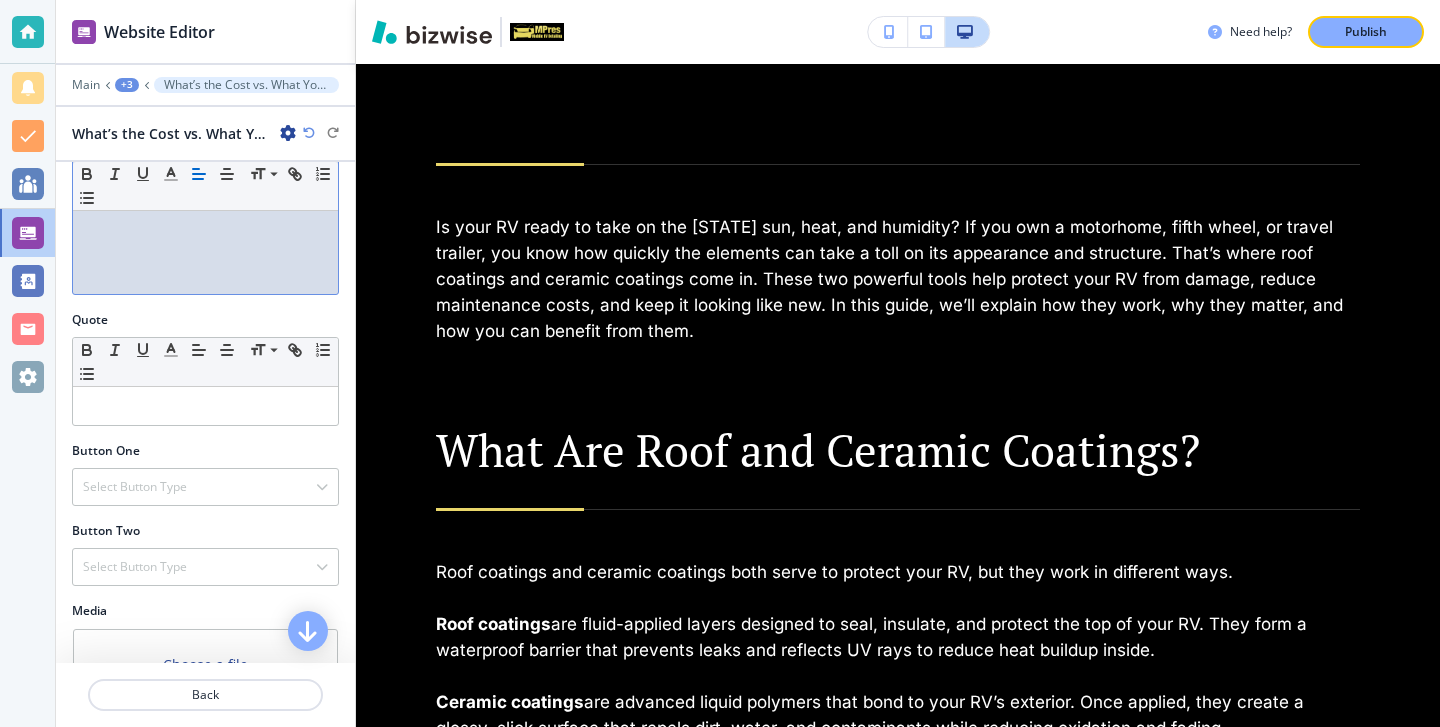 scroll, scrollTop: 552, scrollLeft: 0, axis: vertical 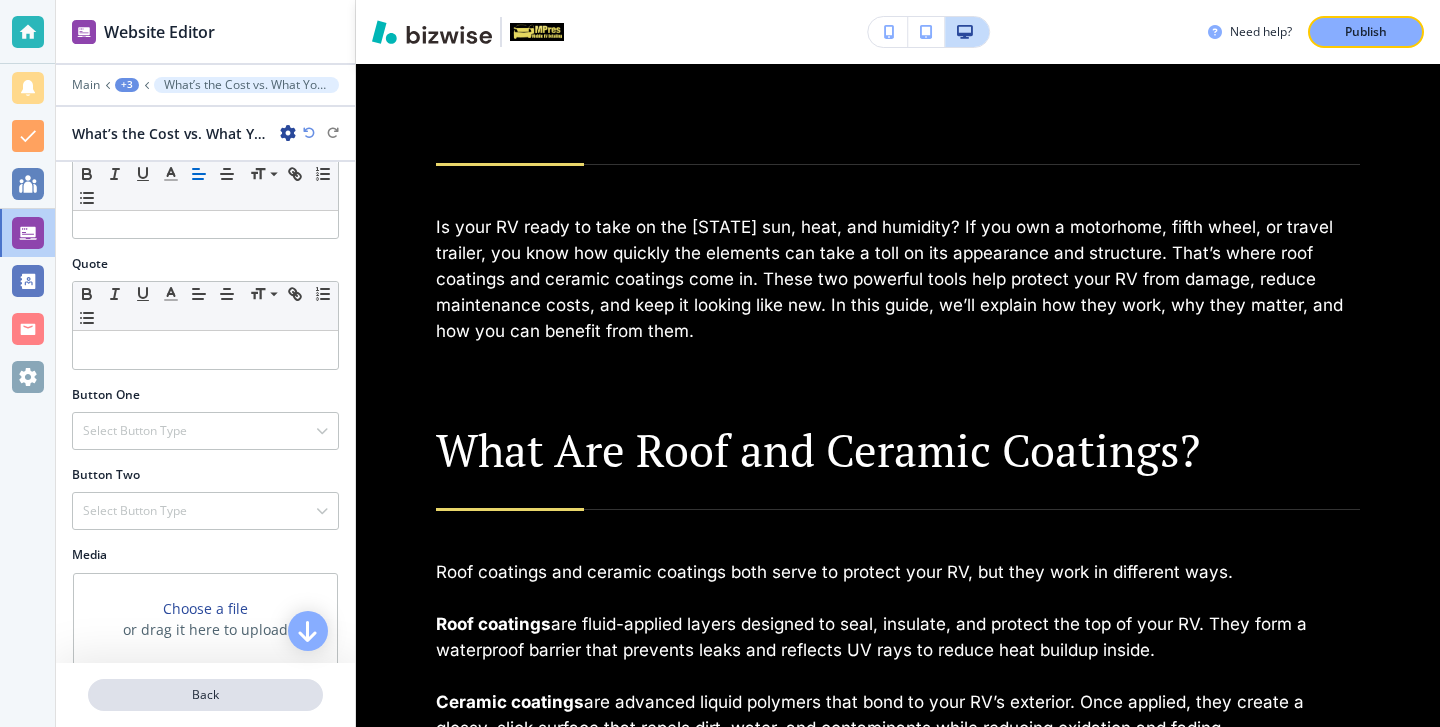 click on "Back" at bounding box center (205, 695) 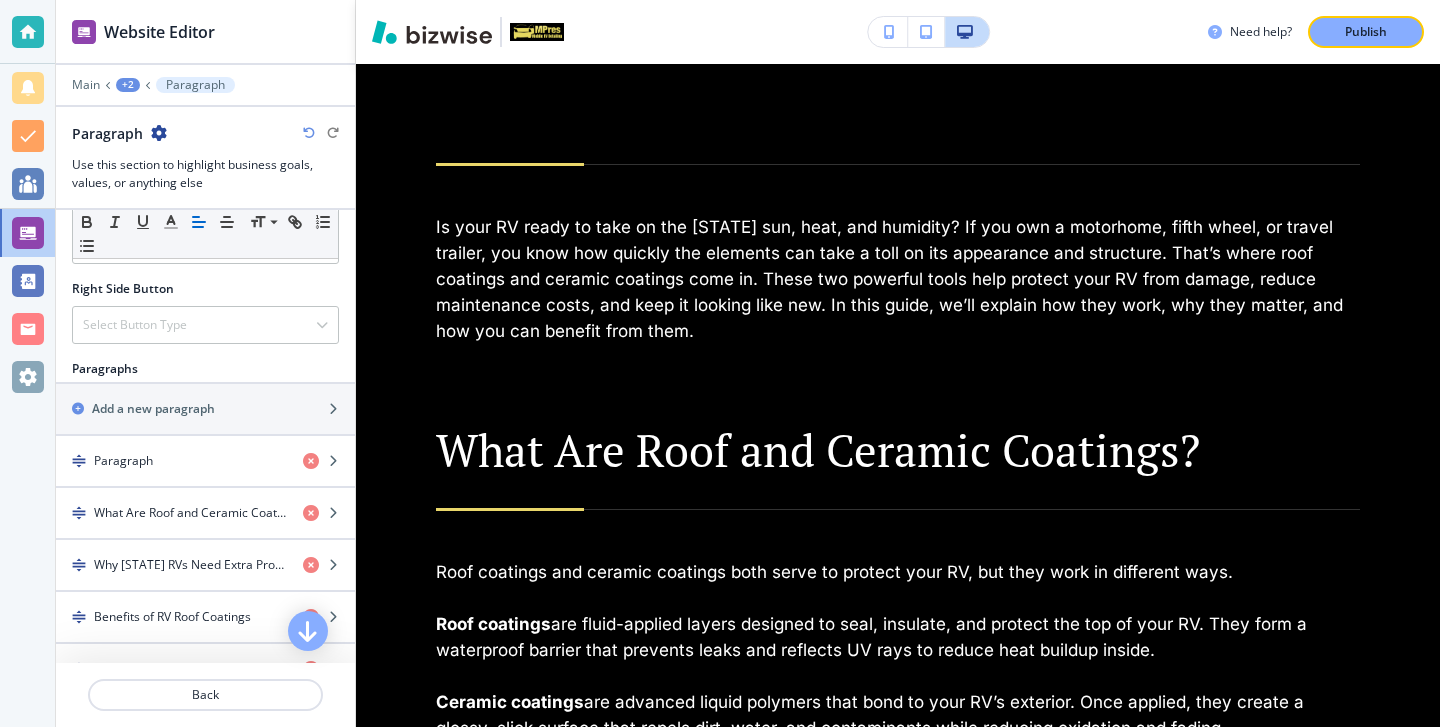 scroll, scrollTop: 877, scrollLeft: 0, axis: vertical 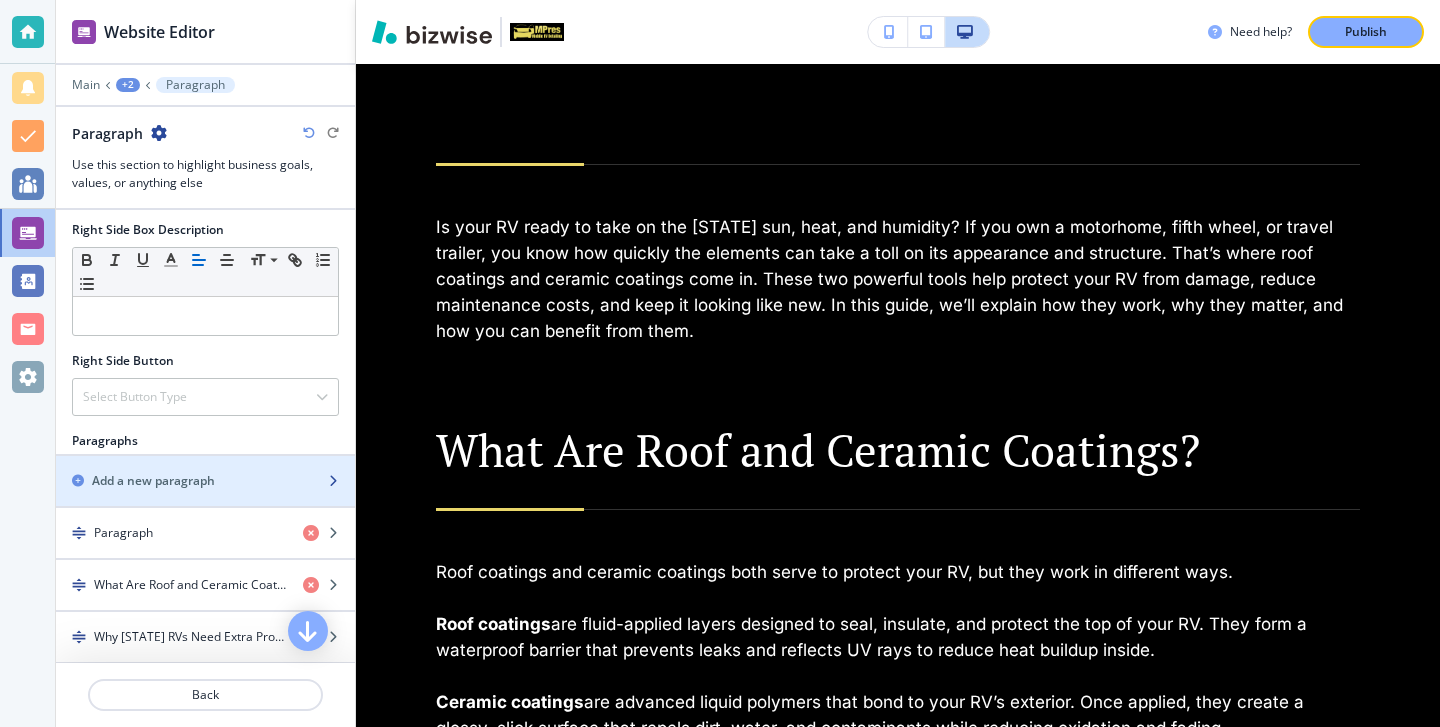 click at bounding box center [205, 498] 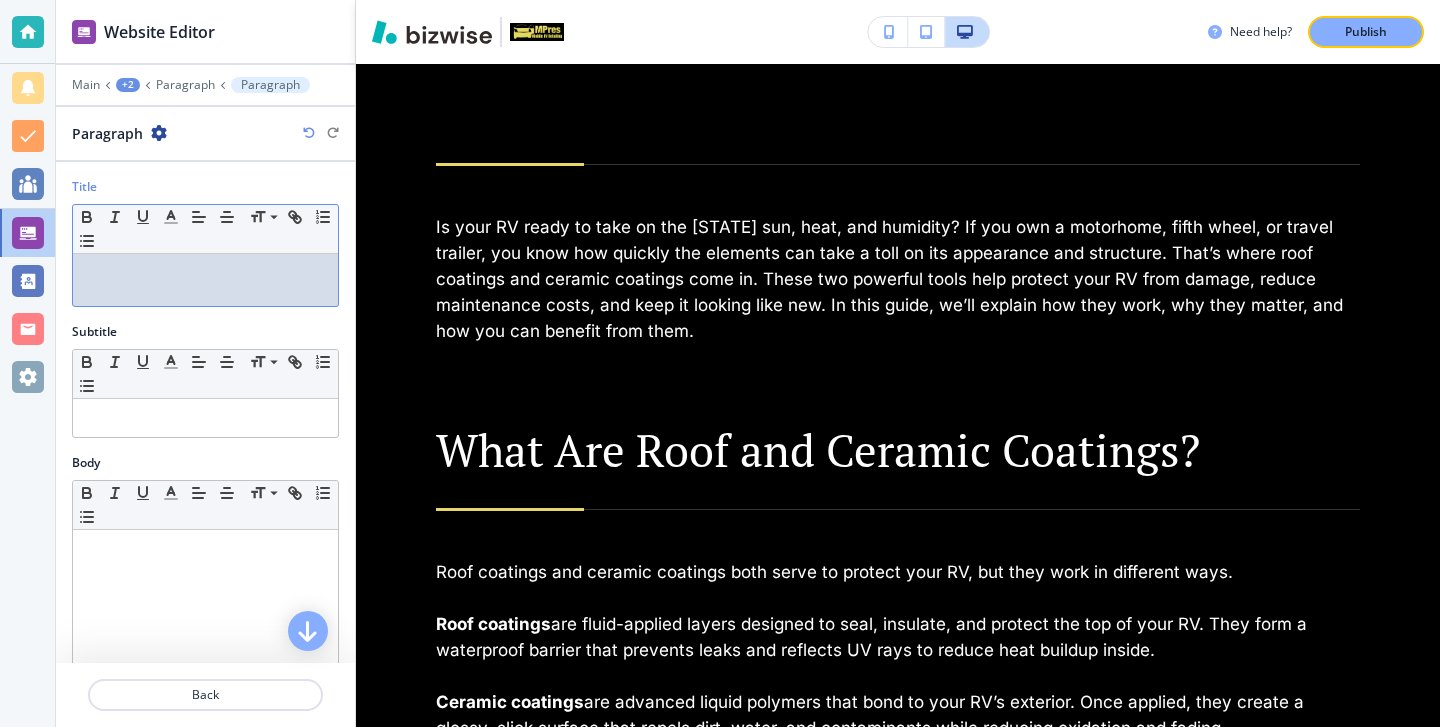 click at bounding box center [205, 273] 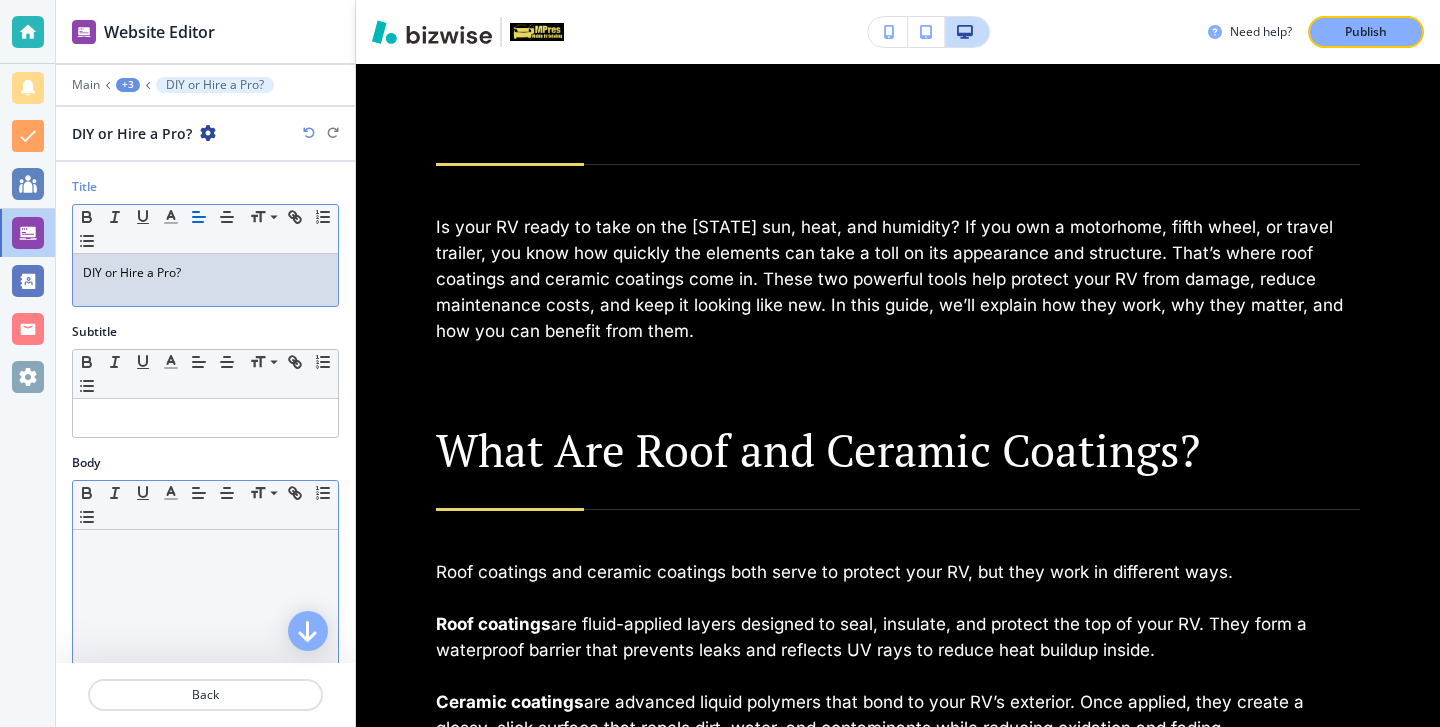 click at bounding box center (205, 660) 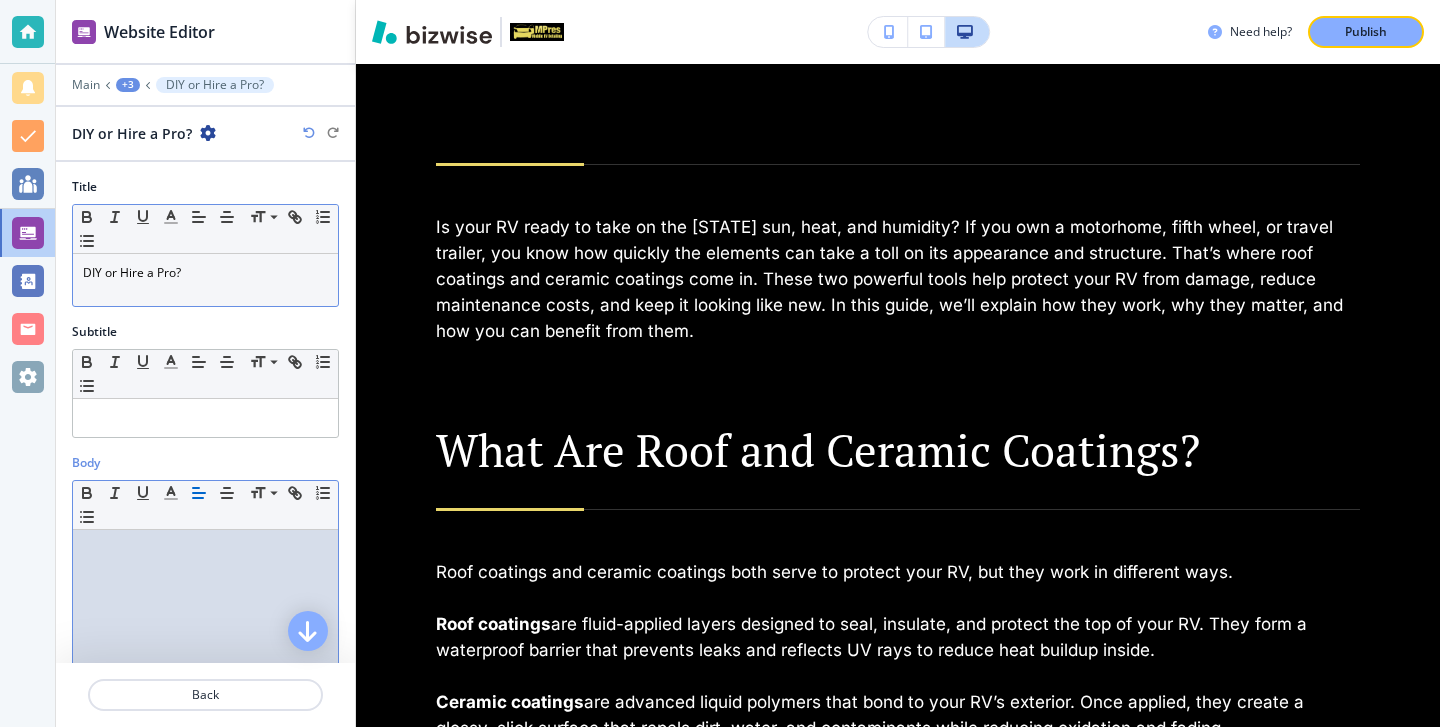 scroll, scrollTop: 0, scrollLeft: 0, axis: both 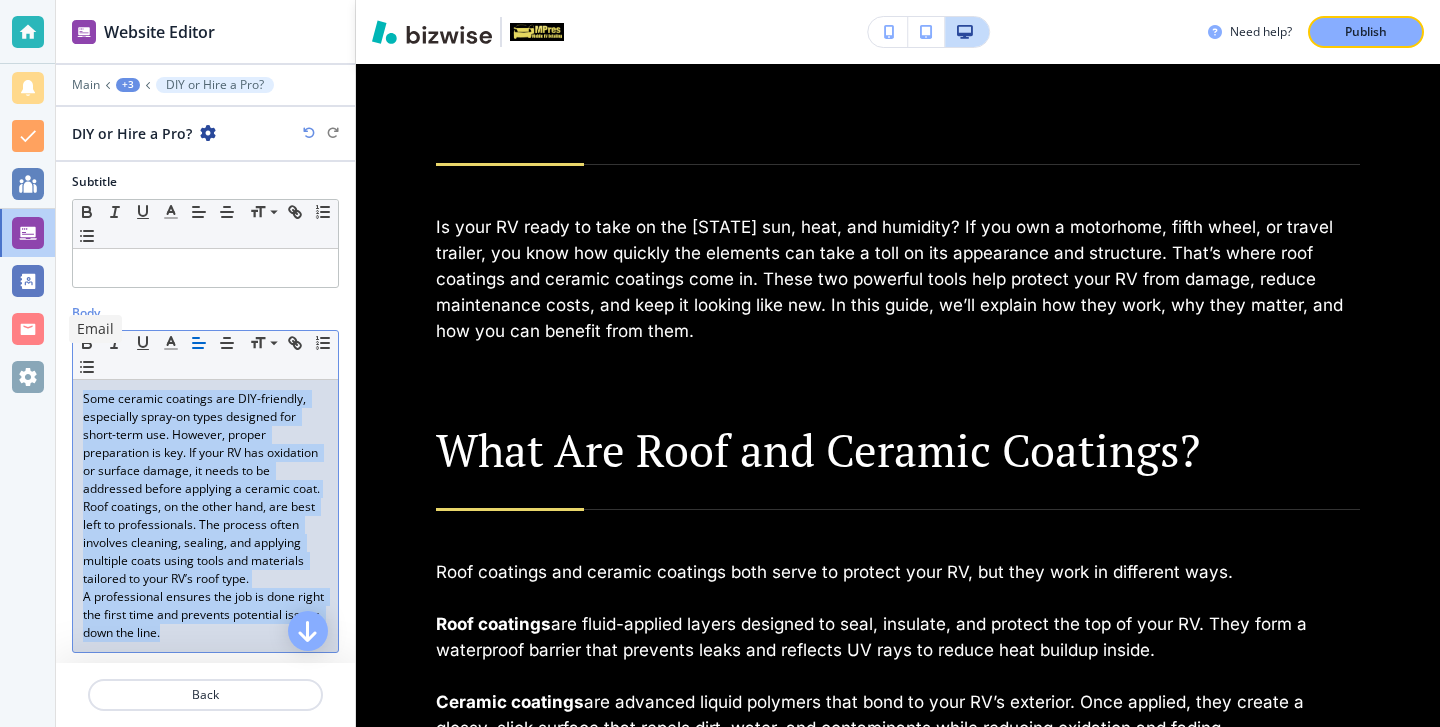 drag, startPoint x: 190, startPoint y: 639, endPoint x: 12, endPoint y: 308, distance: 375.82574 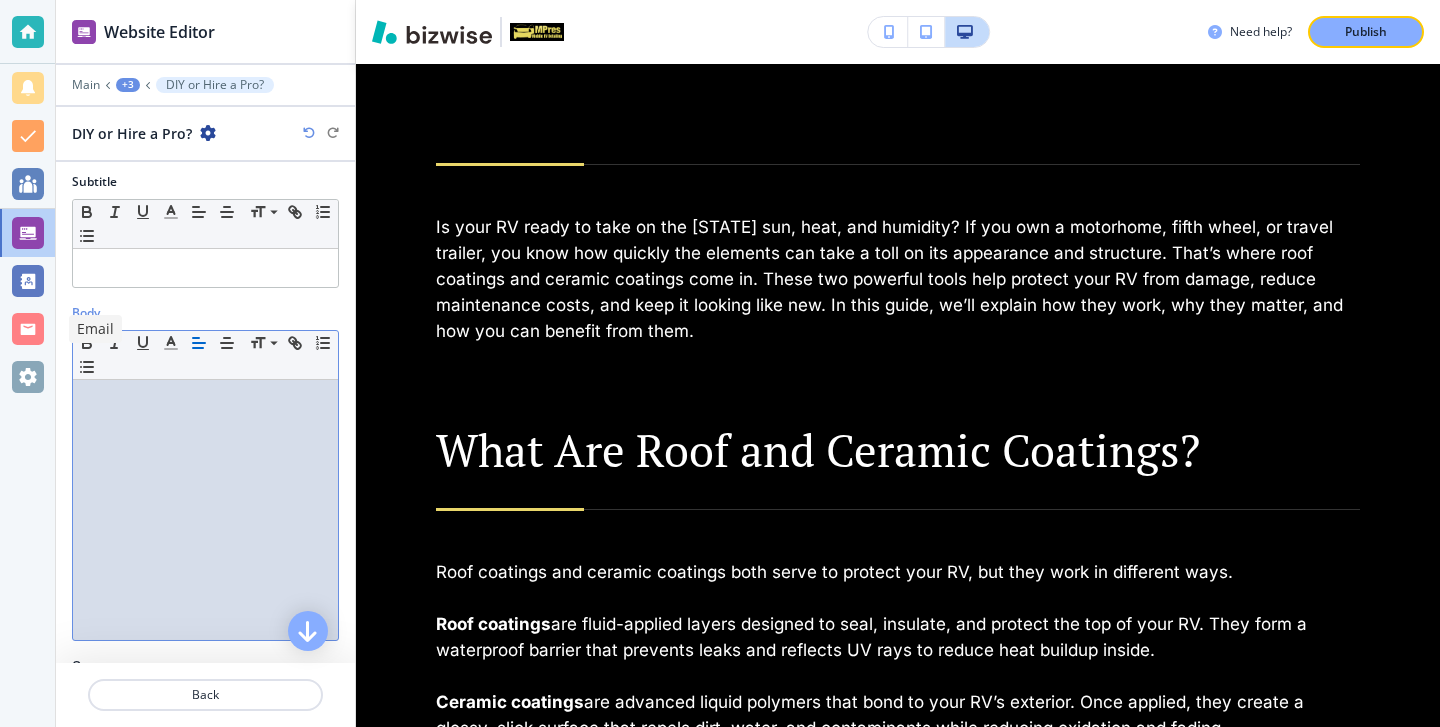 scroll, scrollTop: 0, scrollLeft: 0, axis: both 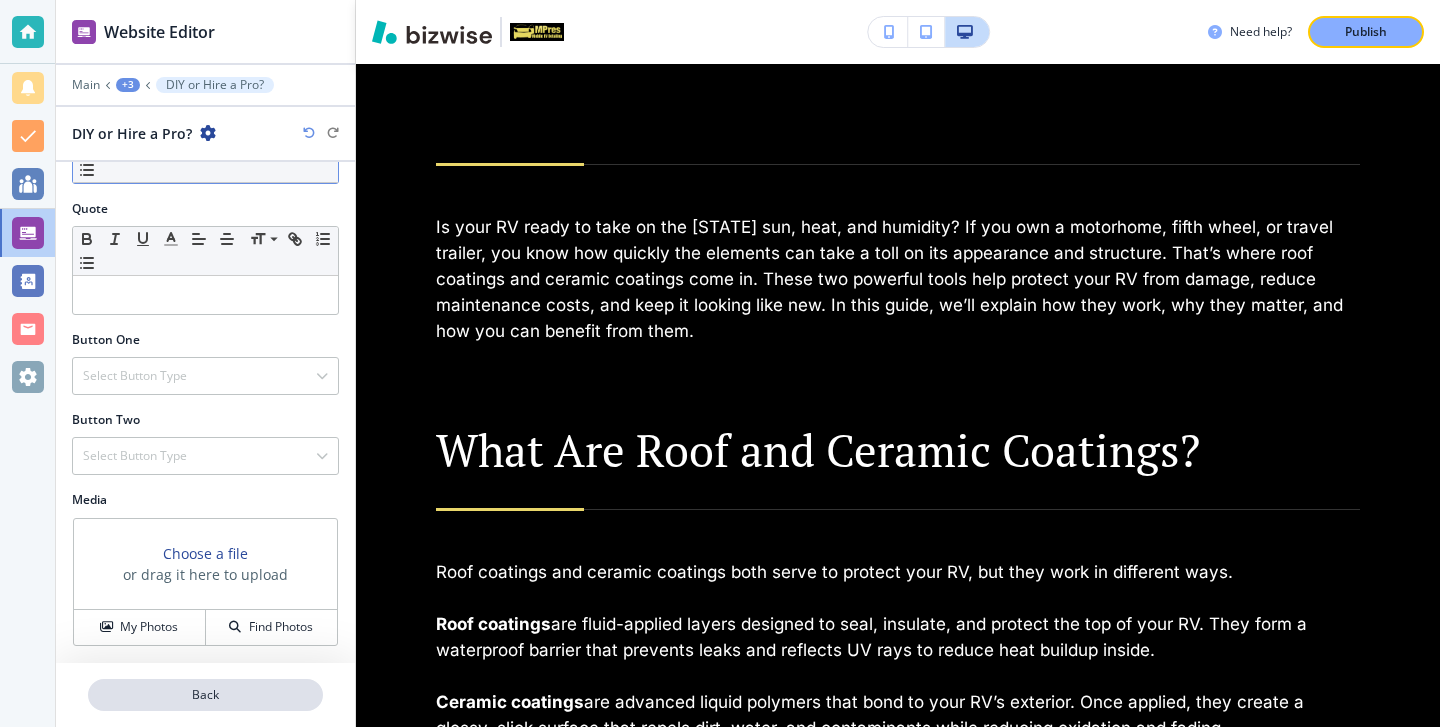 click on "Back" at bounding box center (205, 695) 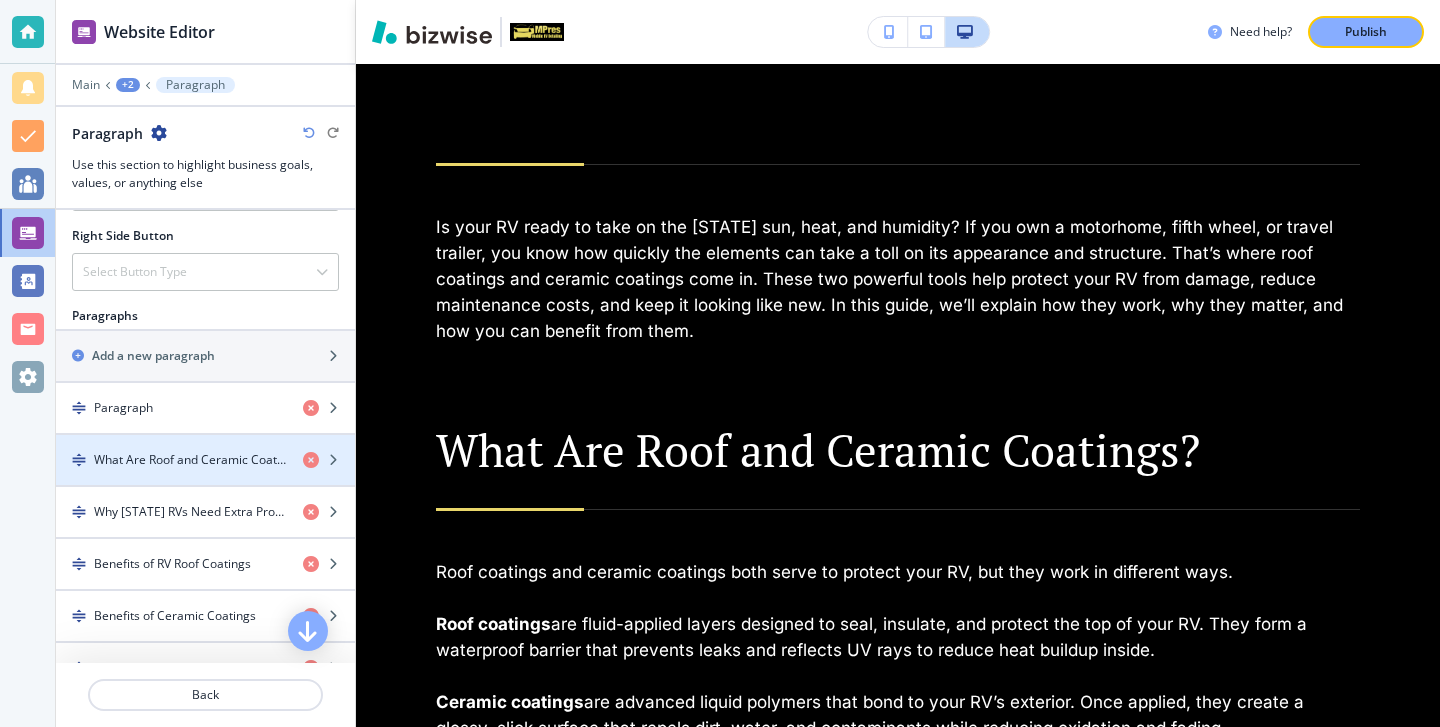 scroll, scrollTop: 982, scrollLeft: 0, axis: vertical 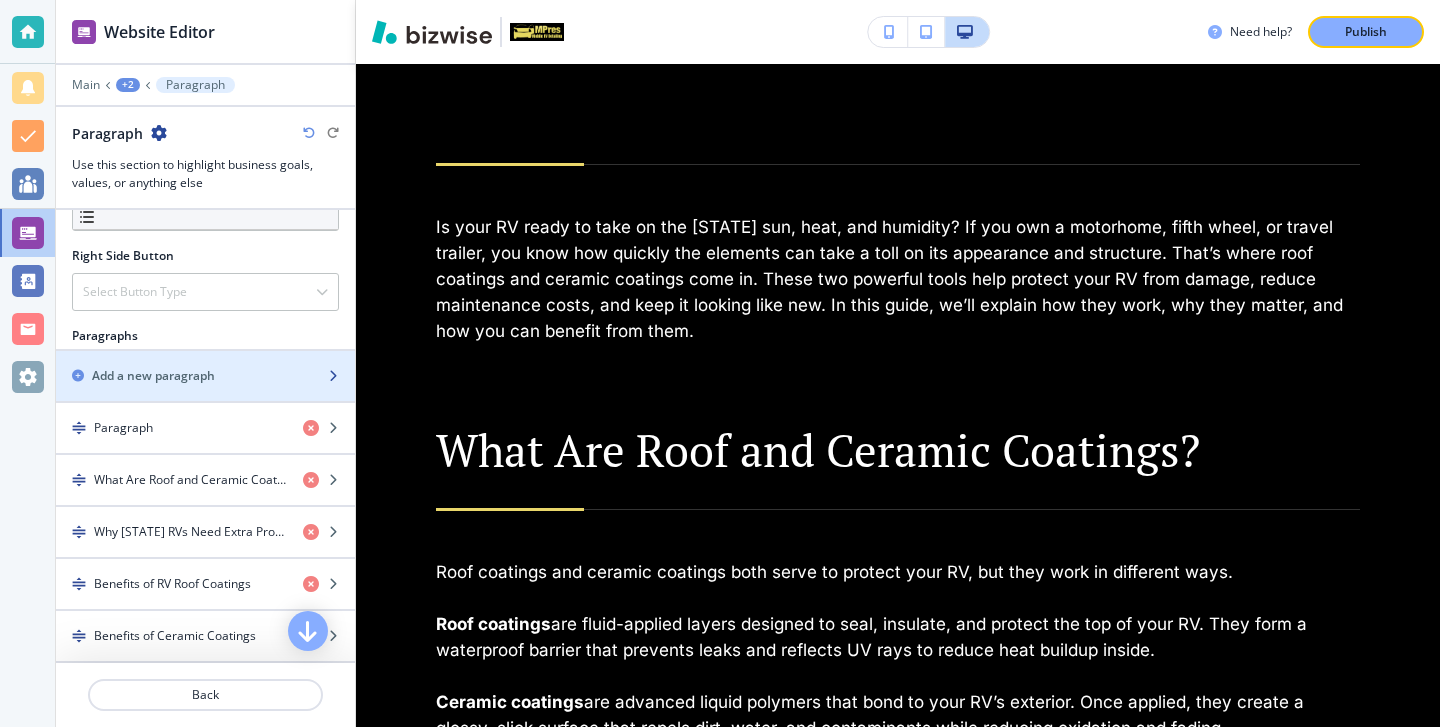 click on "Add a new paragraph" at bounding box center [183, 376] 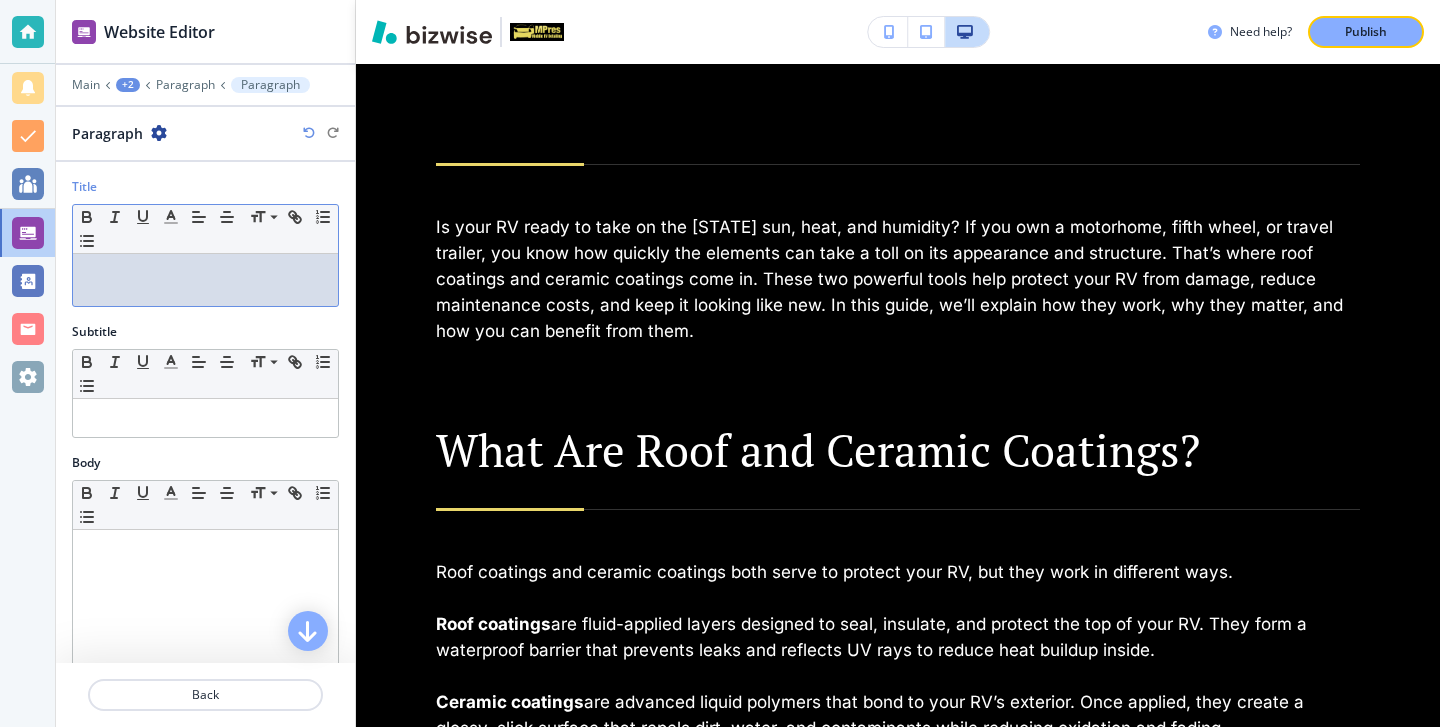 click at bounding box center (205, 273) 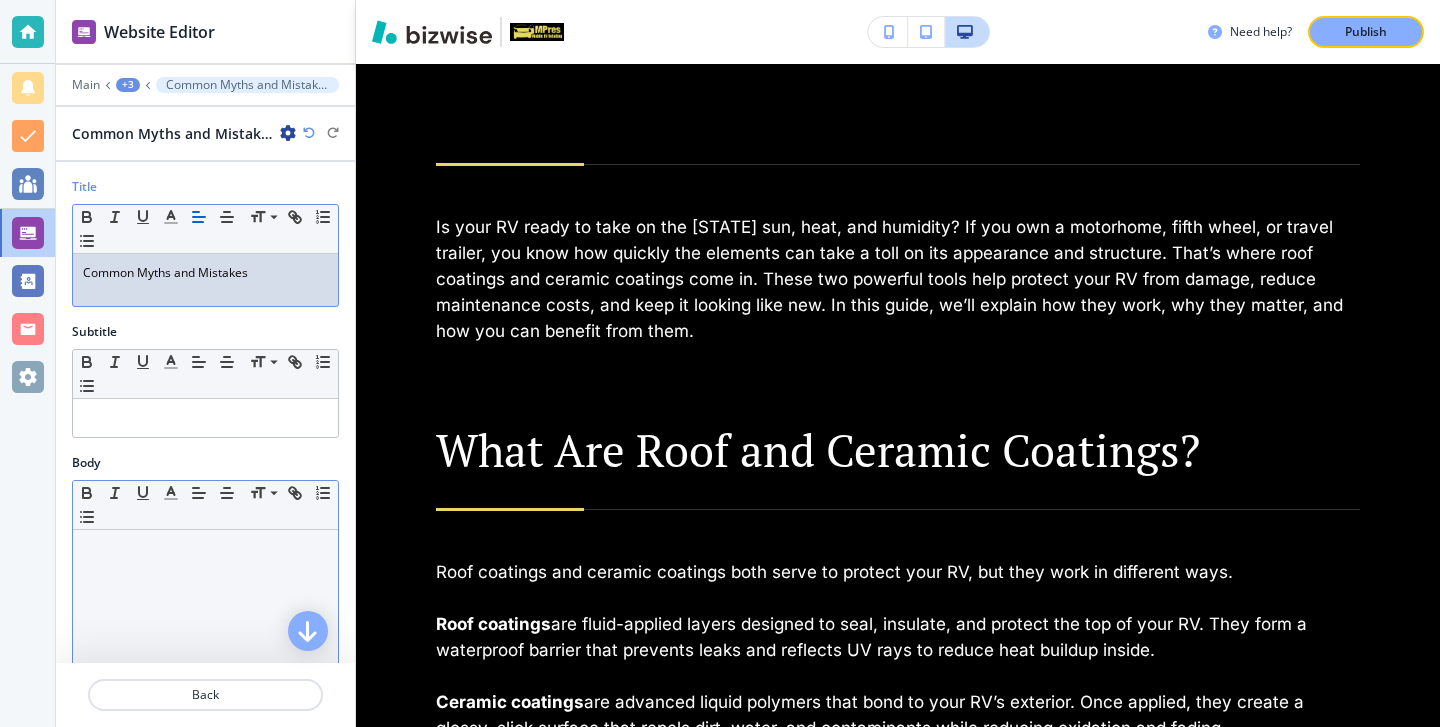 click at bounding box center [205, 660] 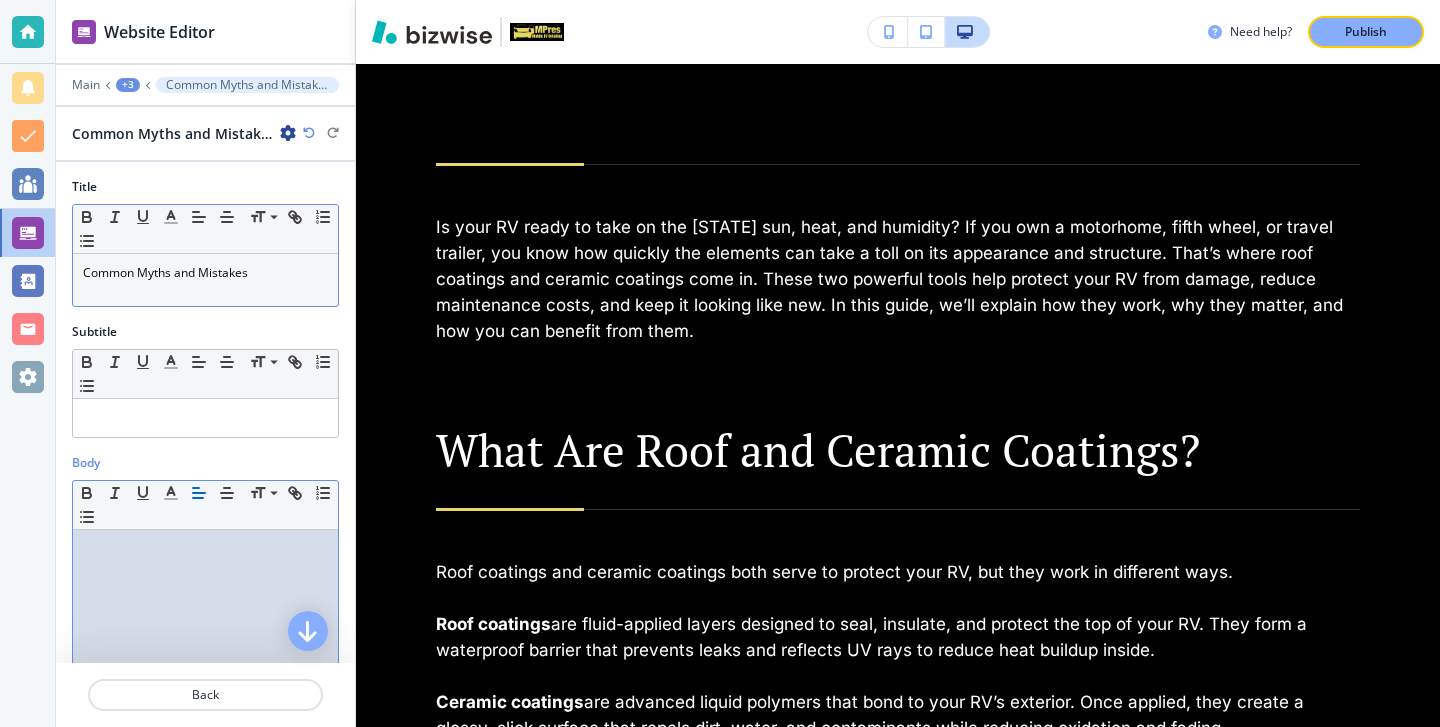 click at bounding box center (205, 660) 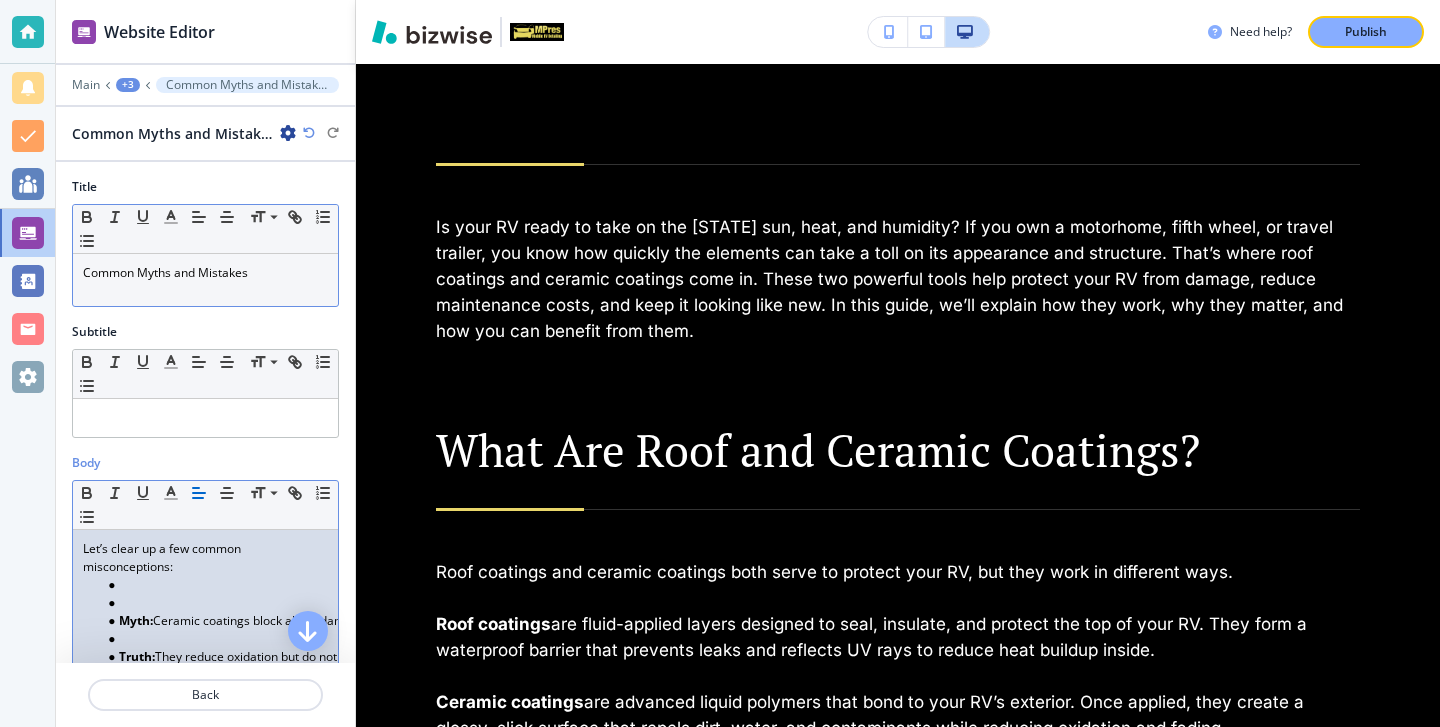 scroll, scrollTop: 308, scrollLeft: 0, axis: vertical 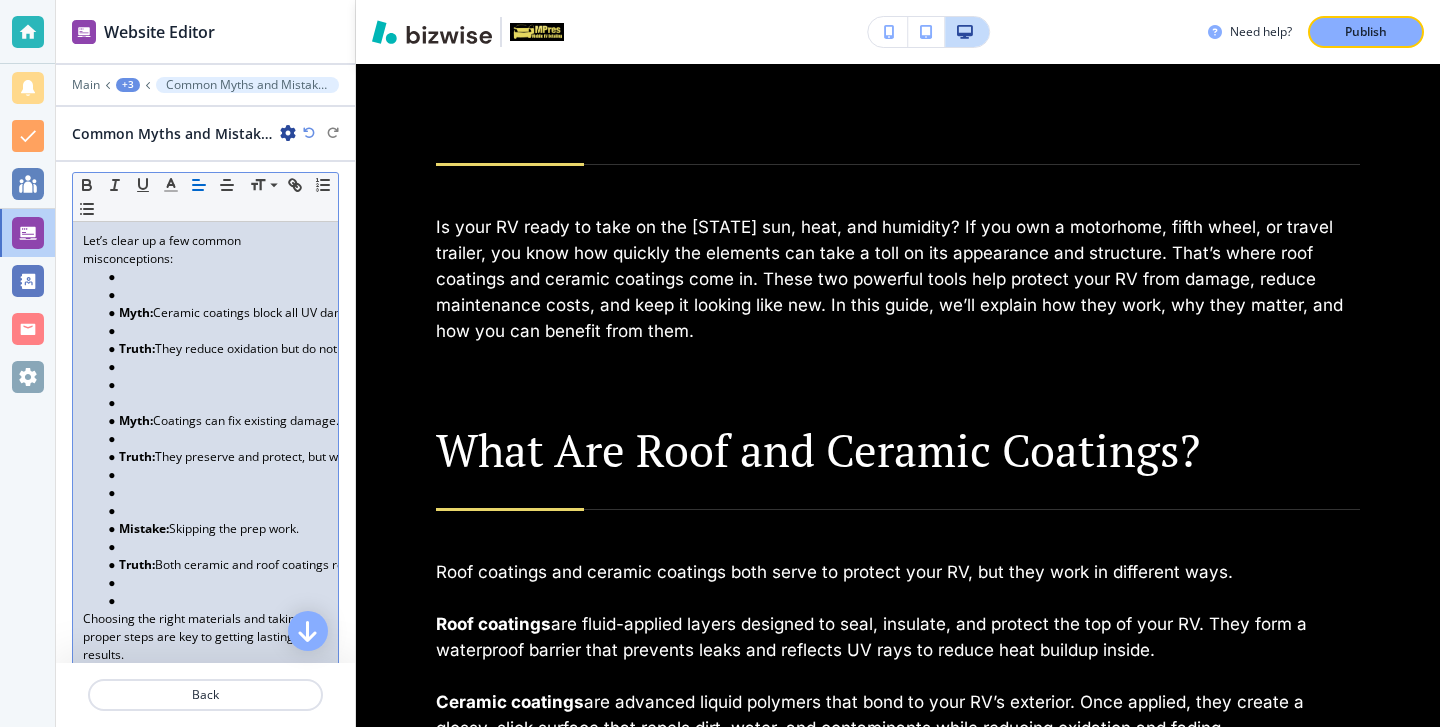 click at bounding box center [214, 601] 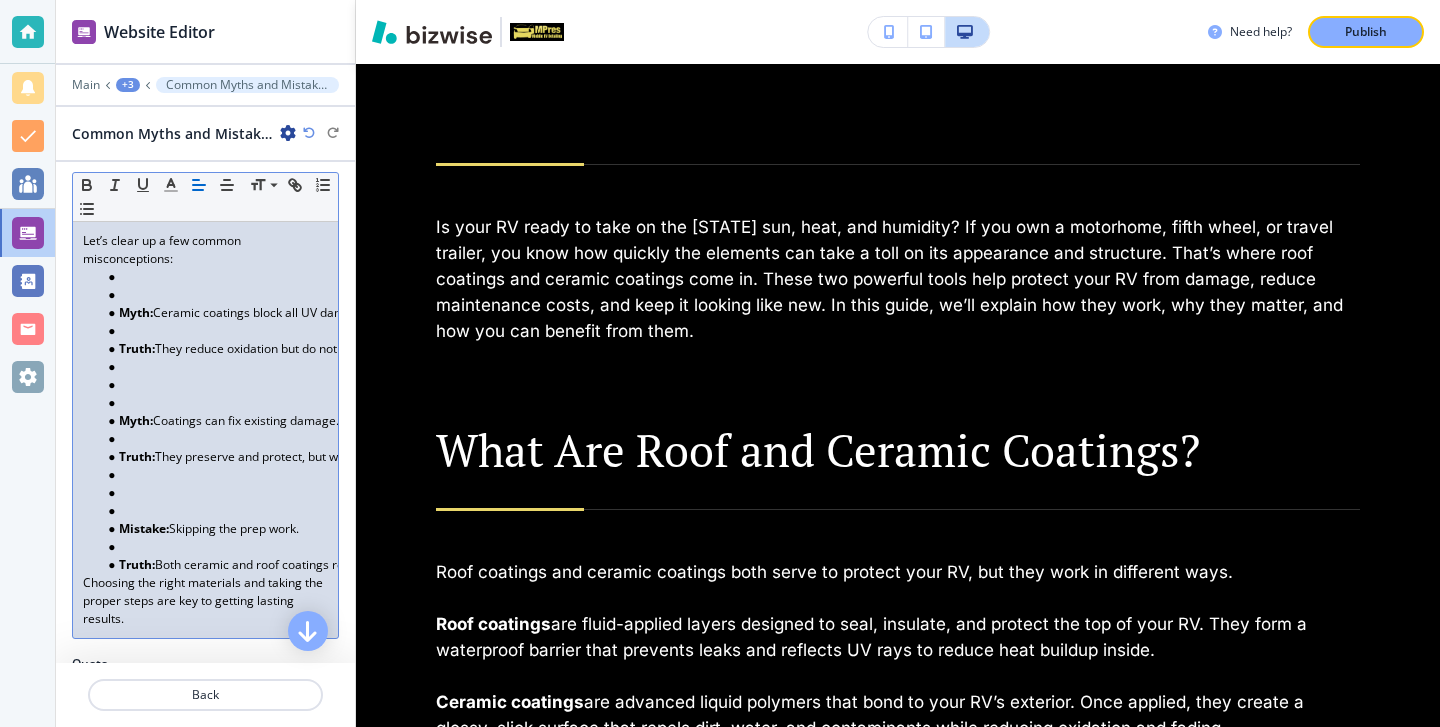click at bounding box center (214, 547) 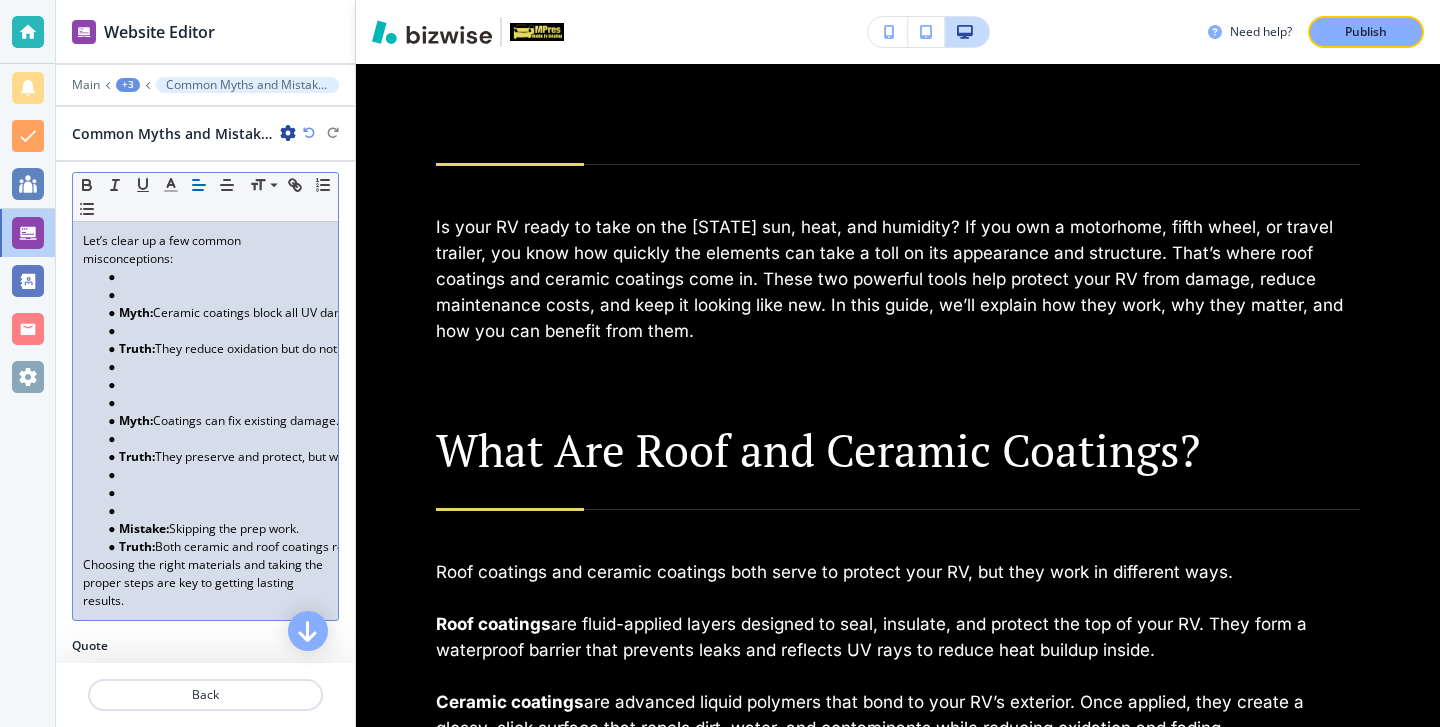click at bounding box center [214, 511] 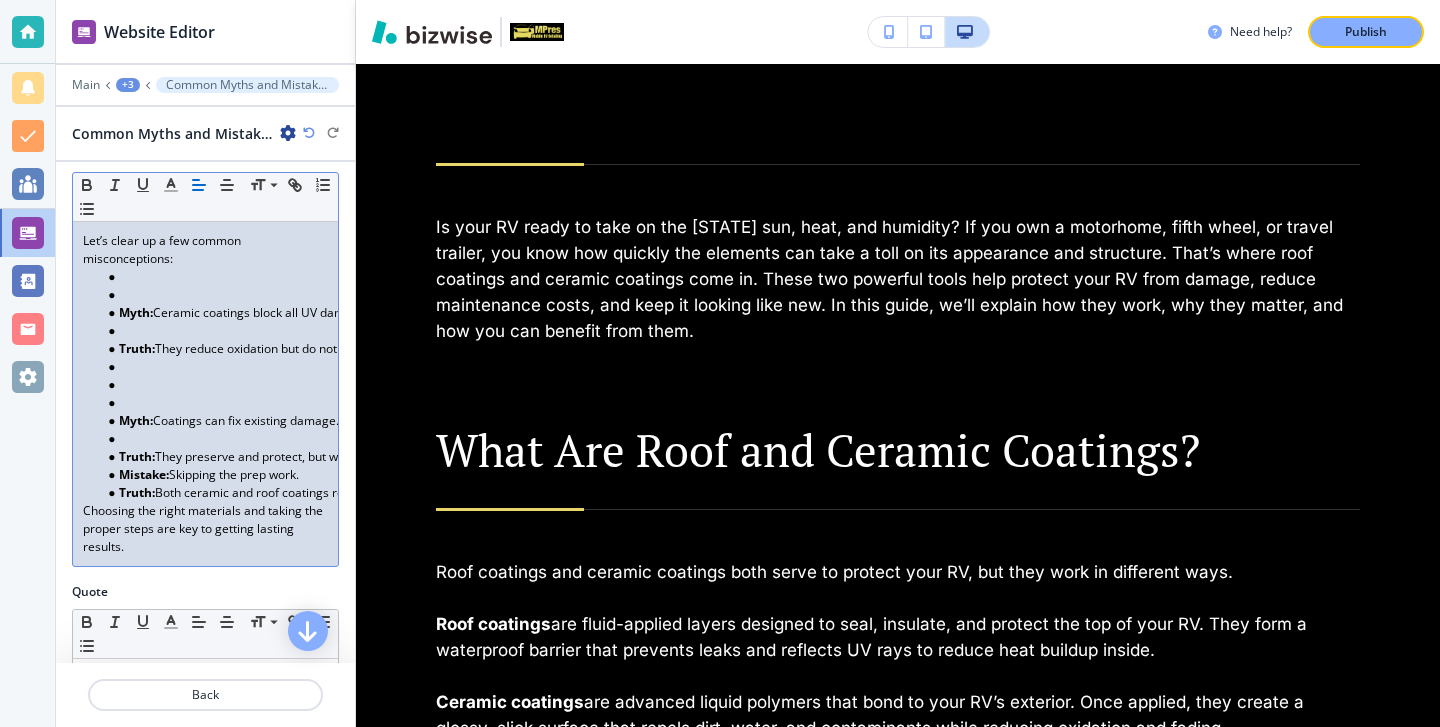 click at bounding box center [214, 439] 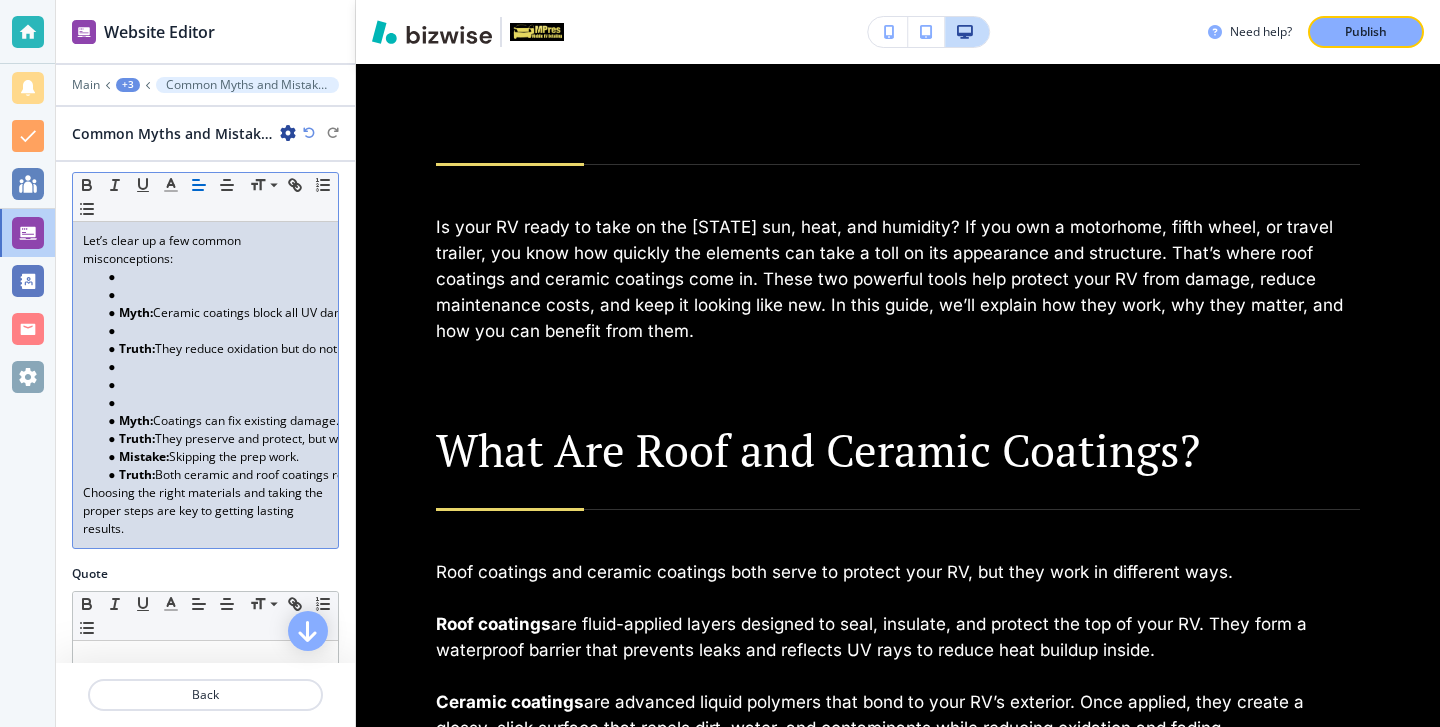 click at bounding box center [214, 403] 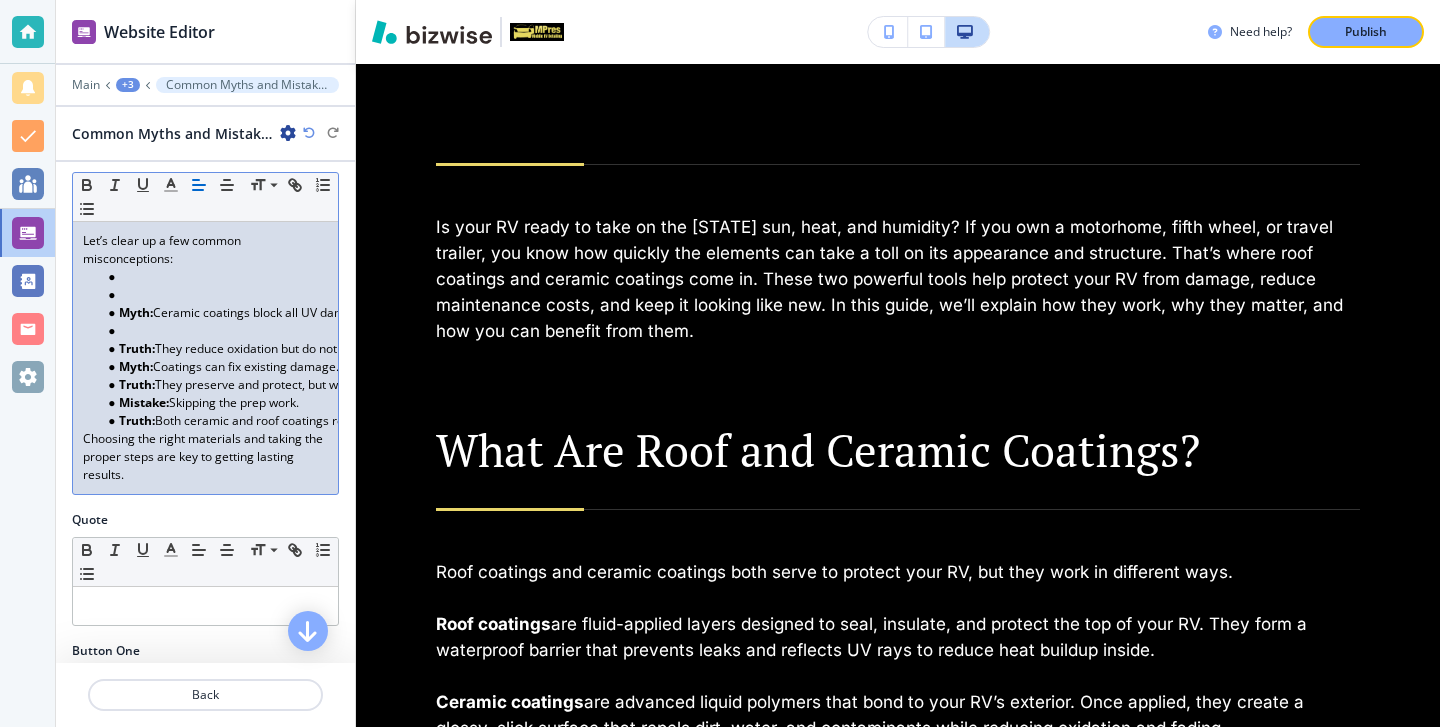 click on "Truth:" at bounding box center [137, 348] 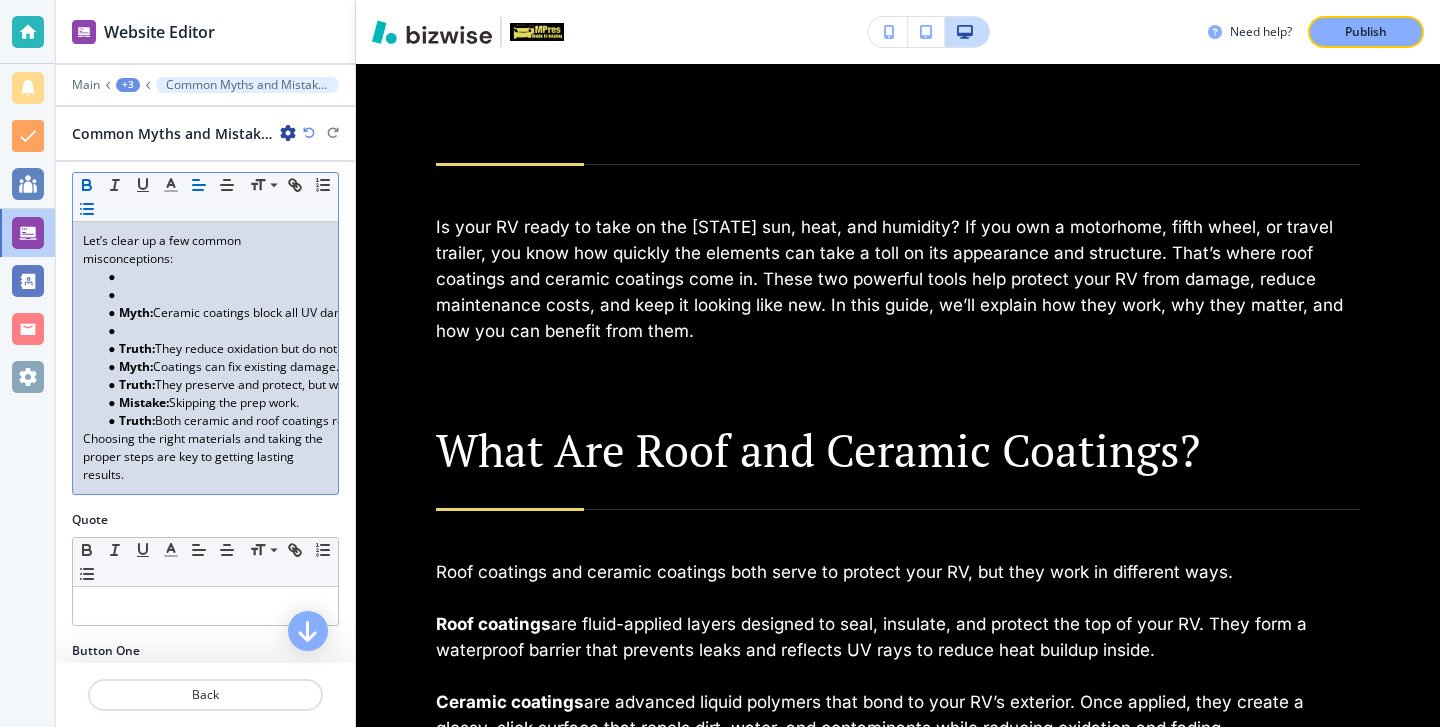 click at bounding box center (214, 331) 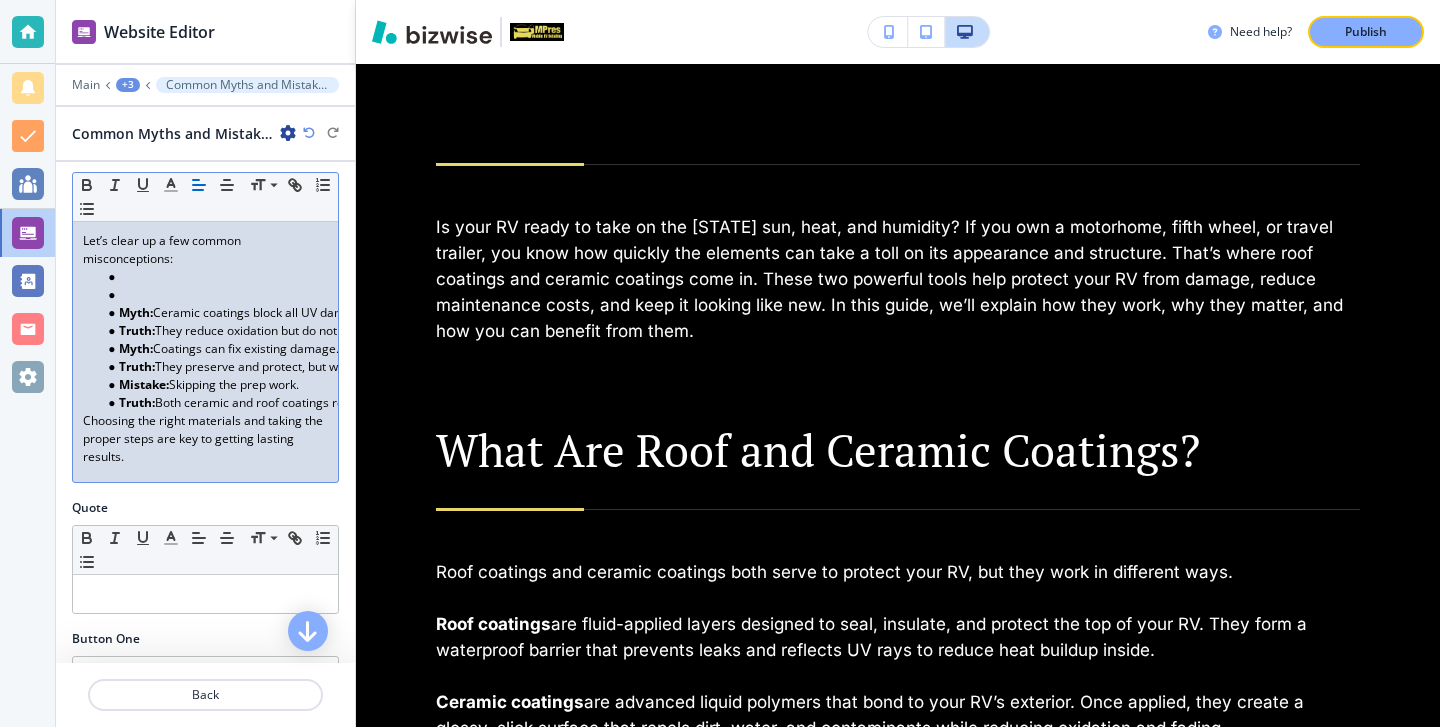 click at bounding box center [214, 295] 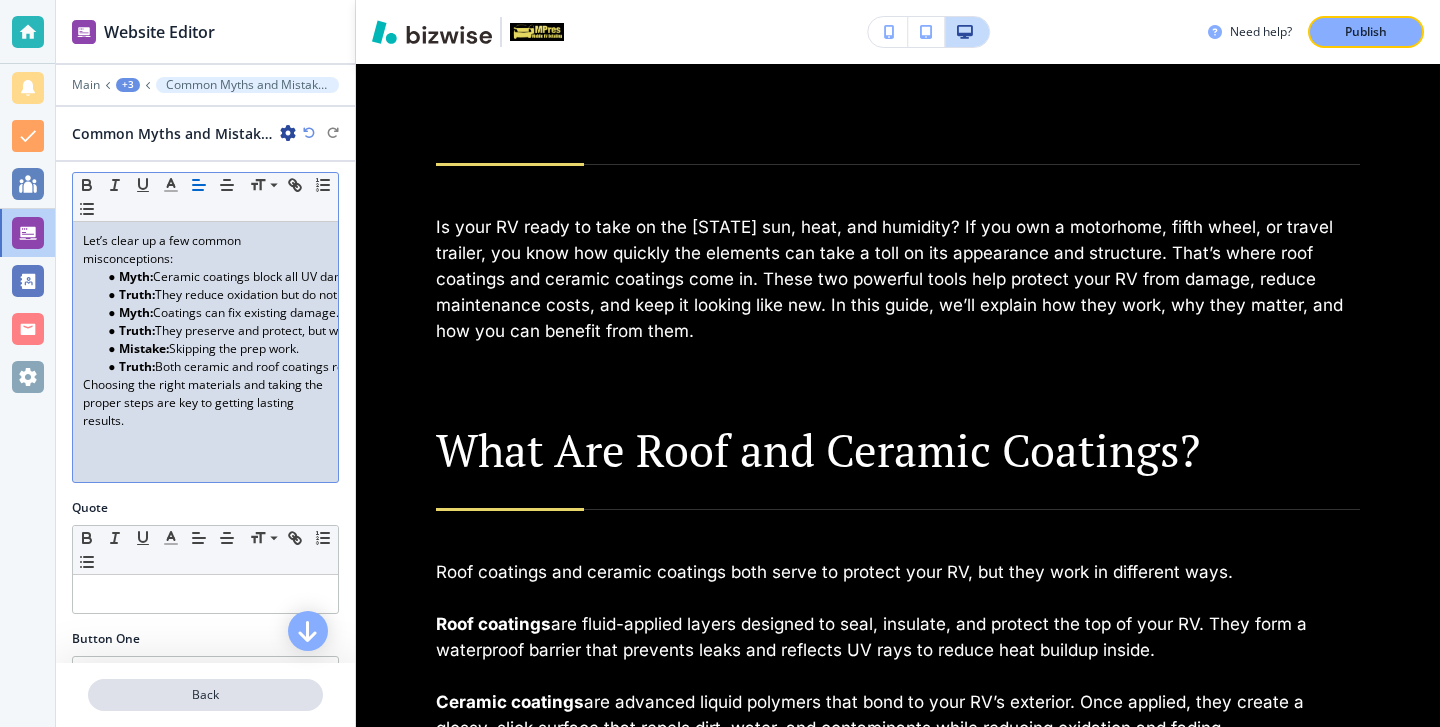 click on "Back" at bounding box center (205, 695) 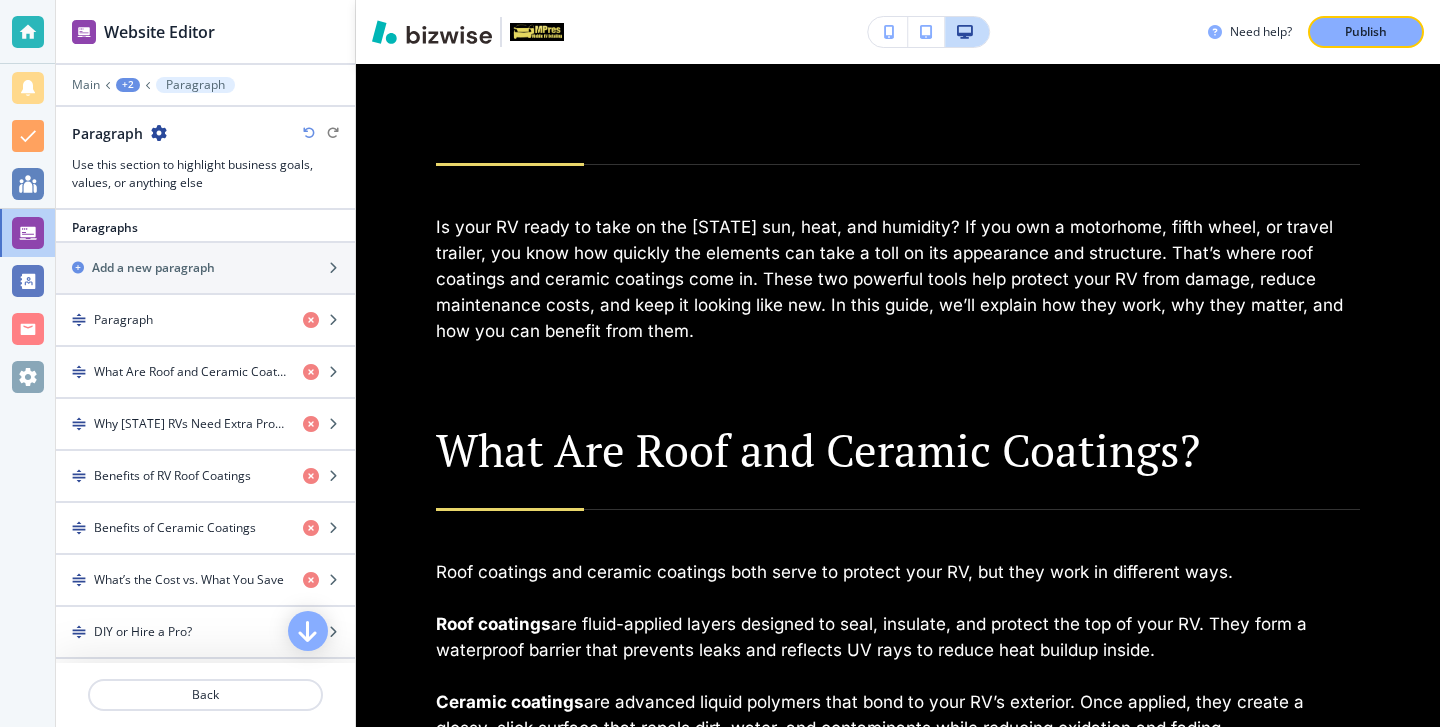 scroll, scrollTop: 1087, scrollLeft: 0, axis: vertical 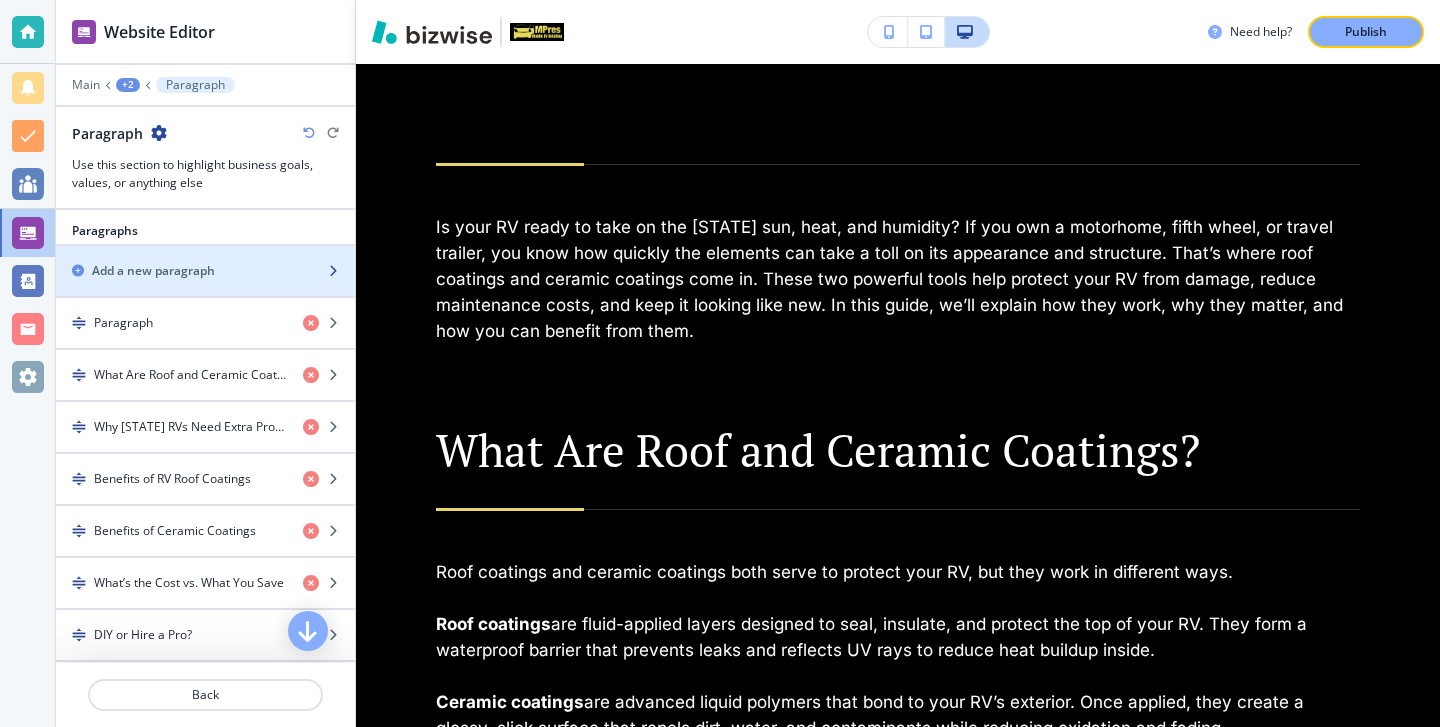 click on "Add a new paragraph" at bounding box center [183, 271] 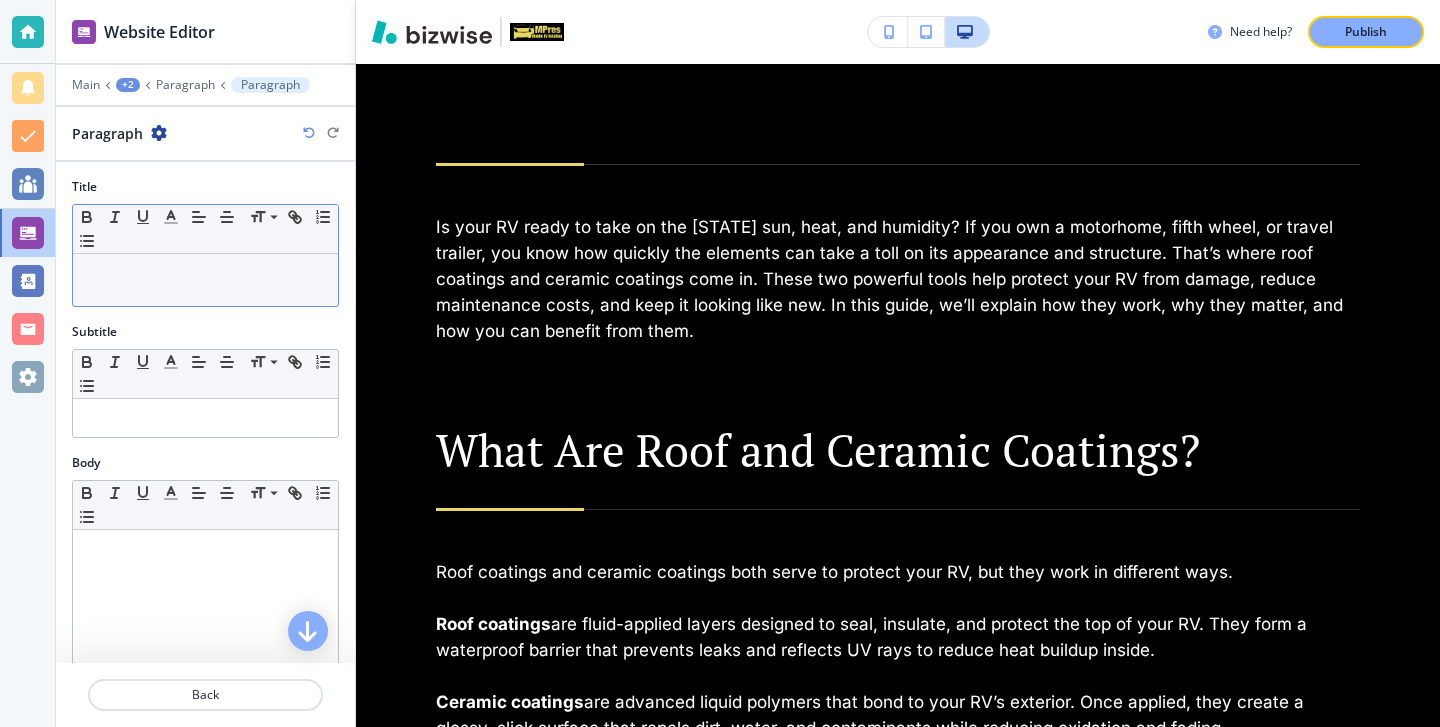 click at bounding box center [205, 280] 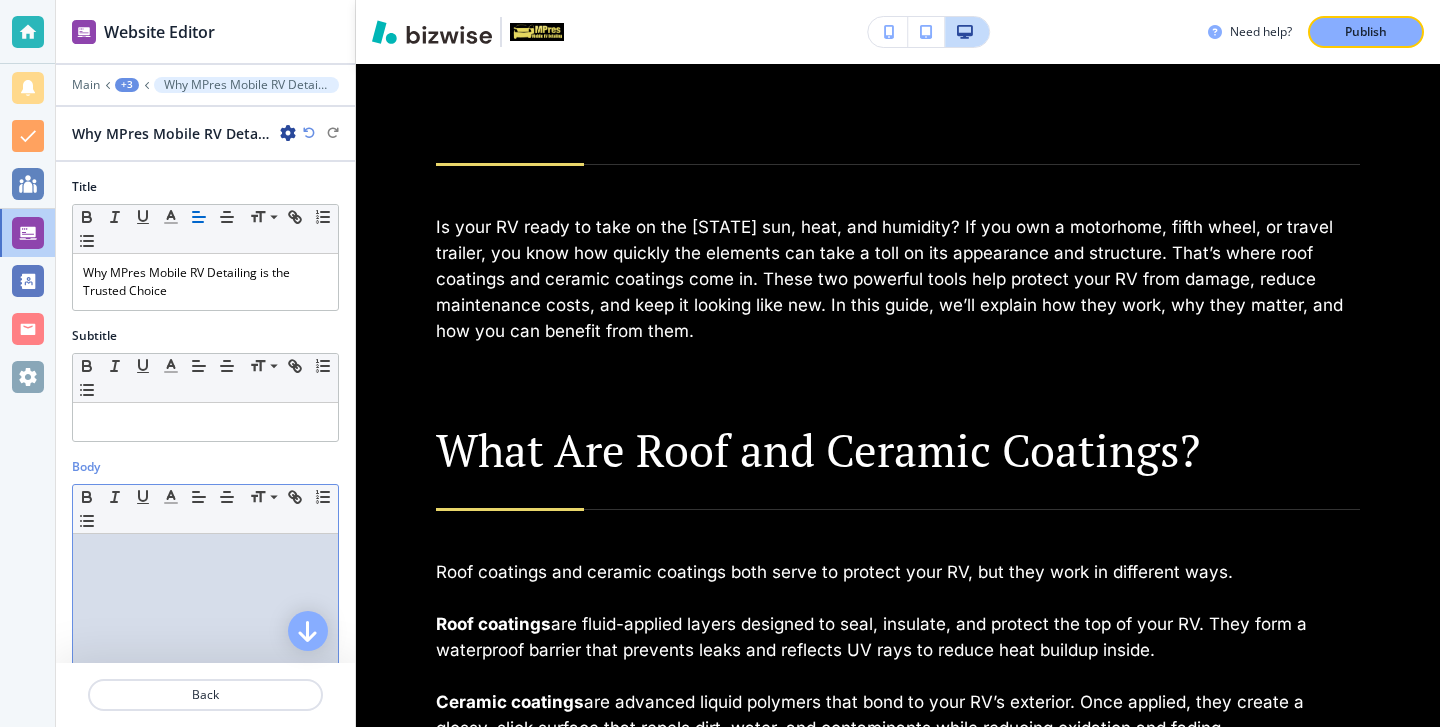 click at bounding box center (205, 664) 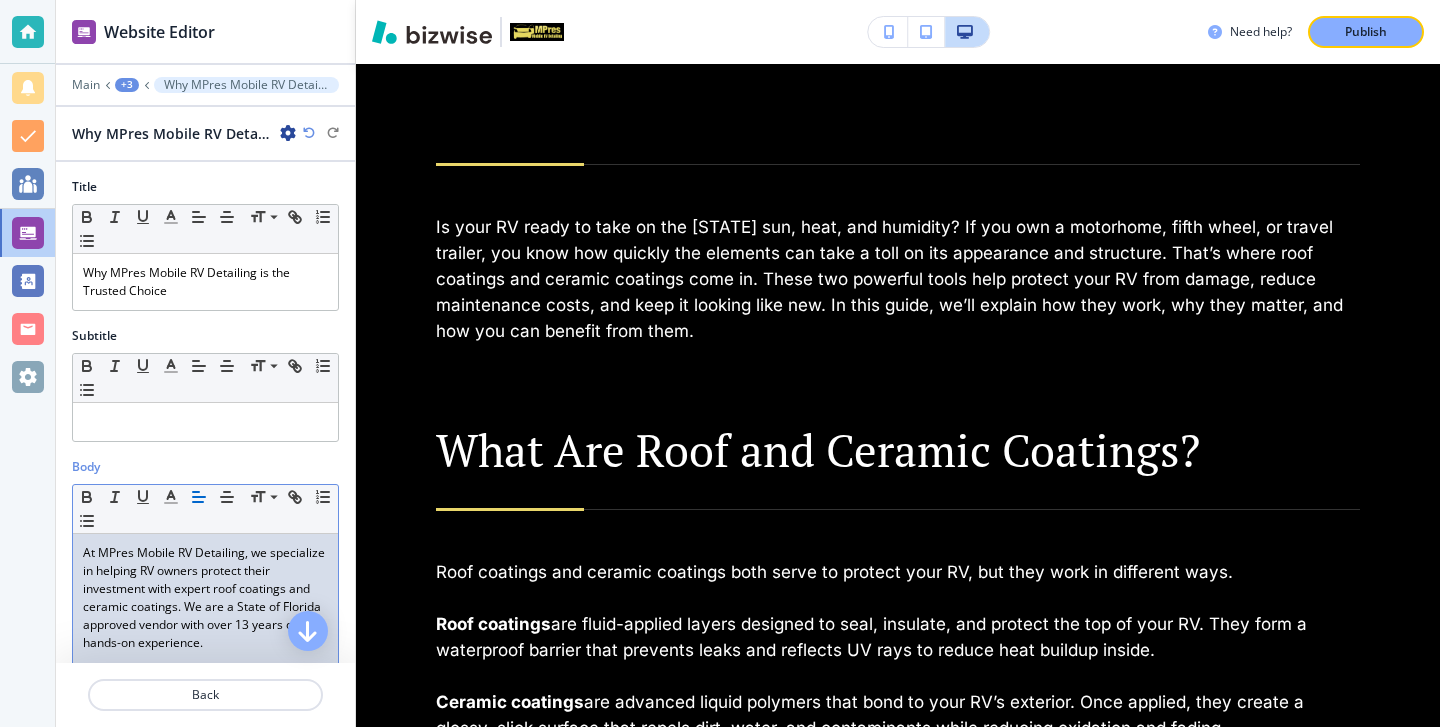 scroll, scrollTop: 251, scrollLeft: 0, axis: vertical 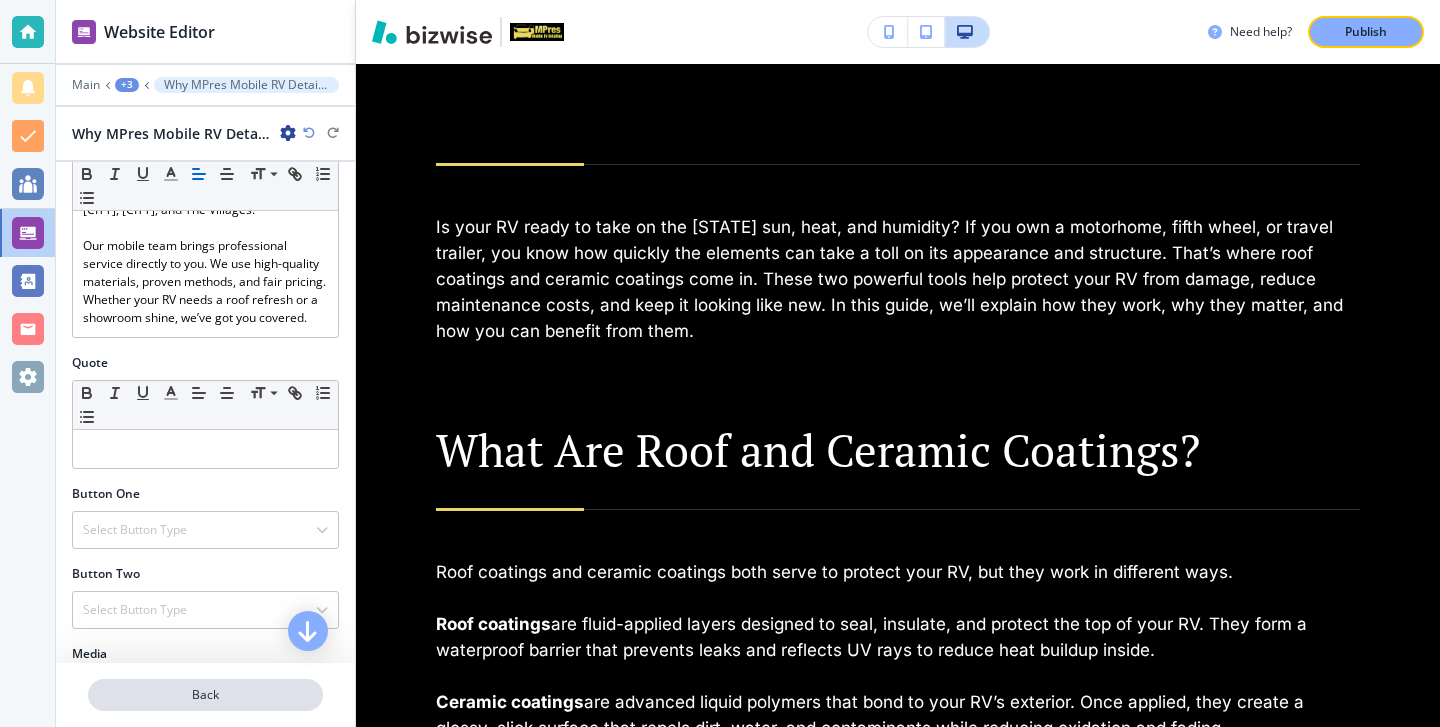 click on "Back" at bounding box center [205, 695] 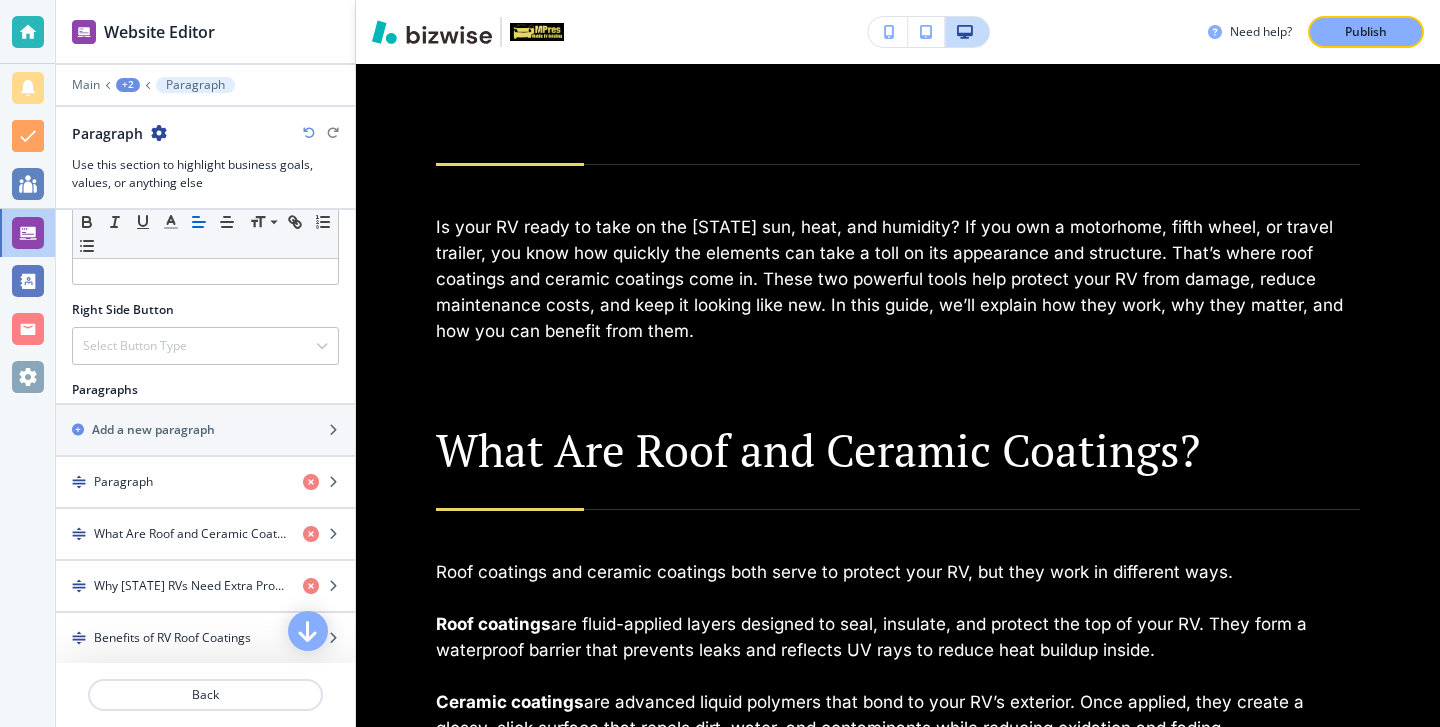 scroll, scrollTop: 983, scrollLeft: 0, axis: vertical 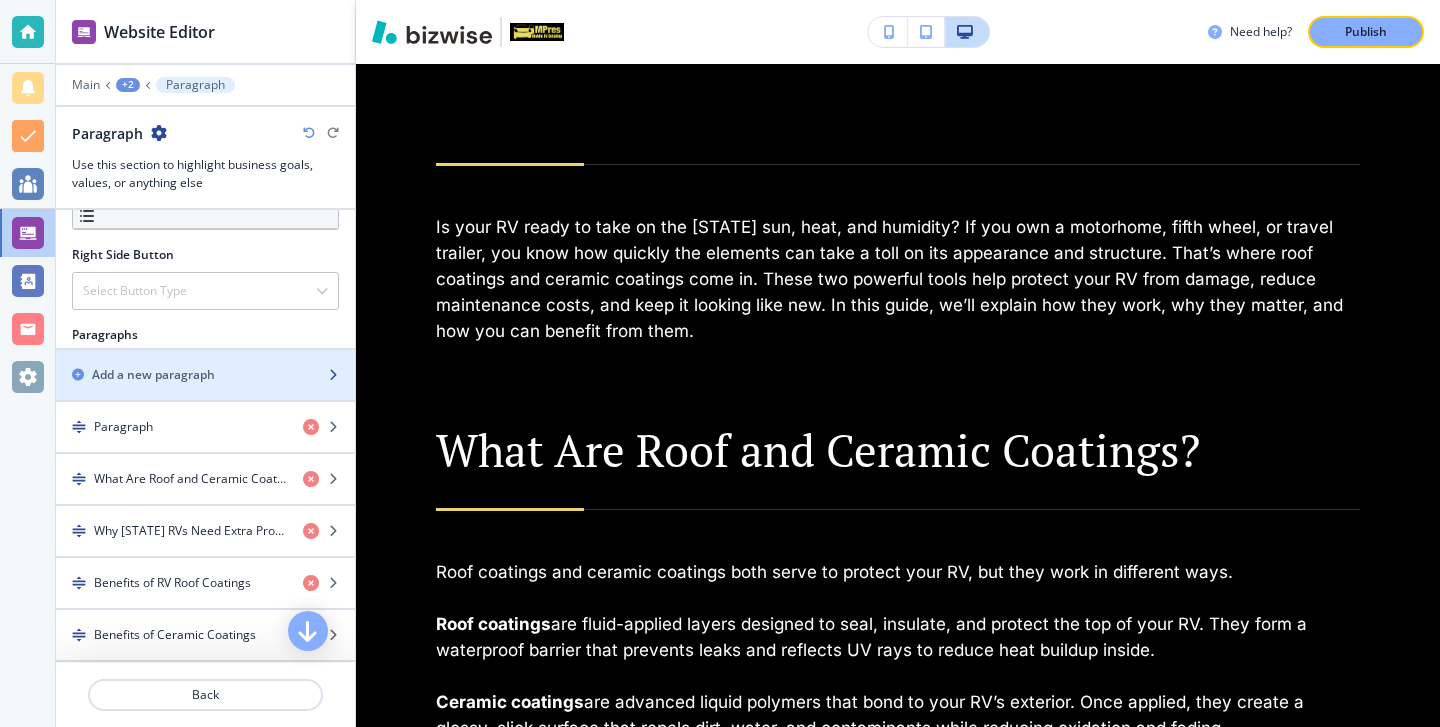click on "Add a new paragraph" at bounding box center [183, 375] 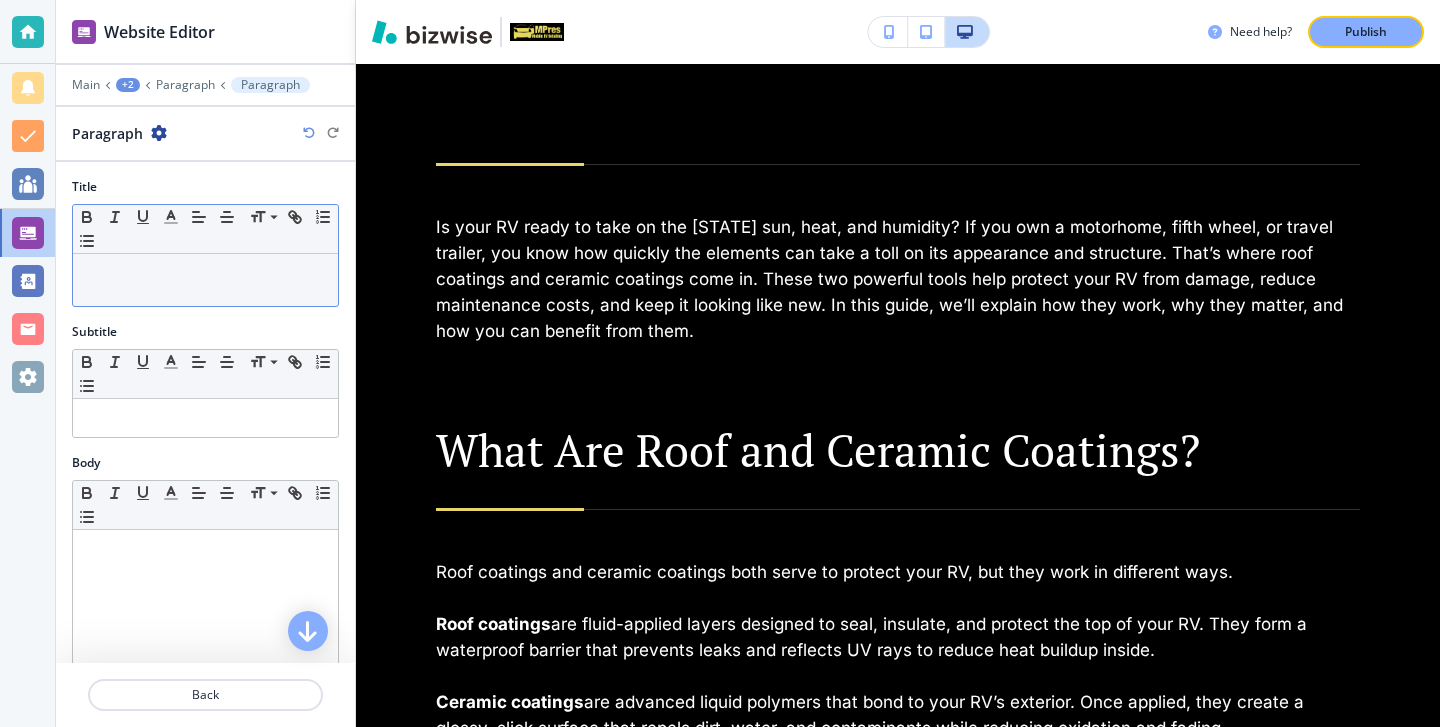 click at bounding box center [205, 280] 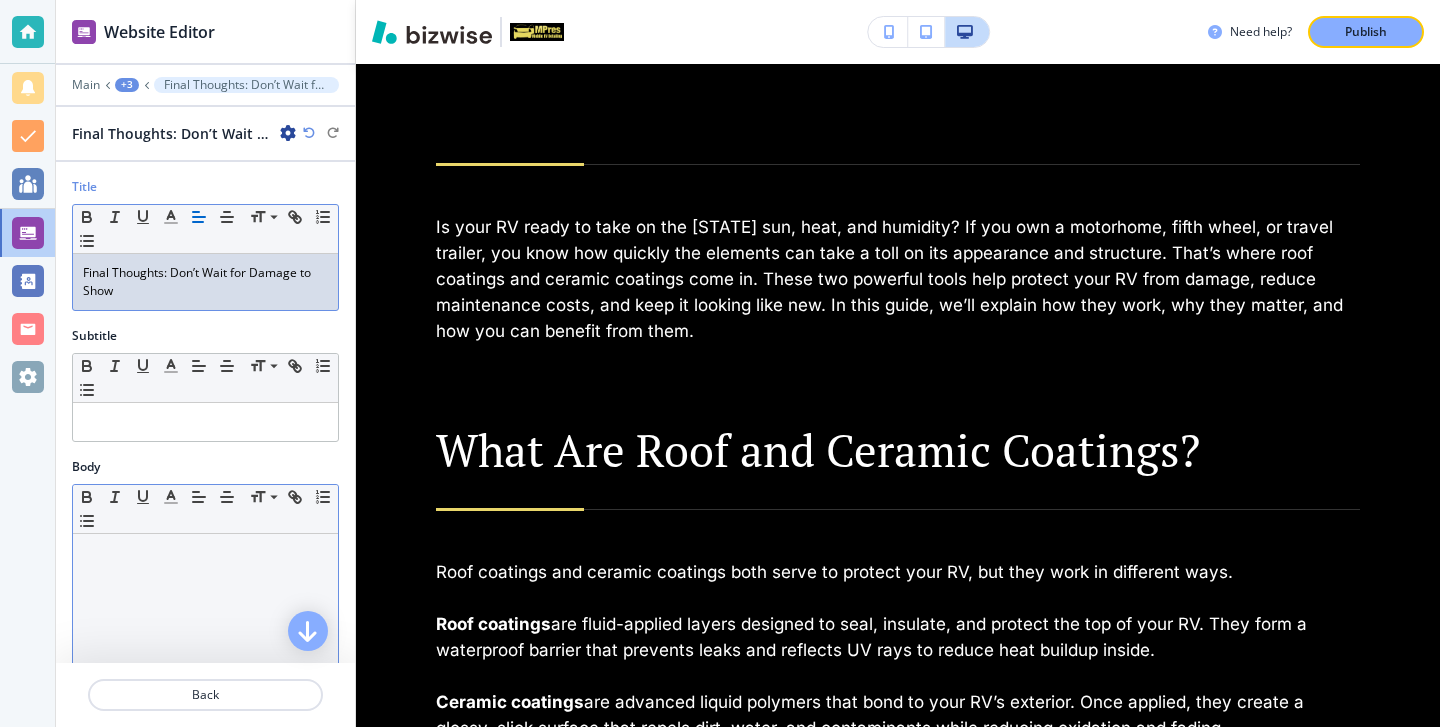 click at bounding box center (205, 664) 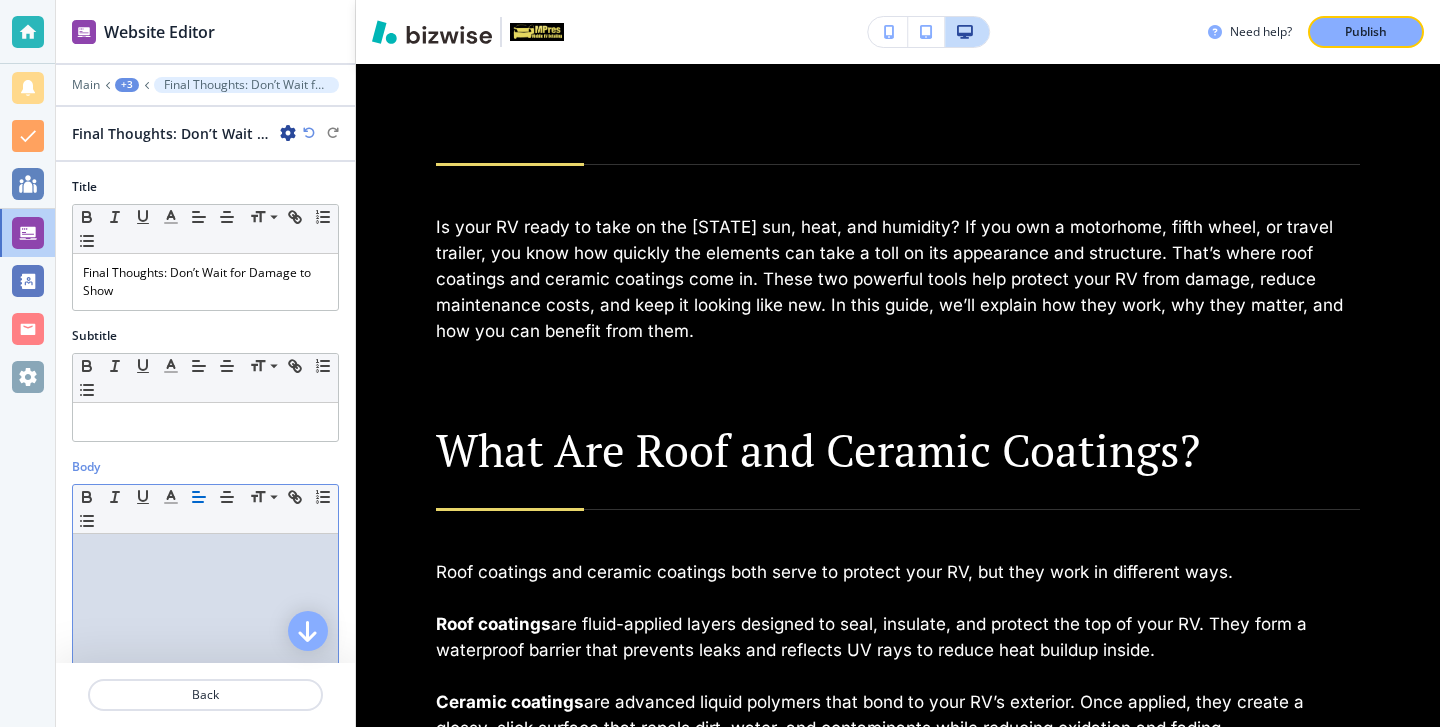 scroll, scrollTop: 251, scrollLeft: 0, axis: vertical 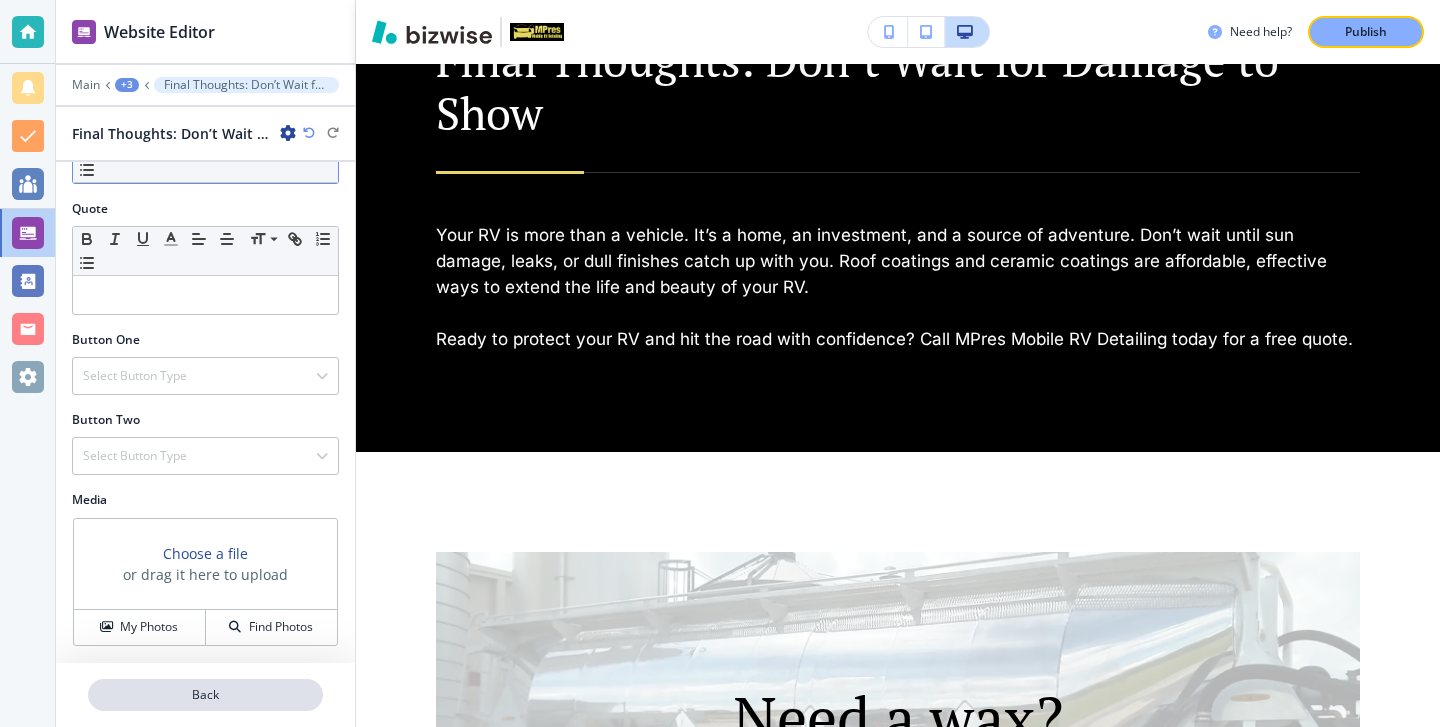 click on "Back" at bounding box center (205, 695) 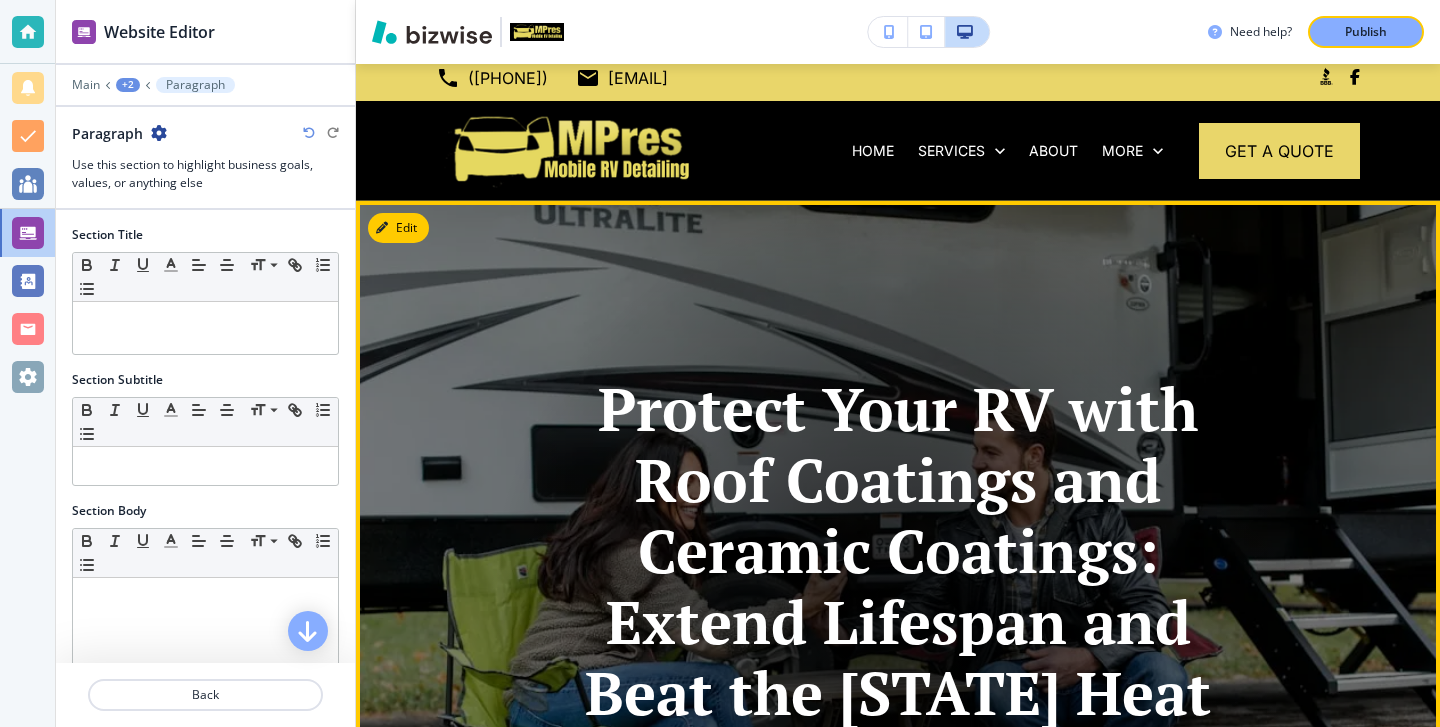 scroll, scrollTop: 0, scrollLeft: 0, axis: both 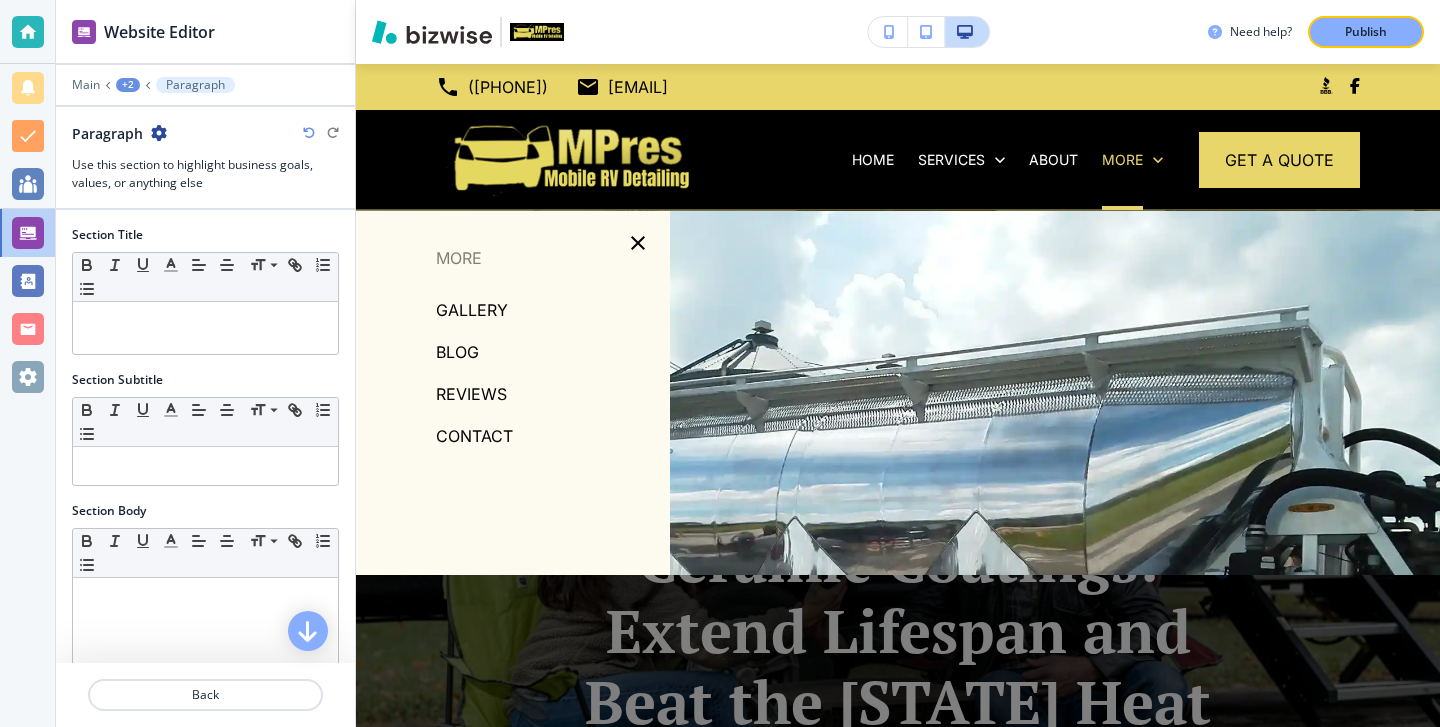 click on "BLOG" at bounding box center [457, 352] 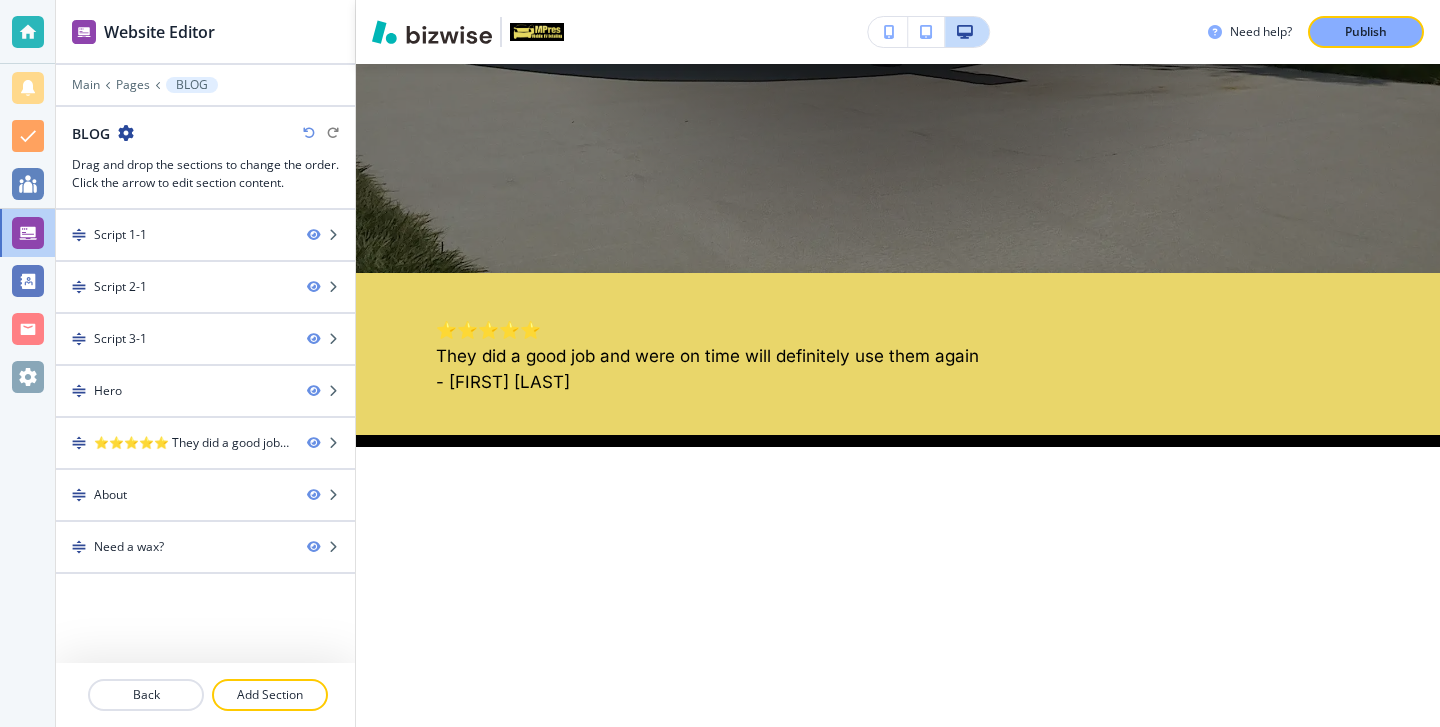 scroll, scrollTop: 899, scrollLeft: 0, axis: vertical 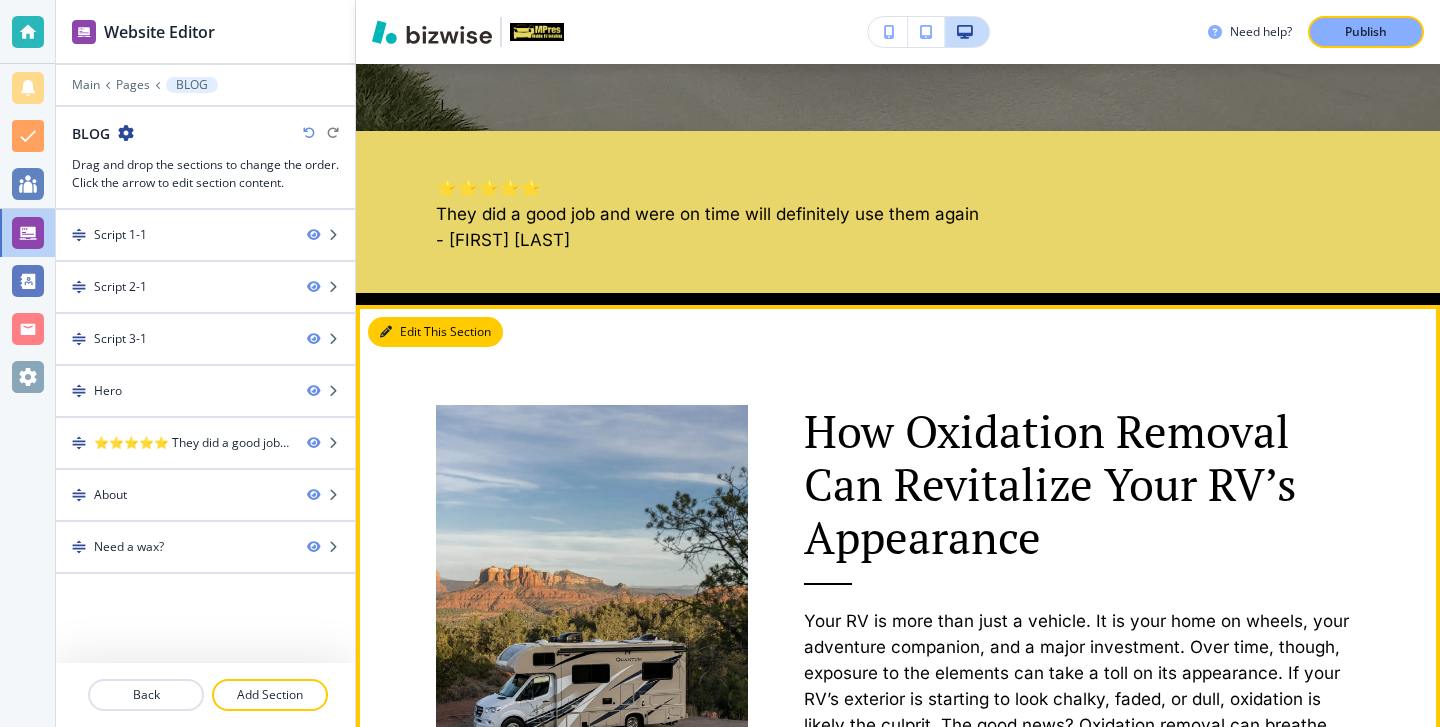 click at bounding box center [386, 332] 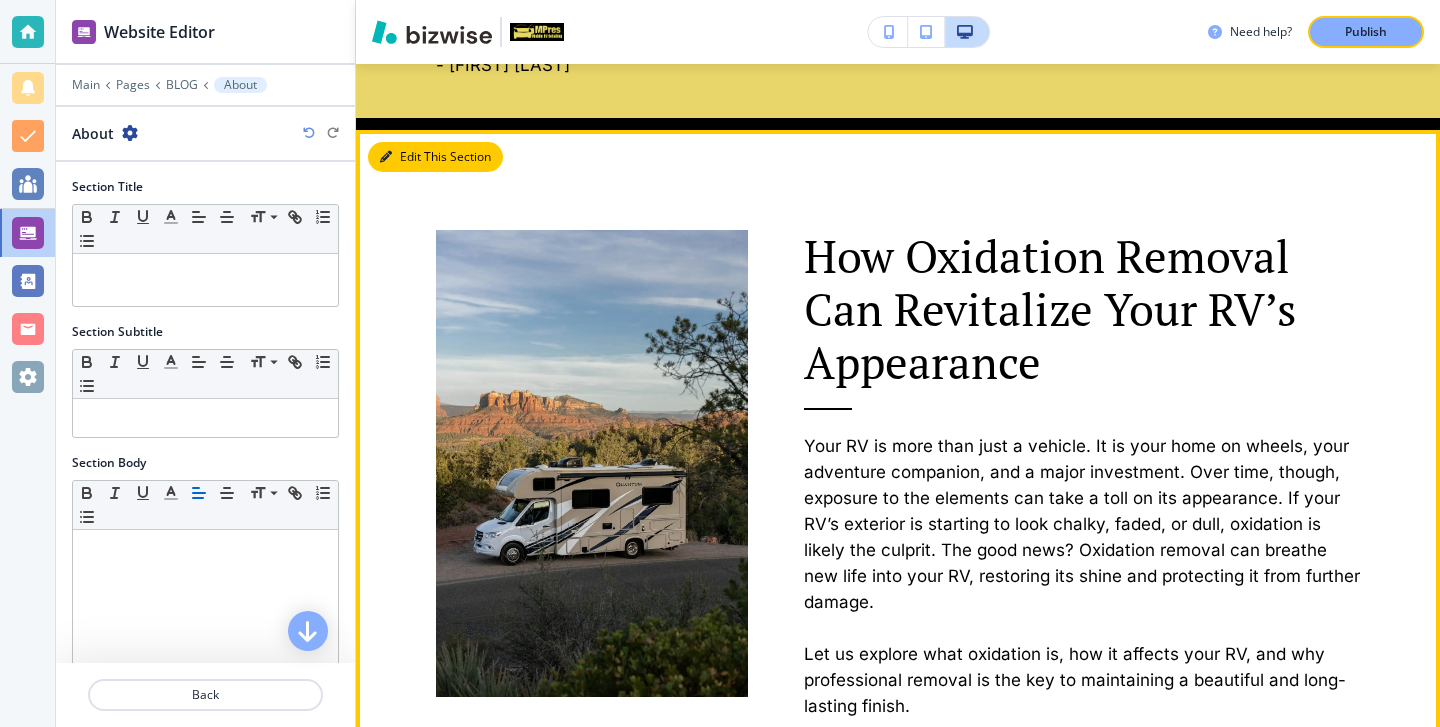 scroll, scrollTop: 1140, scrollLeft: 0, axis: vertical 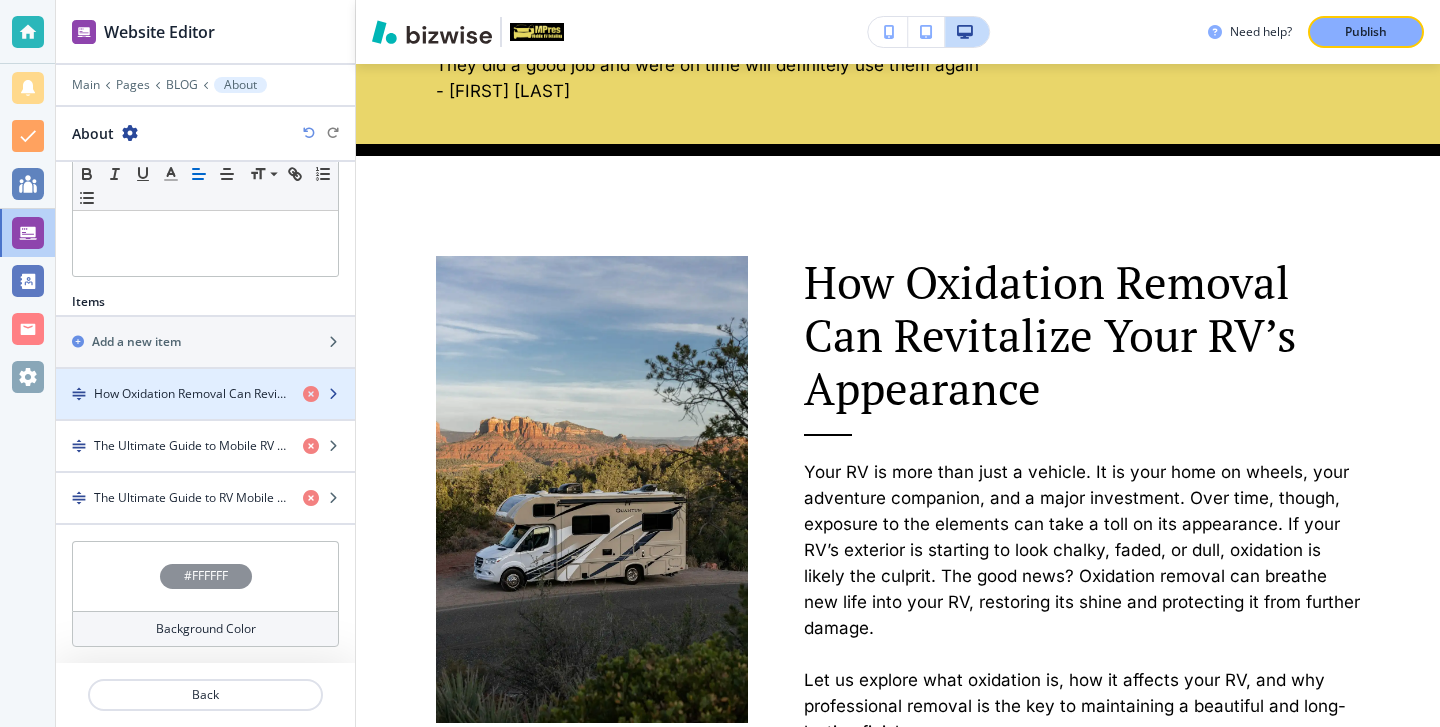click on "How Oxidation Removal Can Revitalize Your RV’s Appearance" at bounding box center (190, 394) 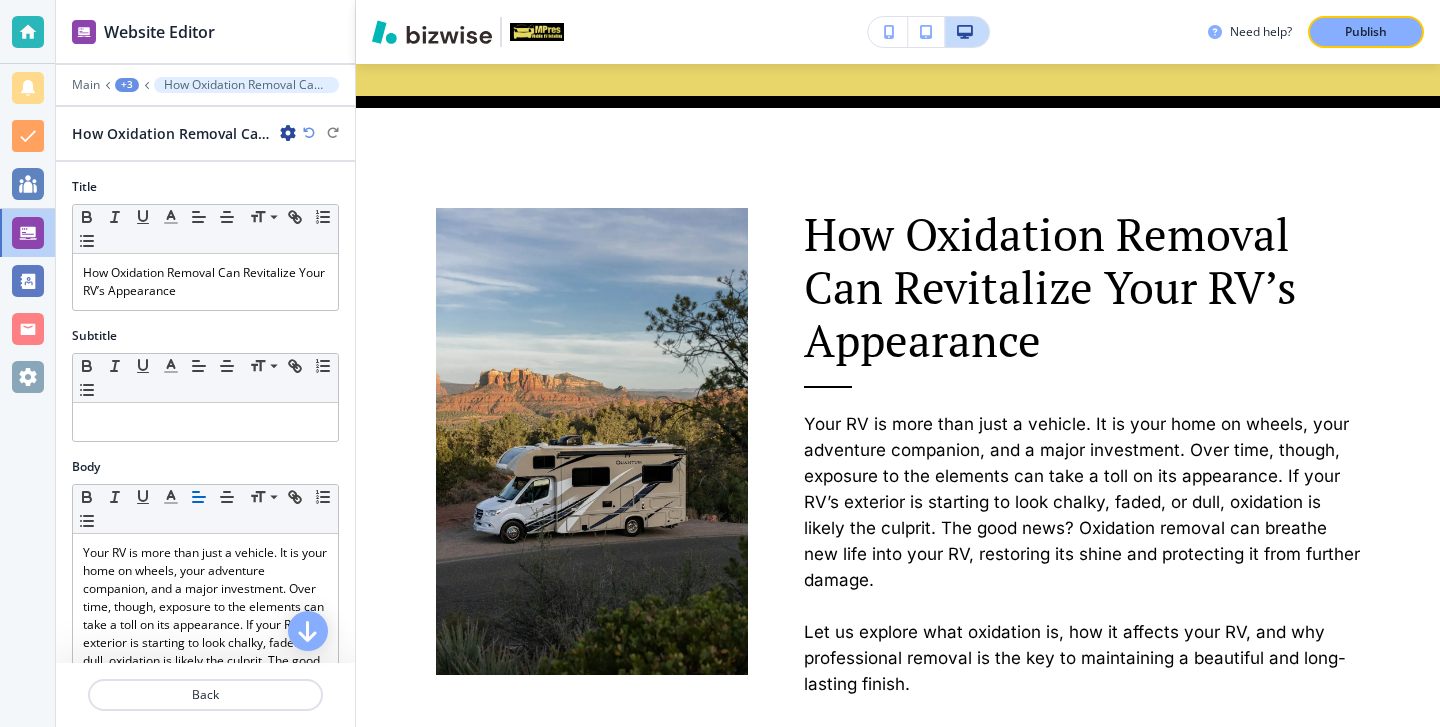 scroll, scrollTop: 1140, scrollLeft: 0, axis: vertical 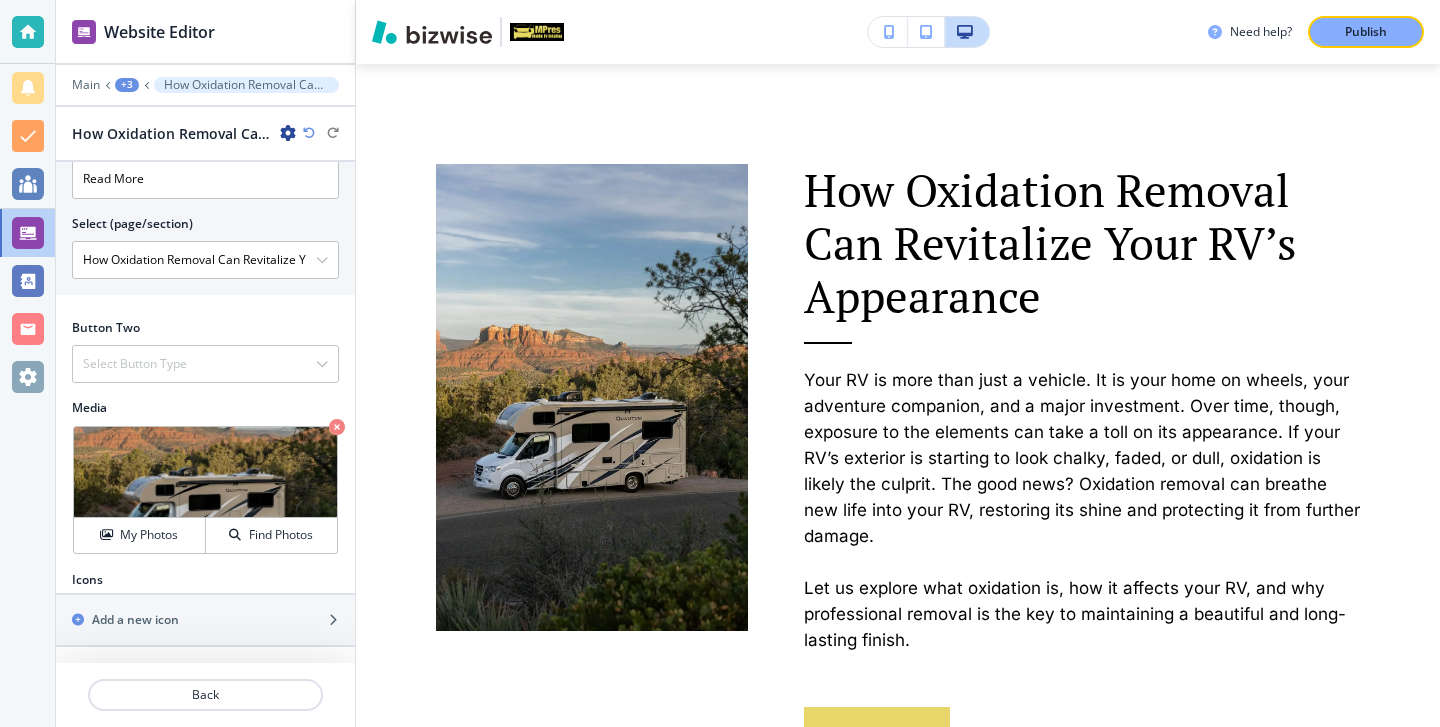 click on "How Oxidation Removal Can Revitalize Your RV’s Appearance" at bounding box center [184, 133] 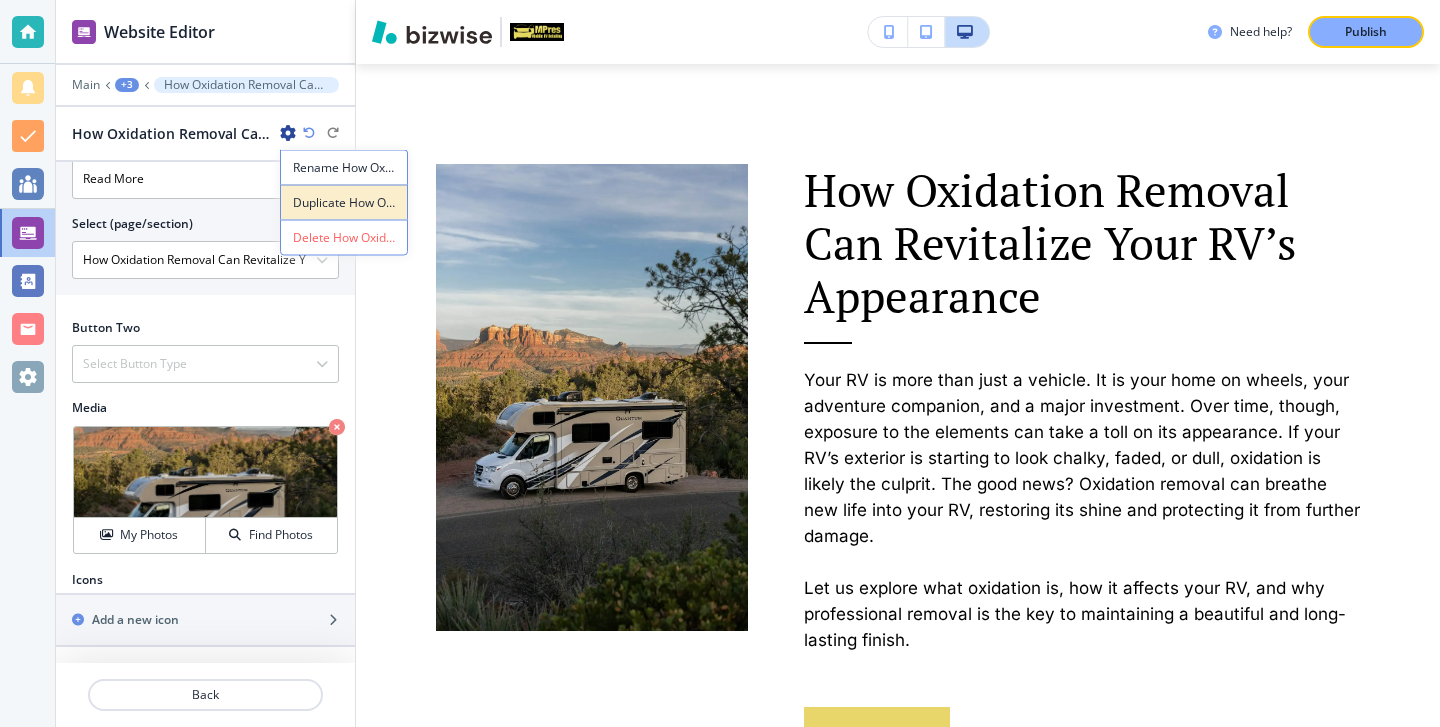 click on "Duplicate How Oxidation Removal Can Revitalize Your RV’s Appearance" at bounding box center (344, 203) 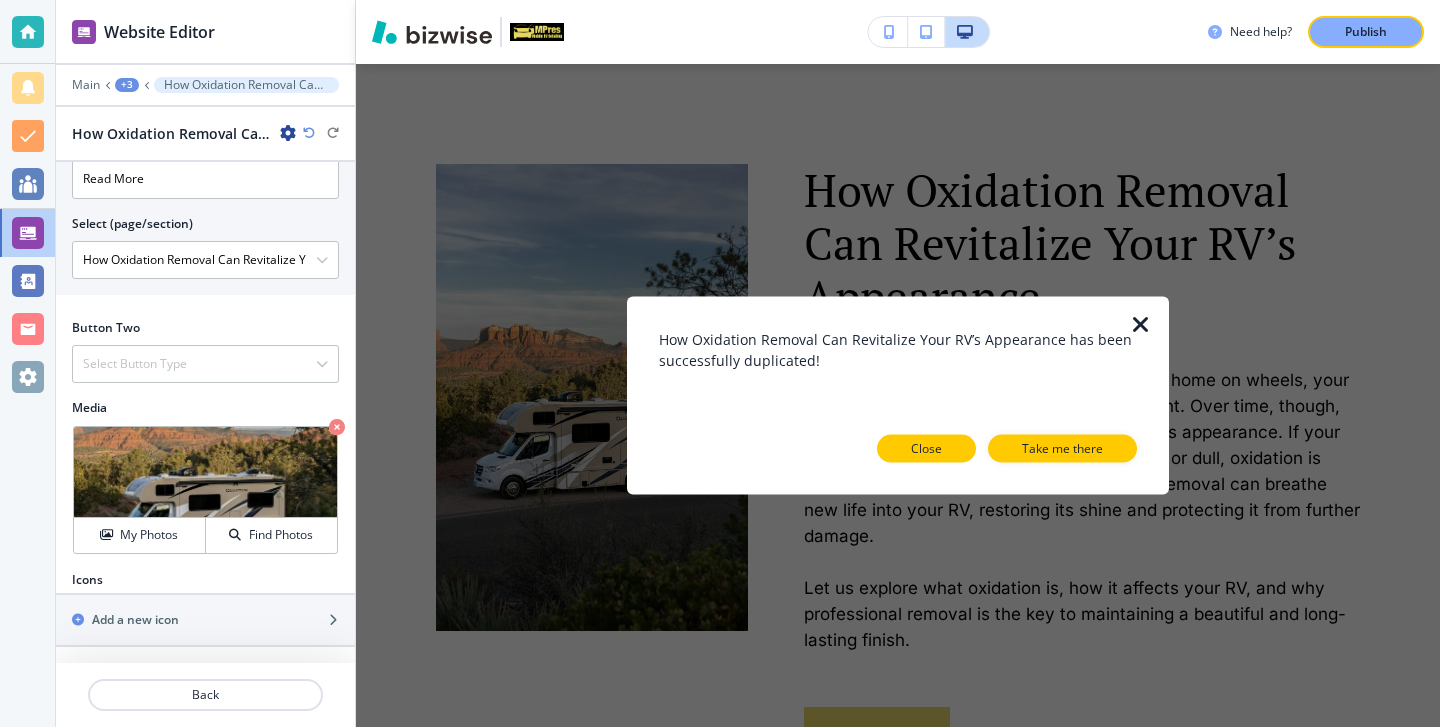 click on "Close" at bounding box center (926, 449) 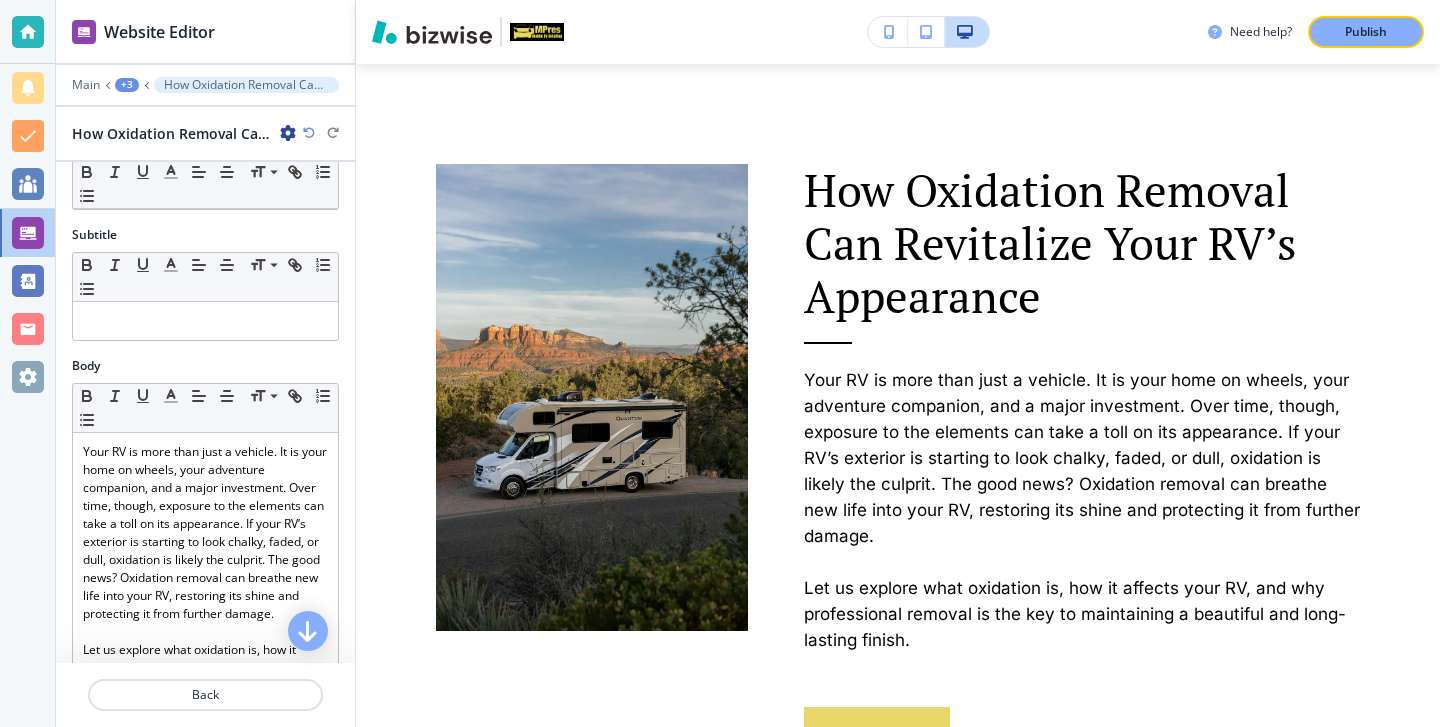 scroll, scrollTop: 0, scrollLeft: 0, axis: both 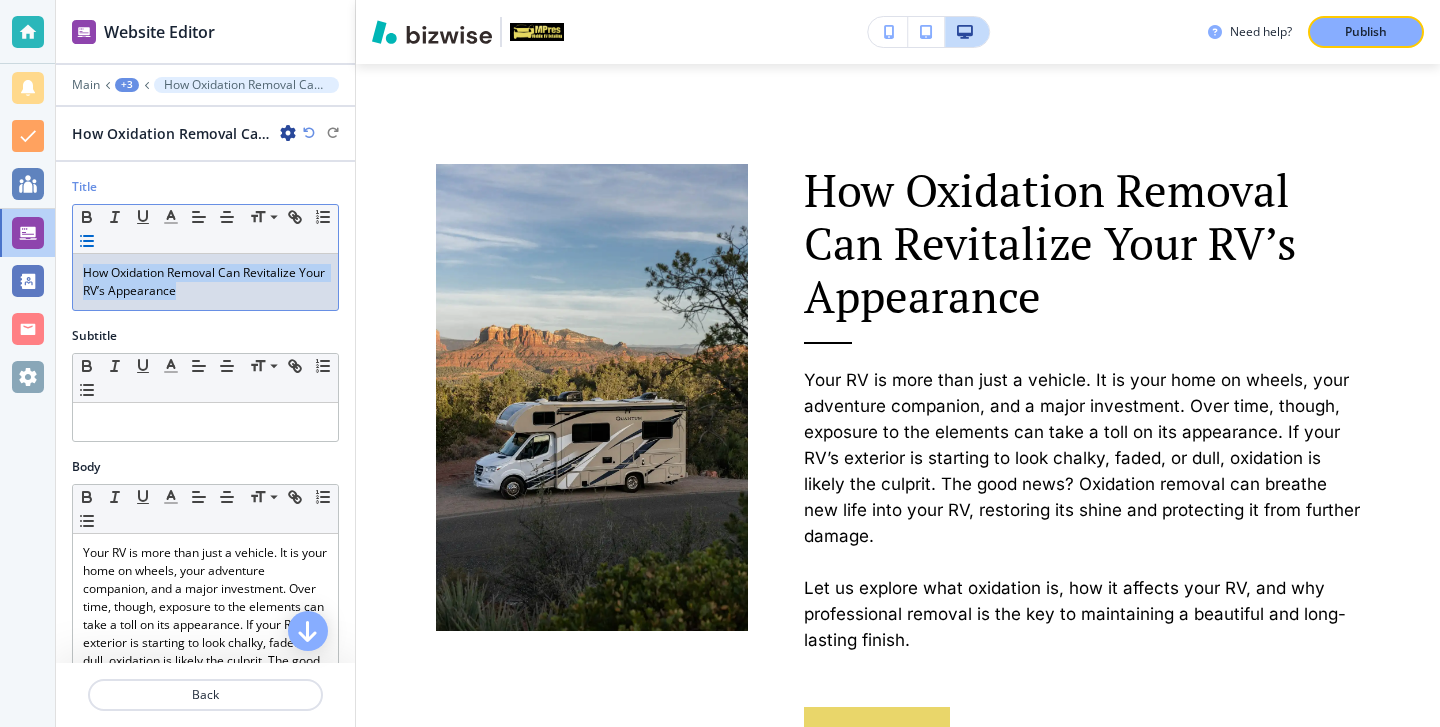 drag, startPoint x: 232, startPoint y: 283, endPoint x: 75, endPoint y: 250, distance: 160.43066 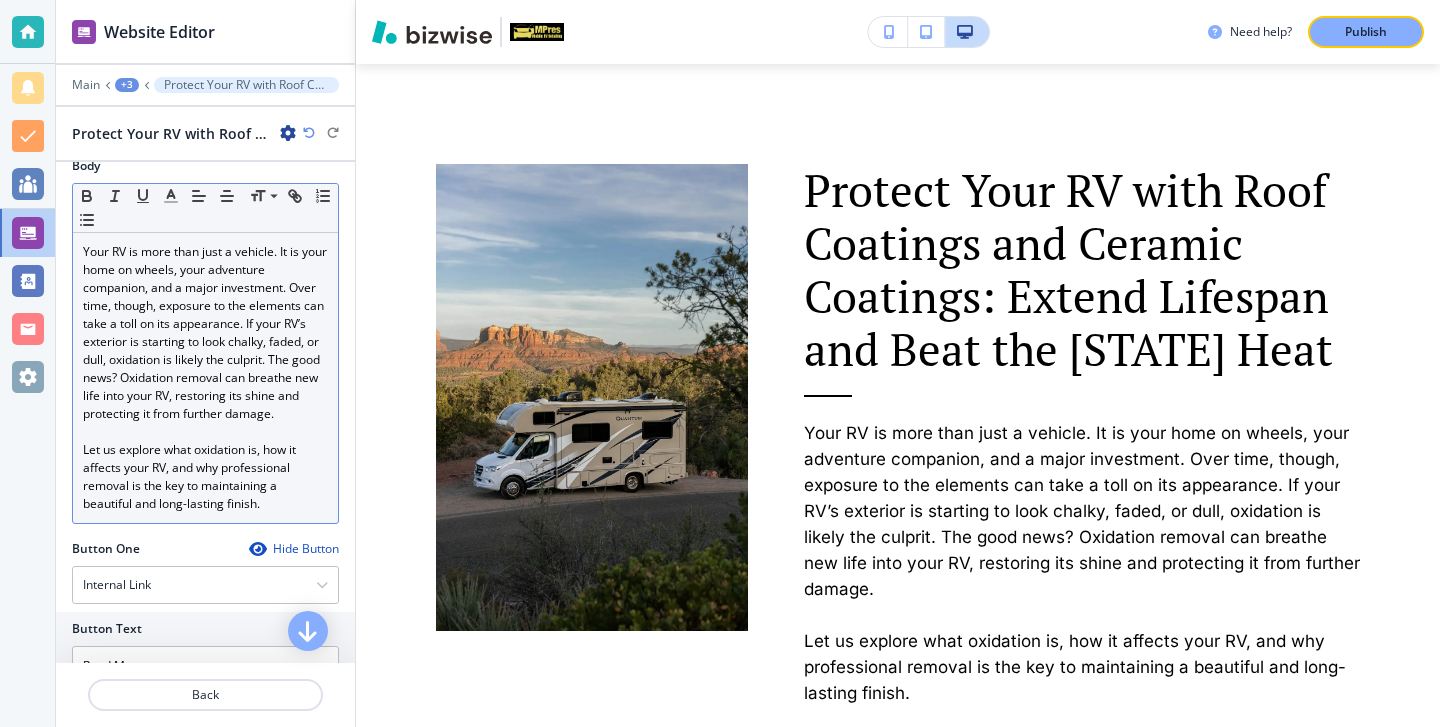 scroll, scrollTop: 341, scrollLeft: 0, axis: vertical 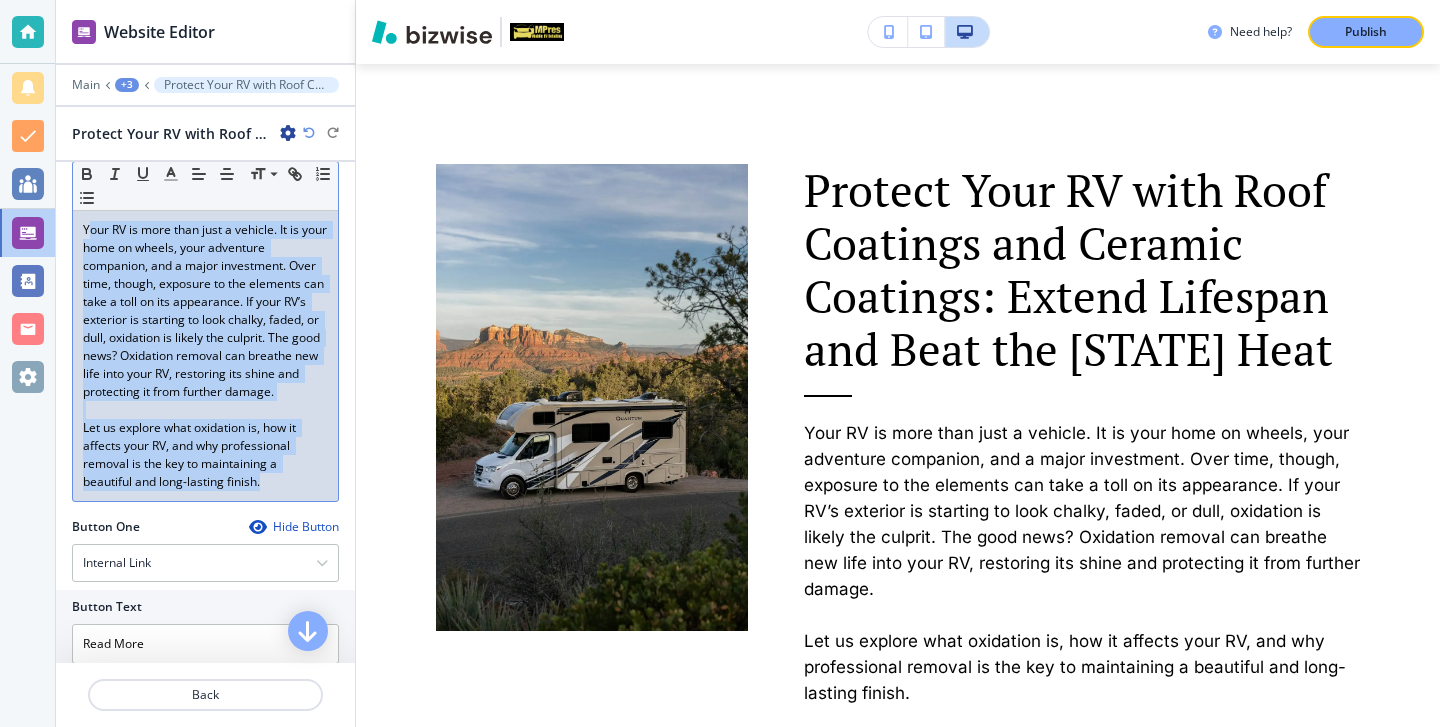 drag, startPoint x: 271, startPoint y: 487, endPoint x: 88, endPoint y: 227, distance: 317.94498 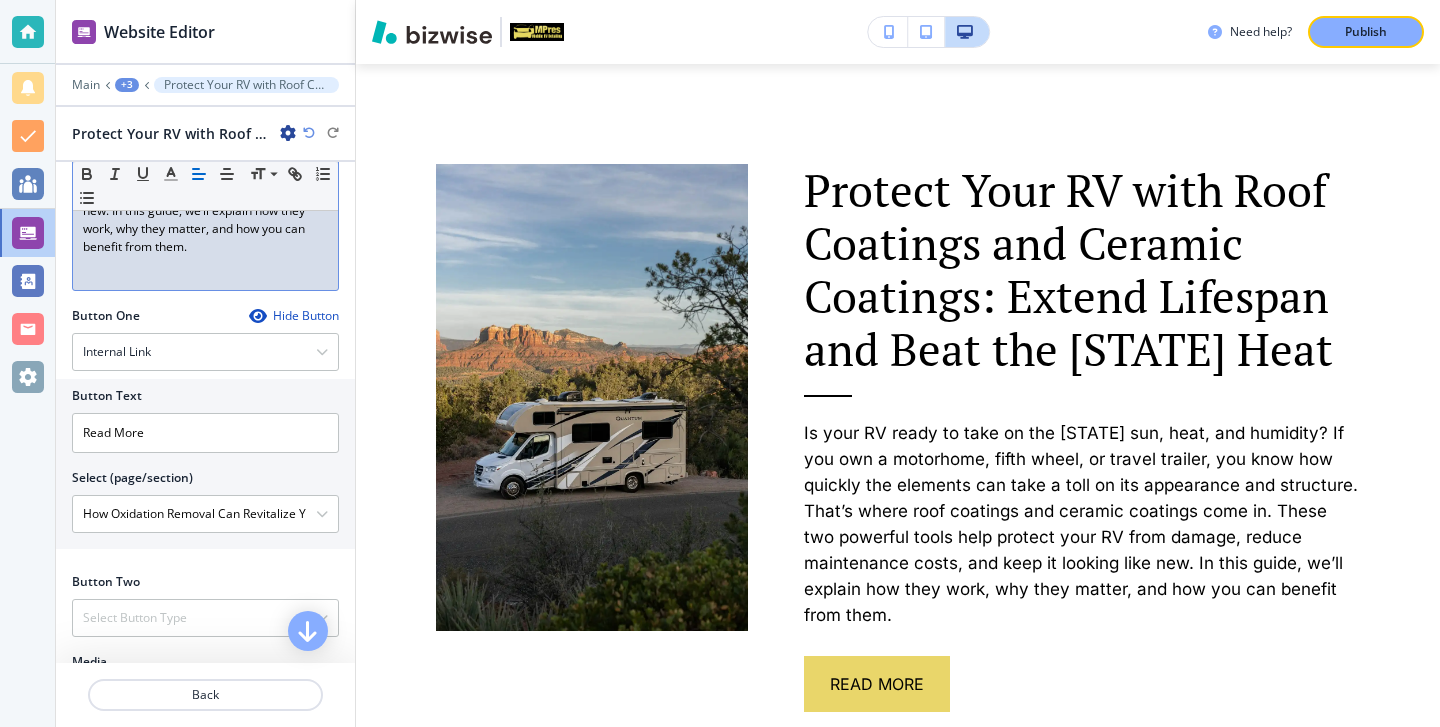 scroll, scrollTop: 607, scrollLeft: 0, axis: vertical 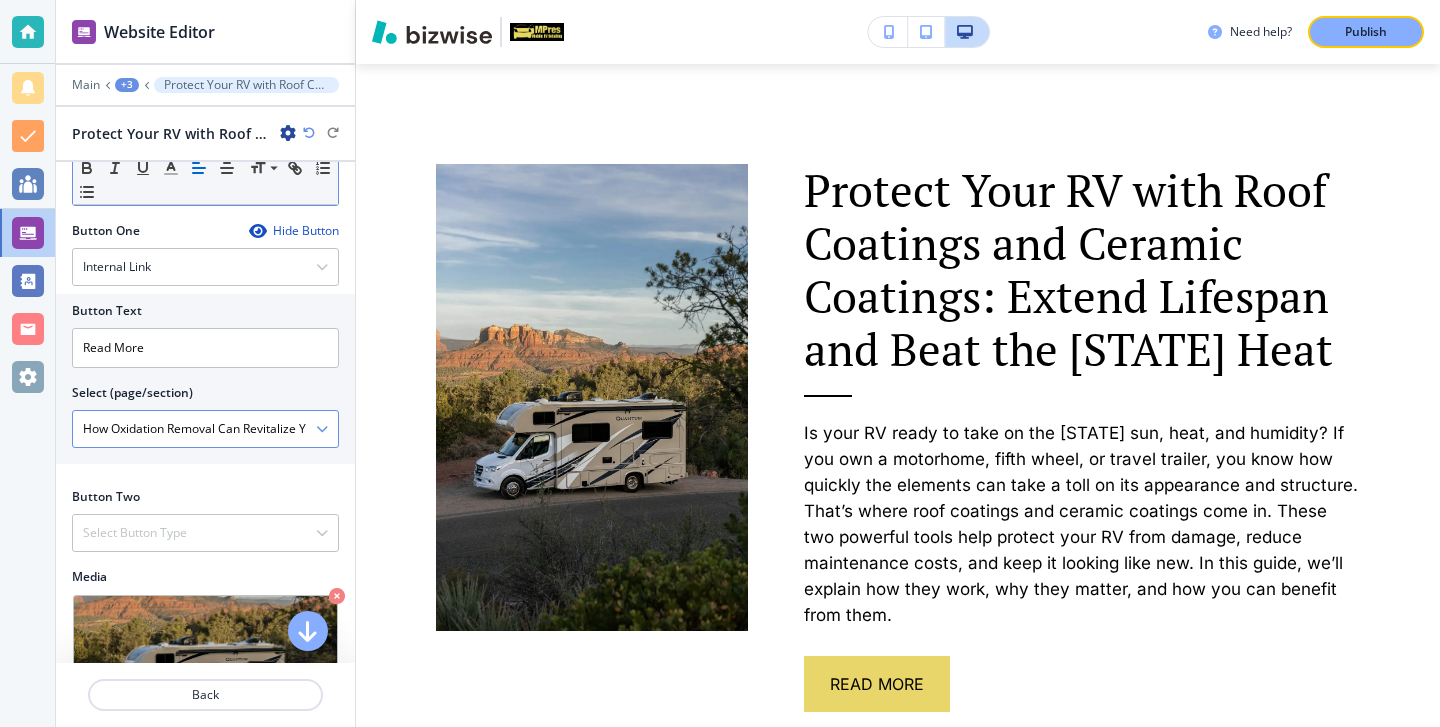 click on "How Oxidation Removal Can Revitalize Your RV’s Appearance" at bounding box center [205, 429] 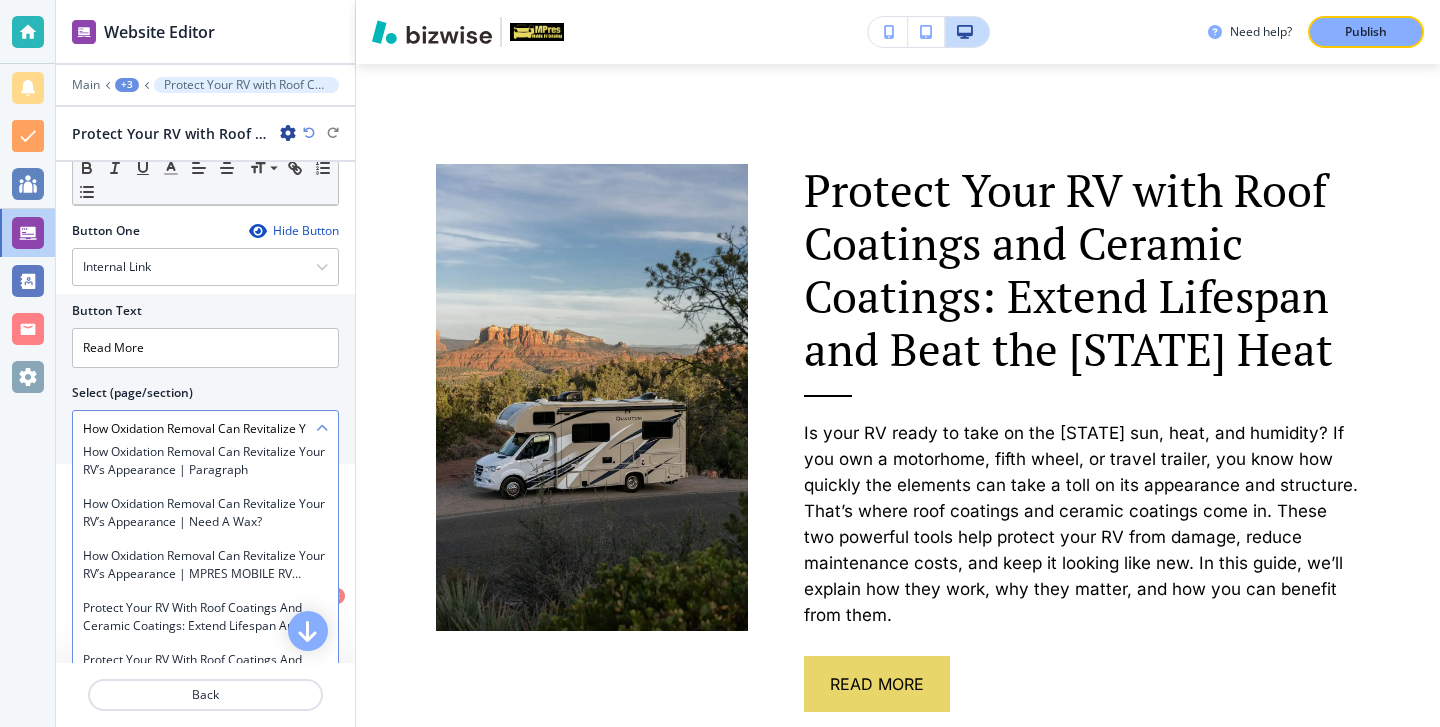 scroll, scrollTop: 6197, scrollLeft: 0, axis: vertical 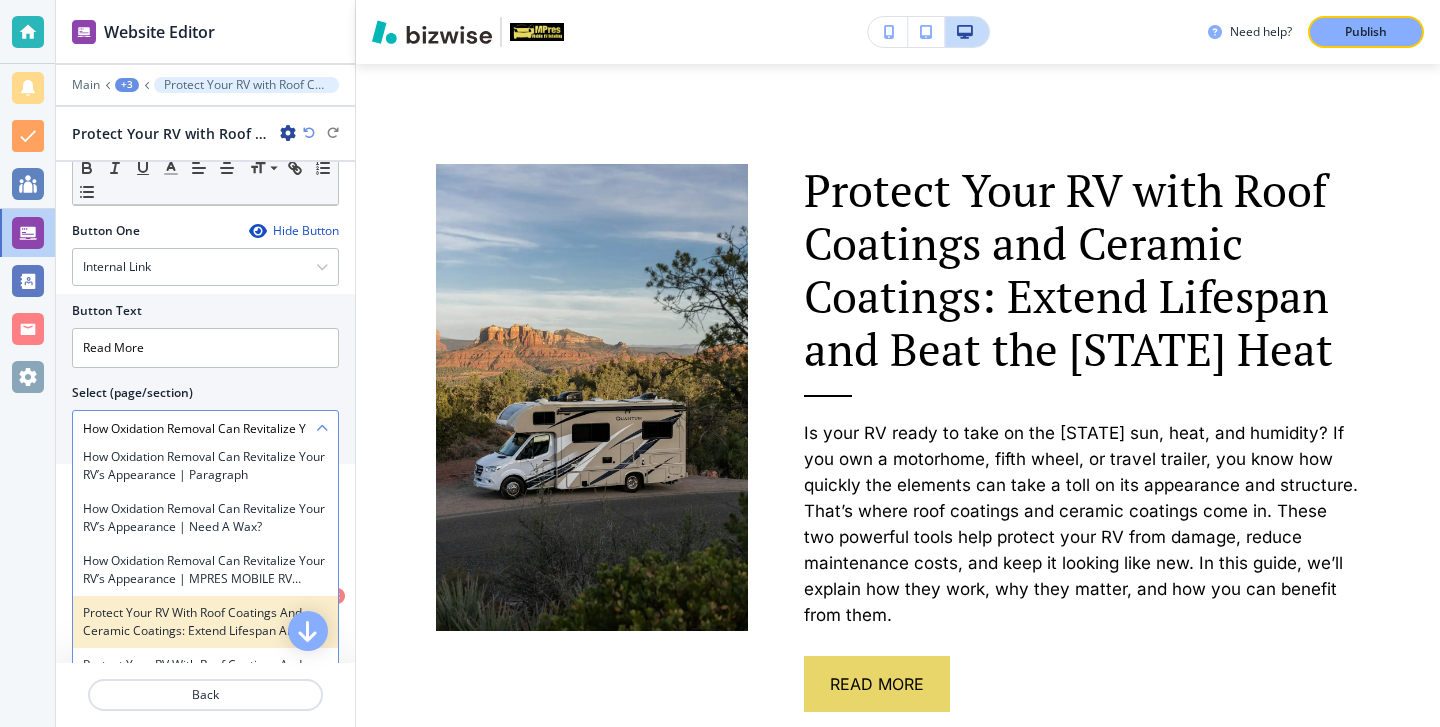 click on "Protect Your RV with Roof Coatings and Ceramic Coatings: Extend Lifespan and Beat the [STATE] Heat" at bounding box center (205, 622) 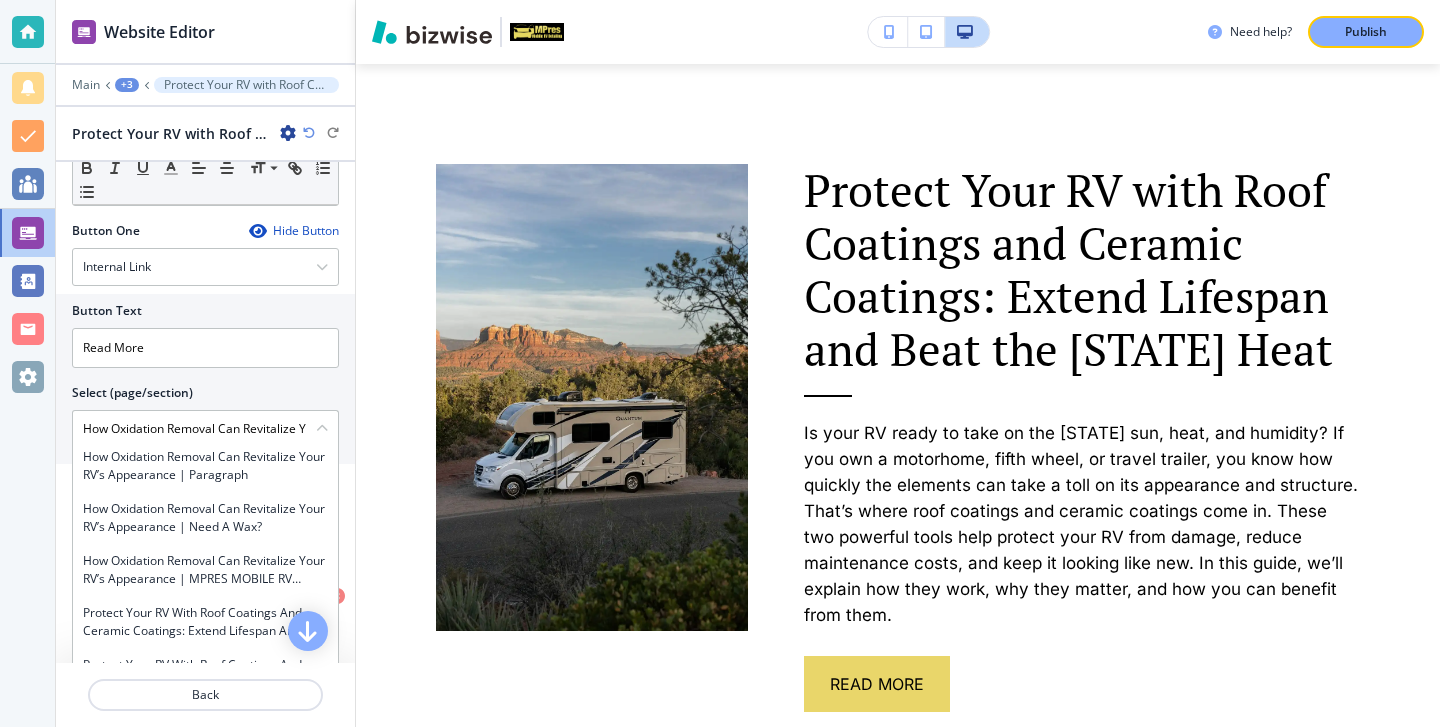 type on "Protect Your RV with Roof Coatings and Ceramic Coatings: Extend Lifespan and Beat the [STATE] Heat" 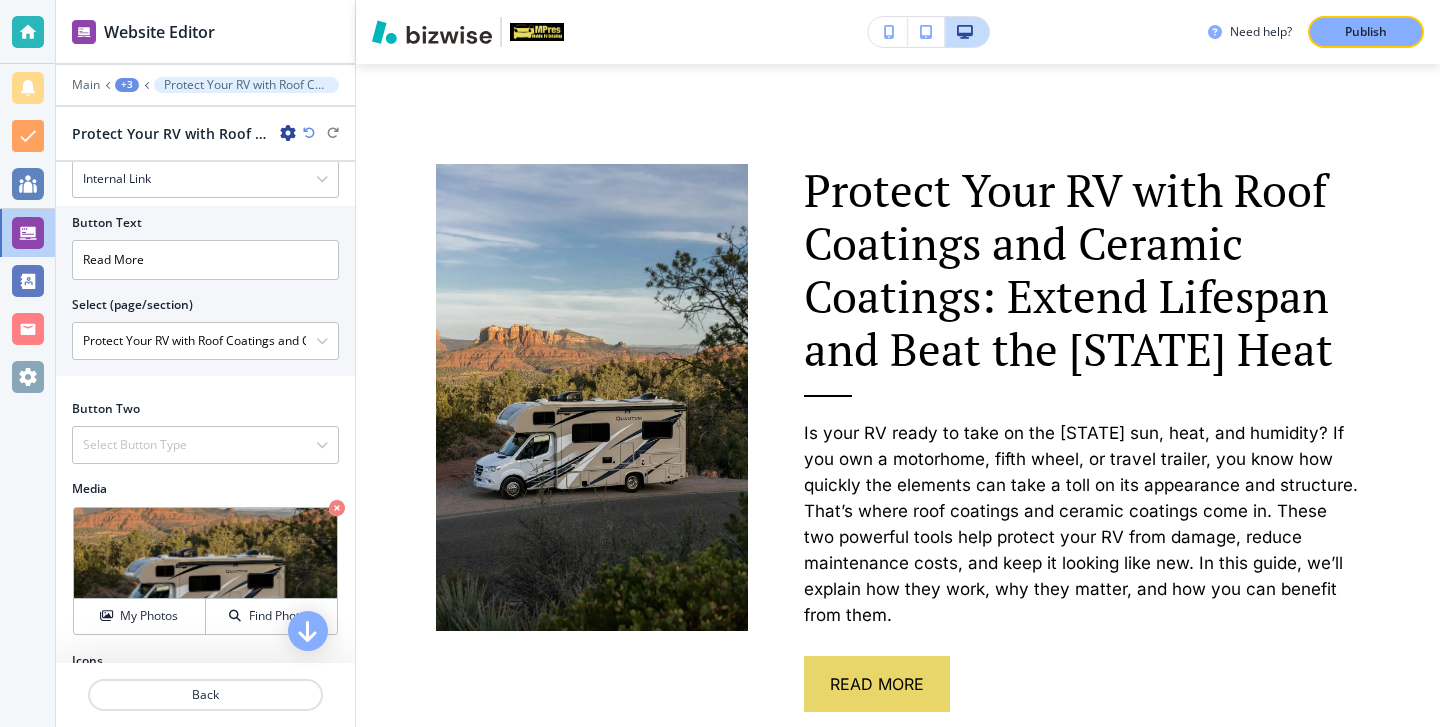 scroll, scrollTop: 690, scrollLeft: 0, axis: vertical 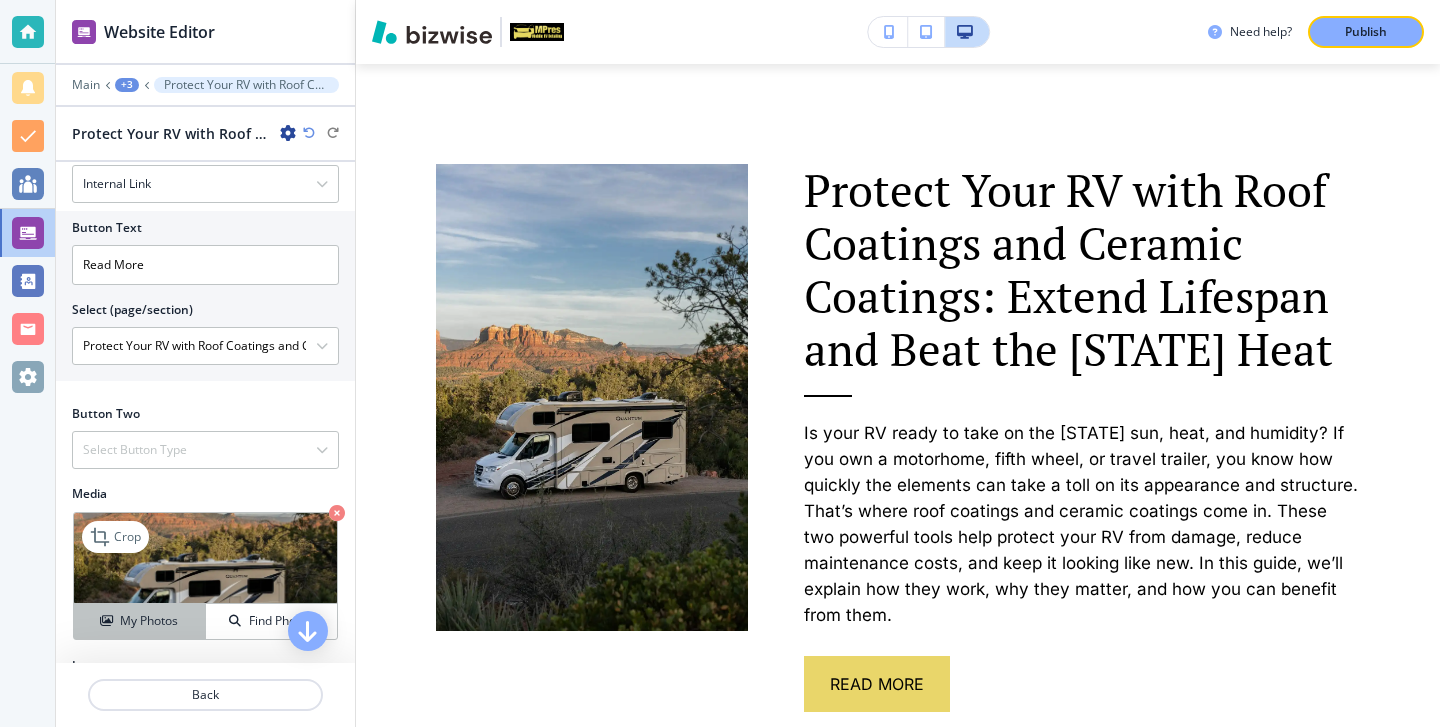 click on "My Photos" at bounding box center (149, 621) 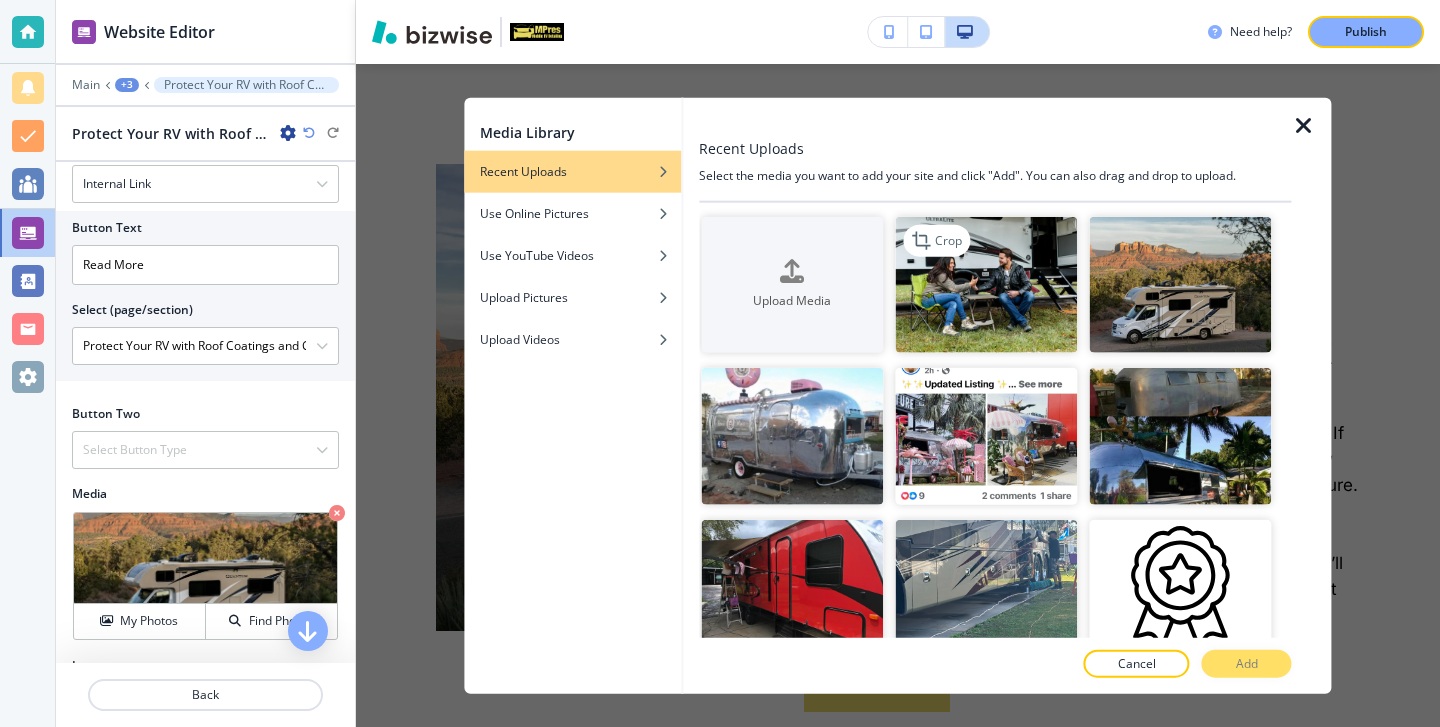 click at bounding box center [986, 284] 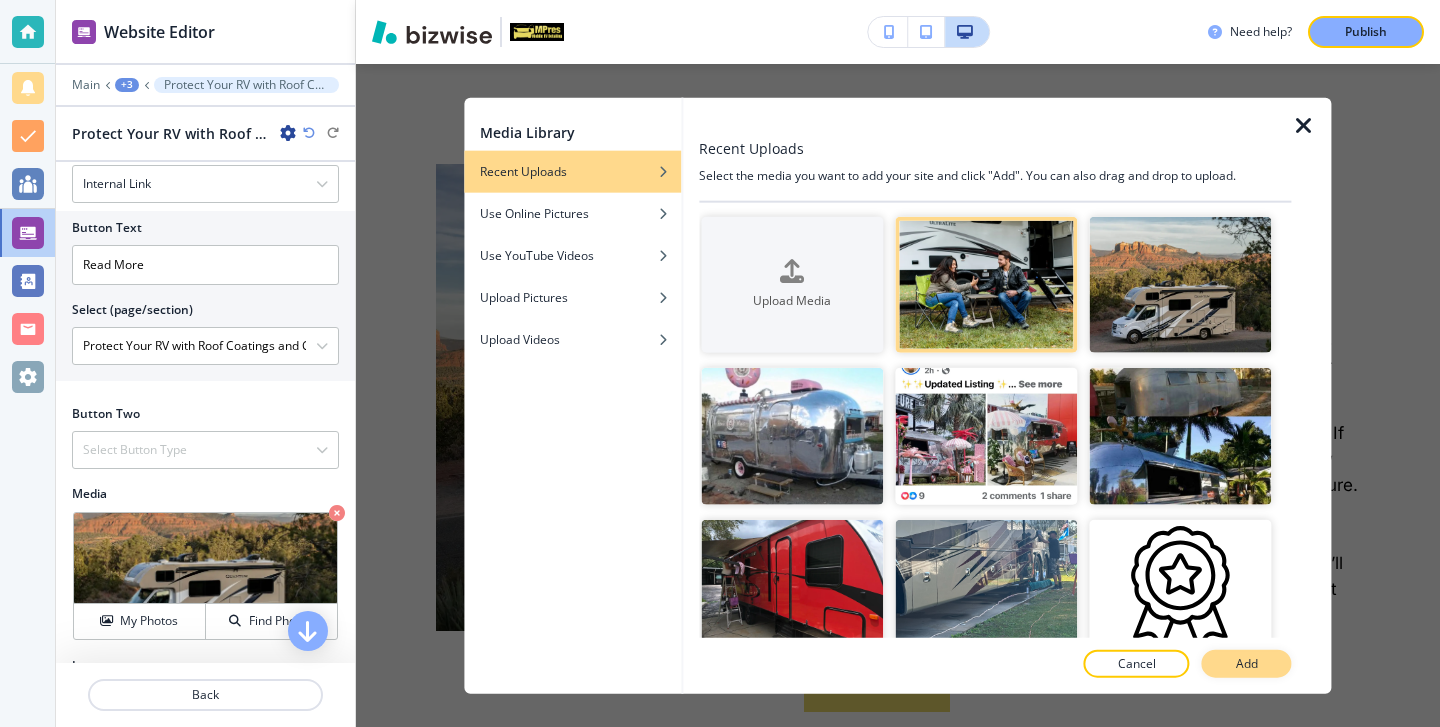 click on "Add" at bounding box center (1247, 664) 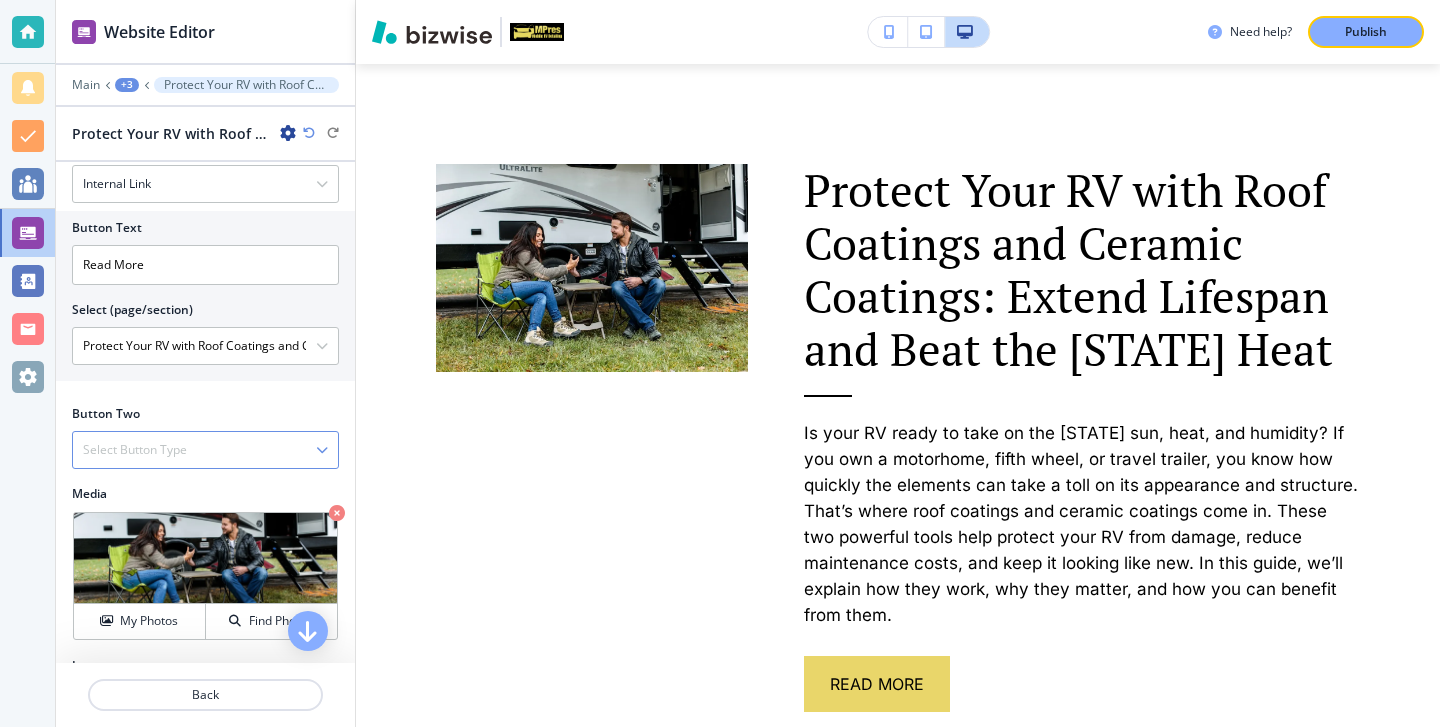 scroll, scrollTop: 776, scrollLeft: 0, axis: vertical 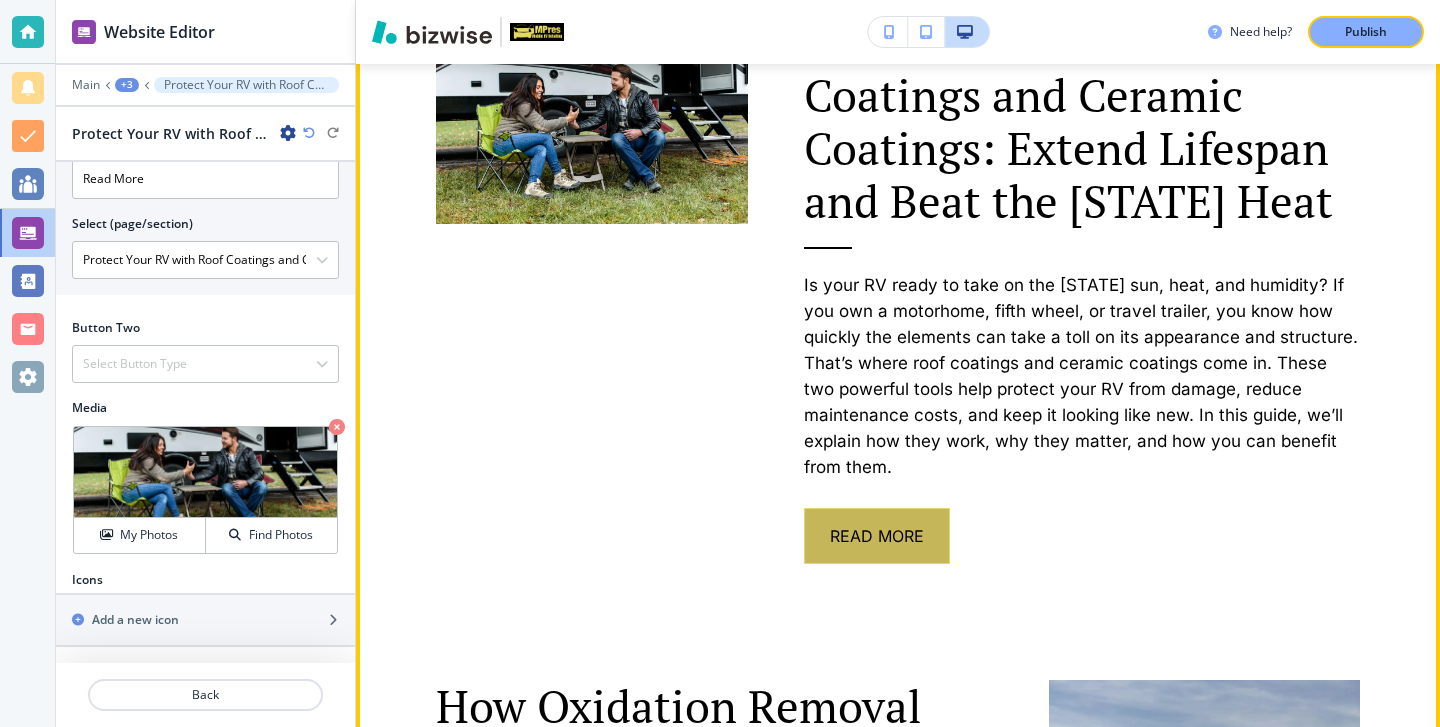 click on "Read More" at bounding box center (877, 536) 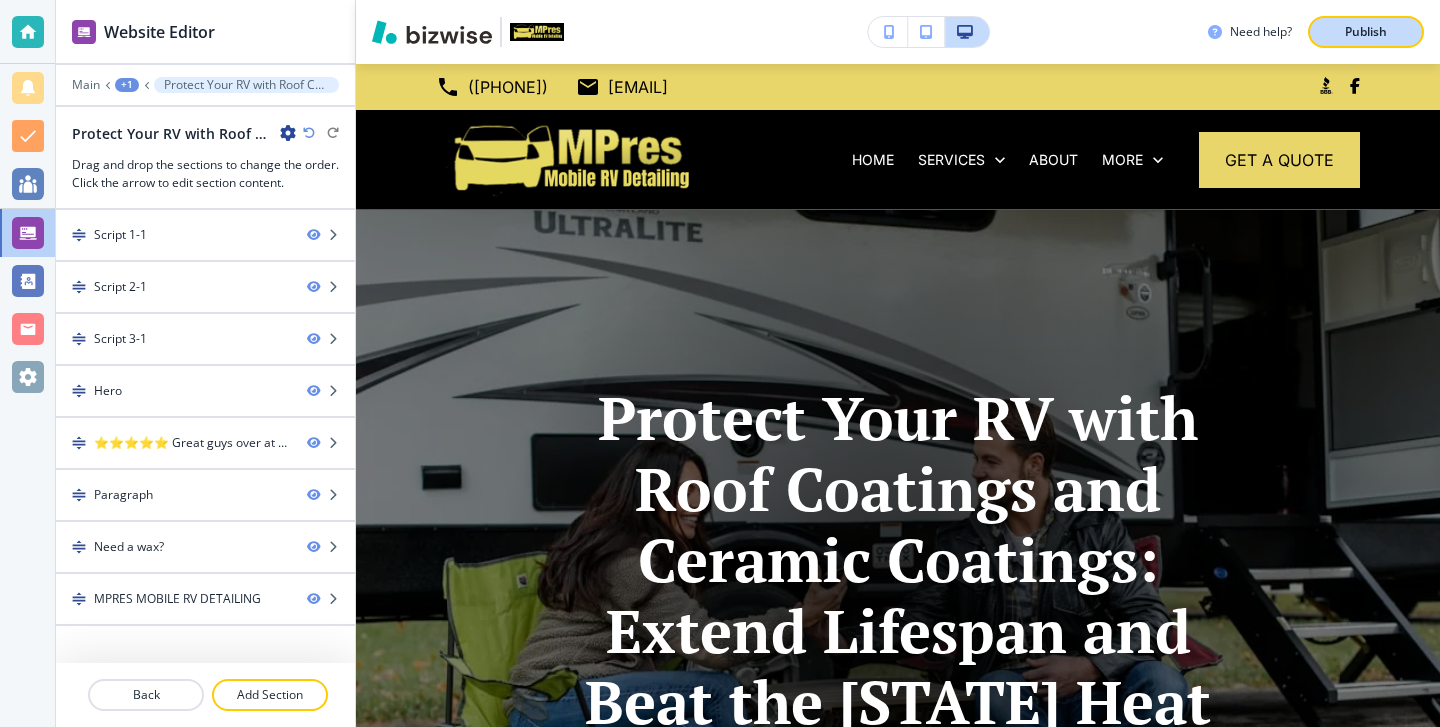 click on "Publish" at bounding box center (1366, 32) 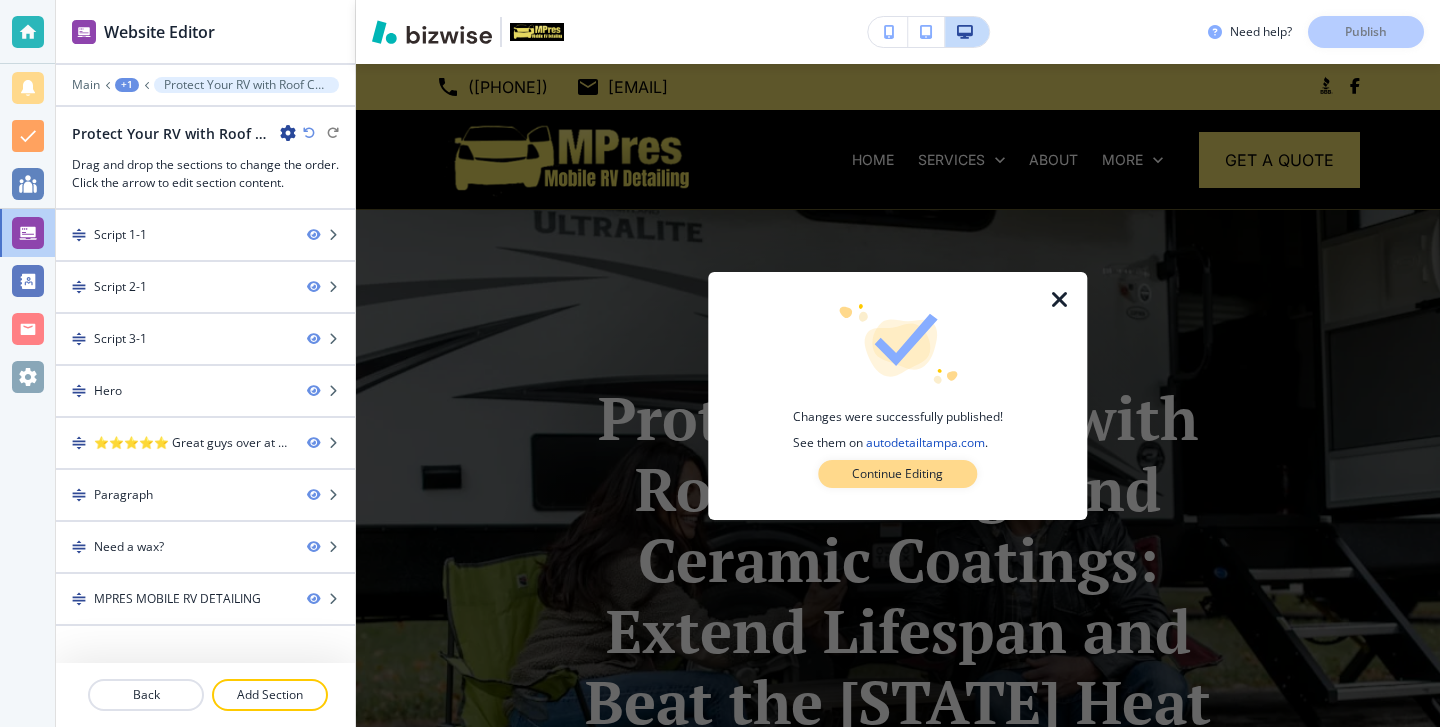 click on "Continue Editing" at bounding box center [897, 474] 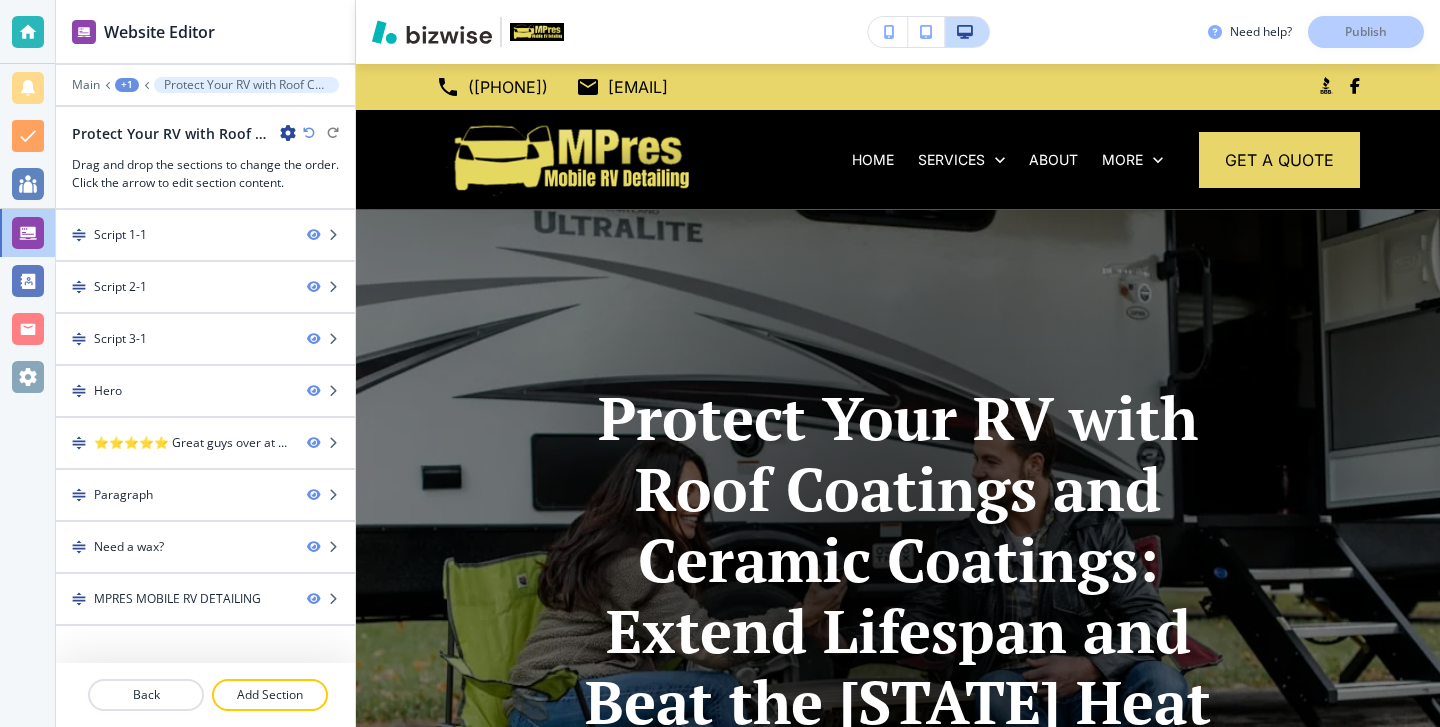 click at bounding box center (27, 32) 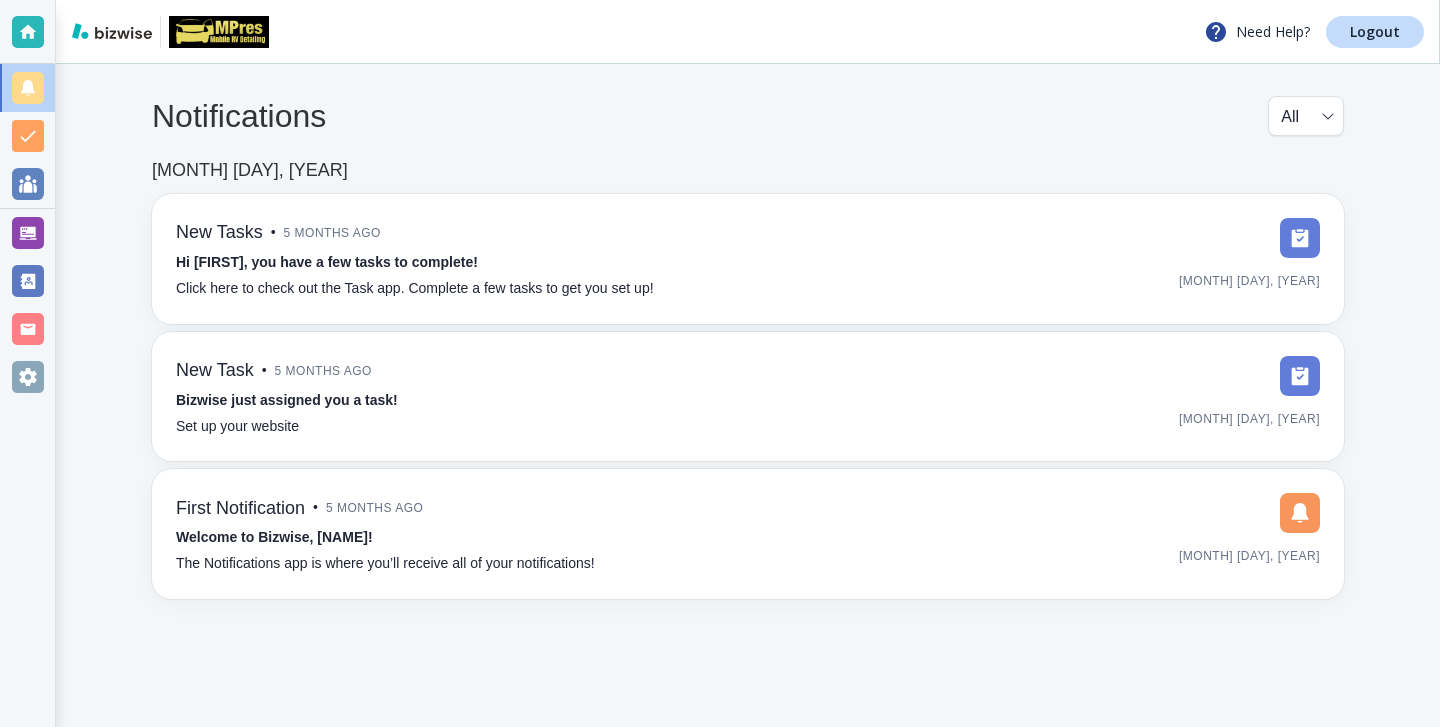 click on "Need Help? Logout" at bounding box center (748, 32) 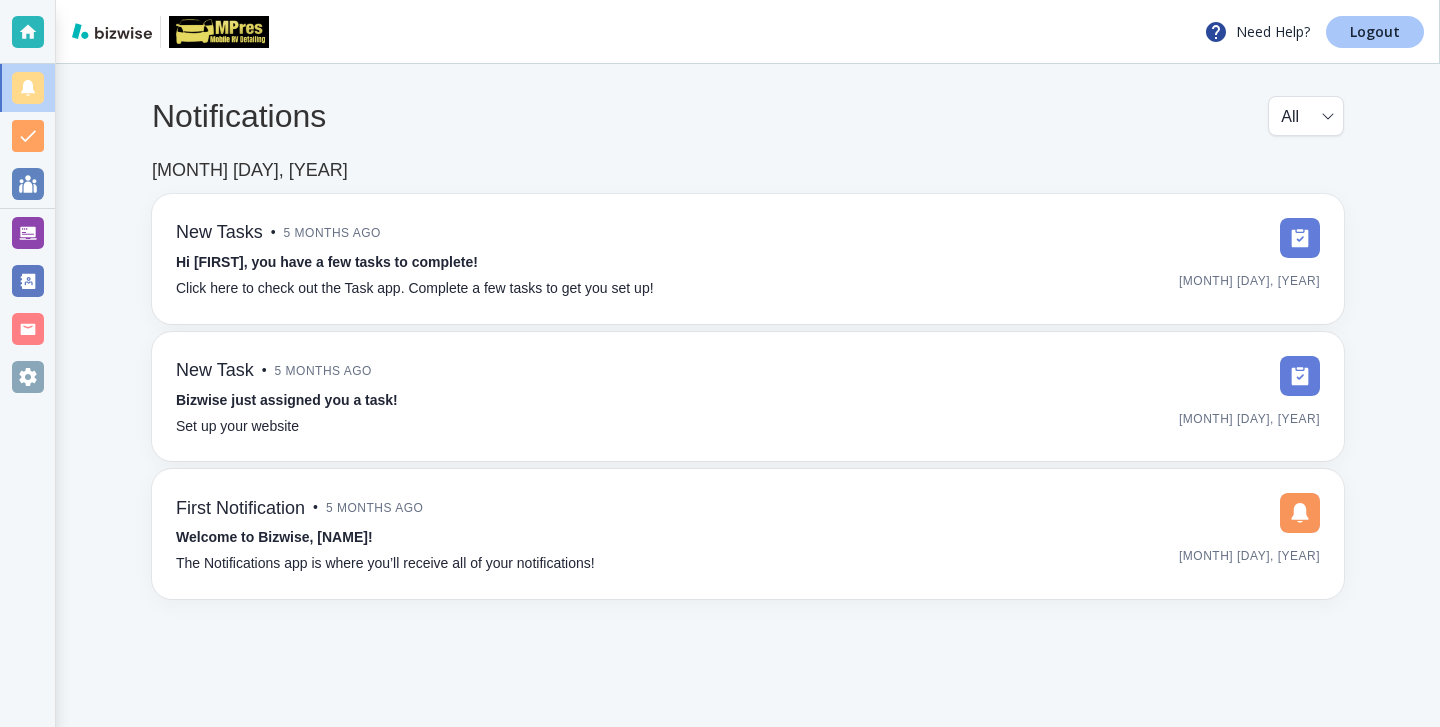 click on "Logout" at bounding box center [1375, 32] 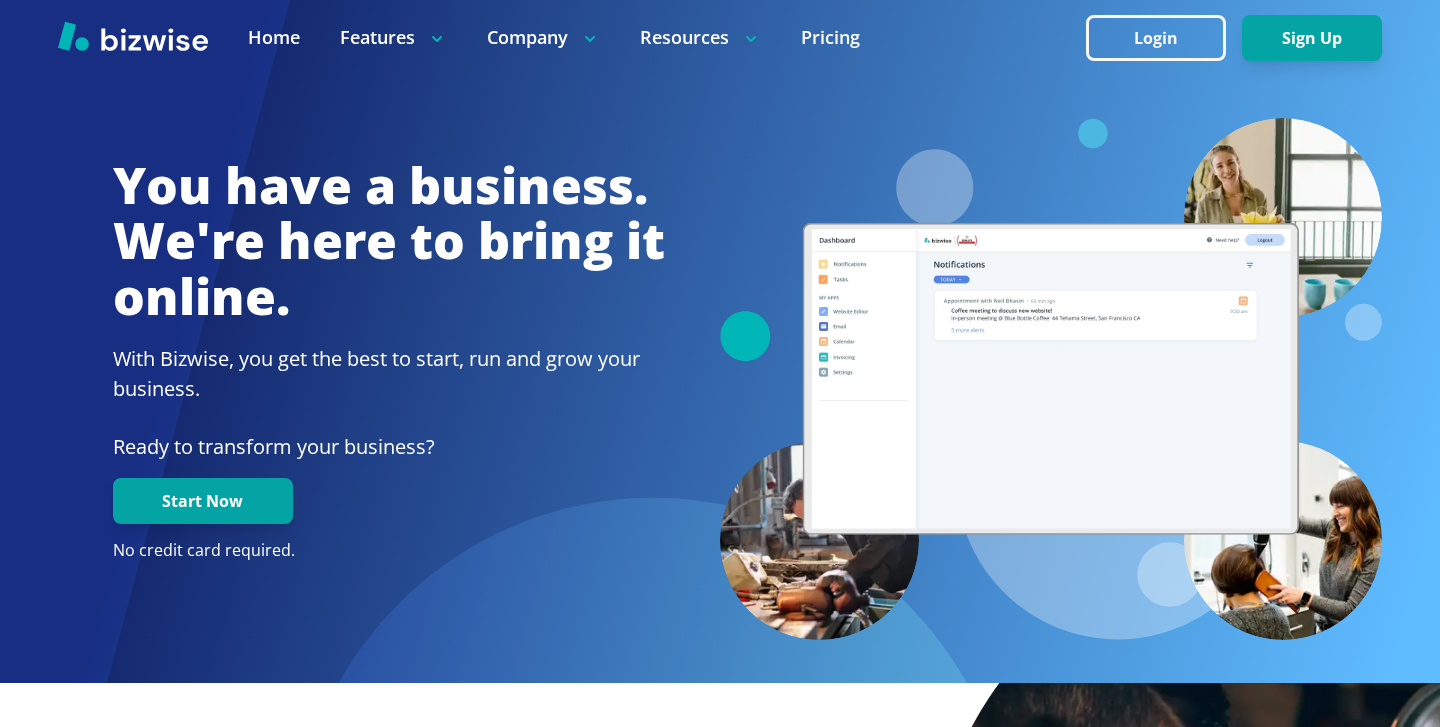 scroll, scrollTop: 0, scrollLeft: 0, axis: both 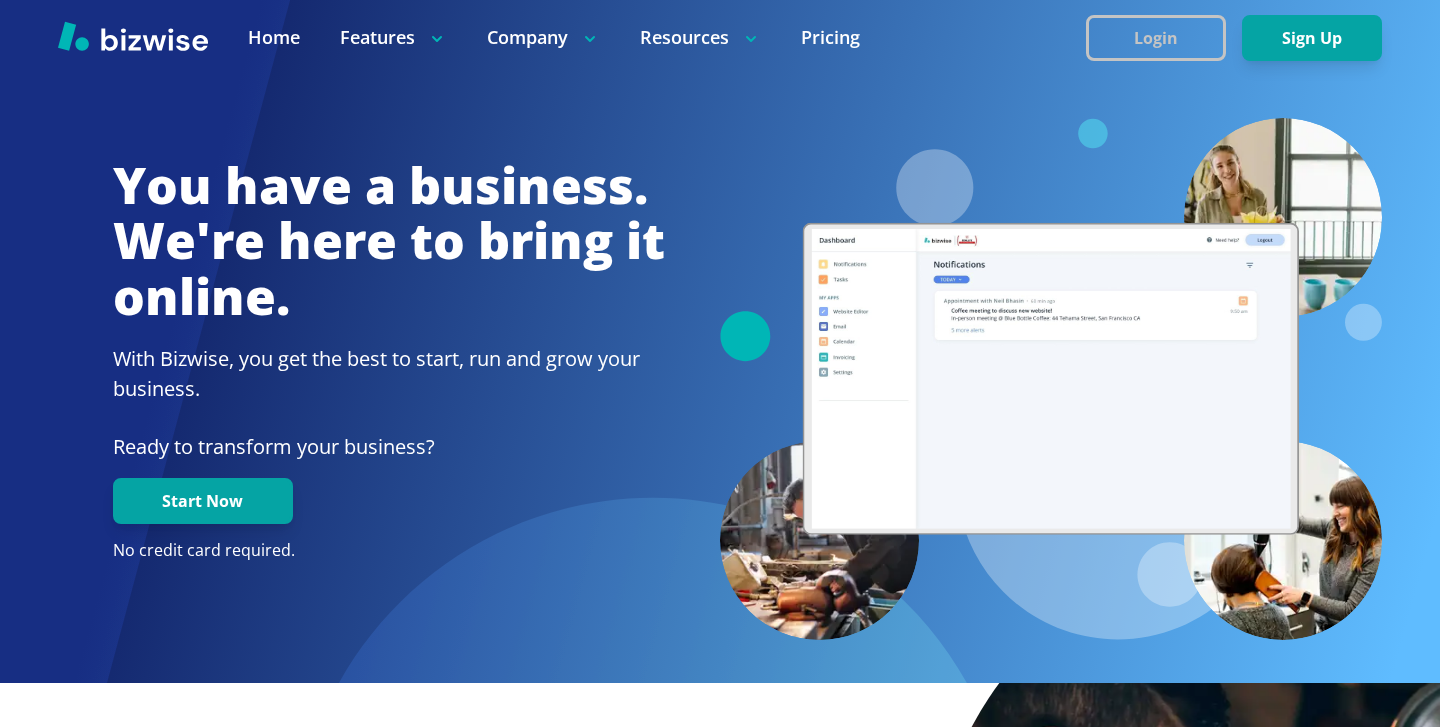 click on "Login" at bounding box center [1156, 38] 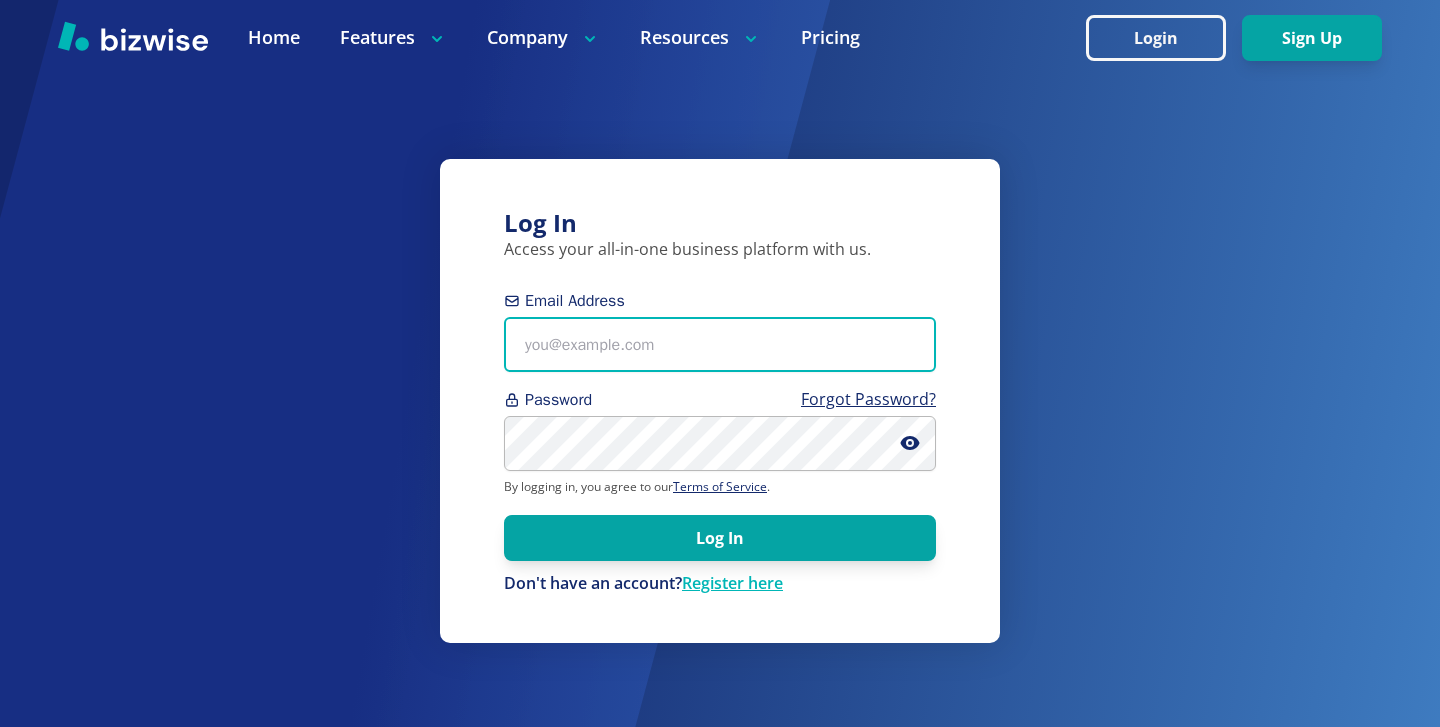 click on "Email Address" at bounding box center (720, 344) 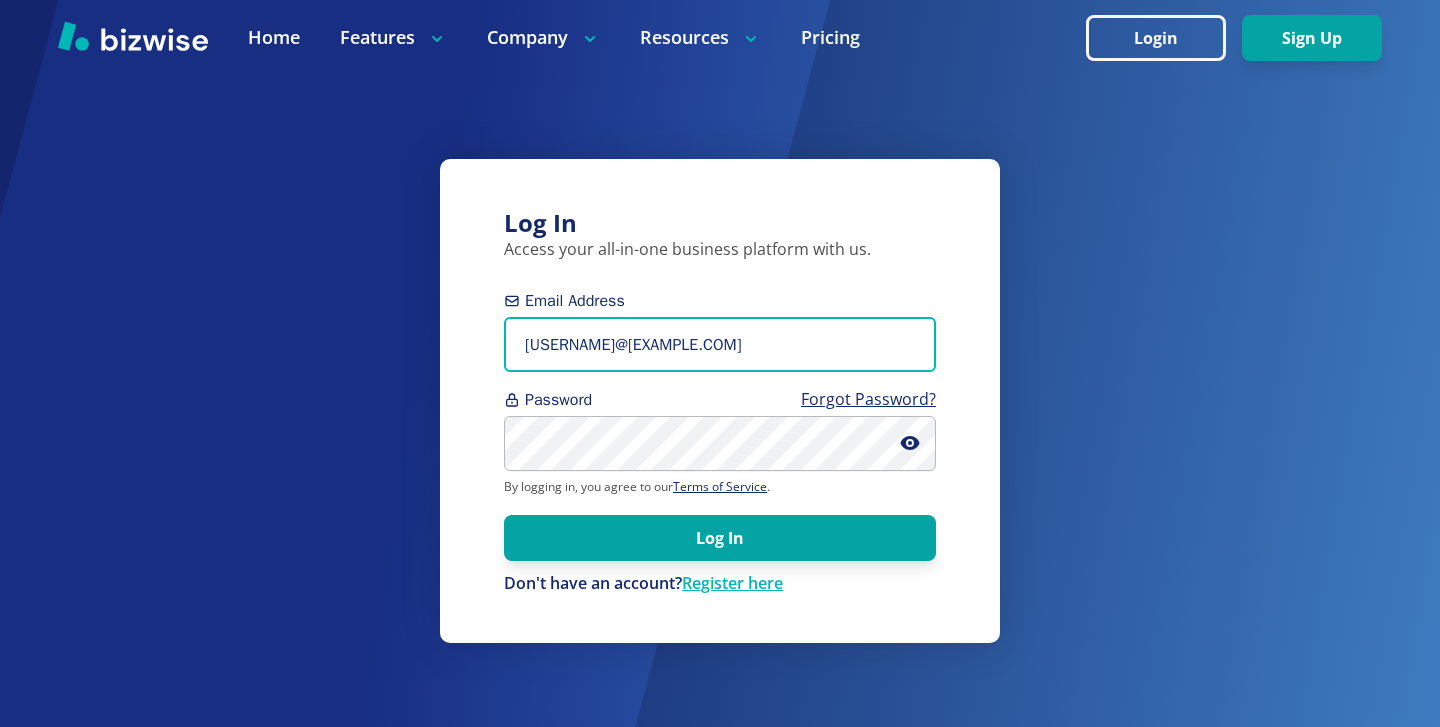 type on "[USERNAME]@[EXAMPLE.COM]" 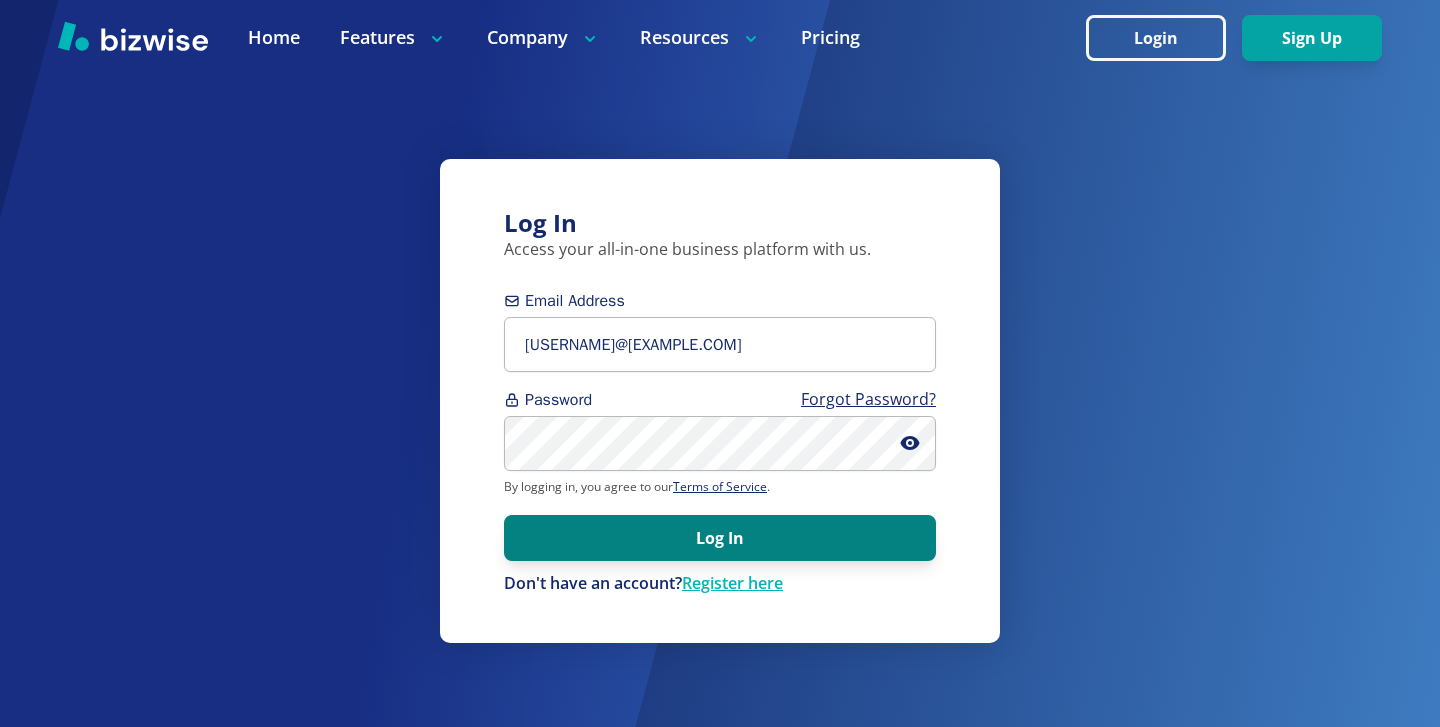 click on "Log In" at bounding box center (720, 538) 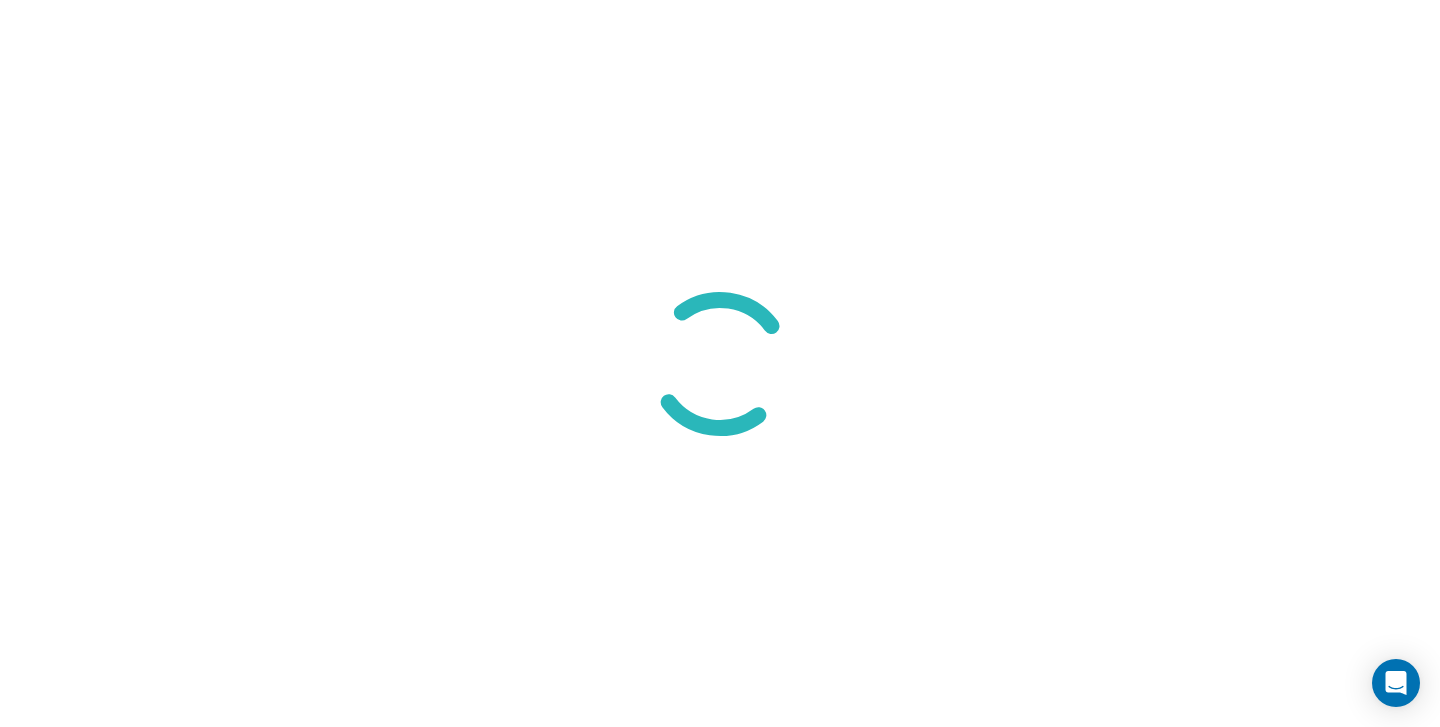 scroll, scrollTop: 0, scrollLeft: 0, axis: both 